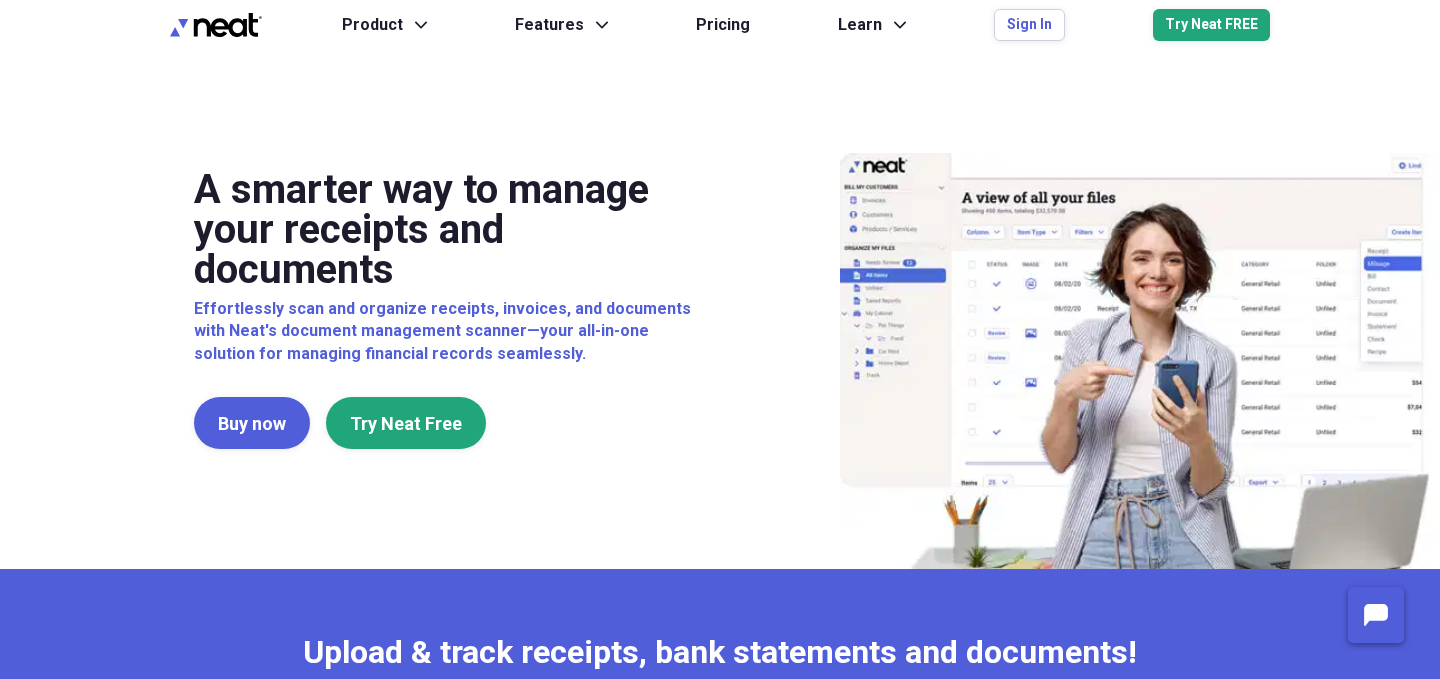scroll, scrollTop: 0, scrollLeft: 0, axis: both 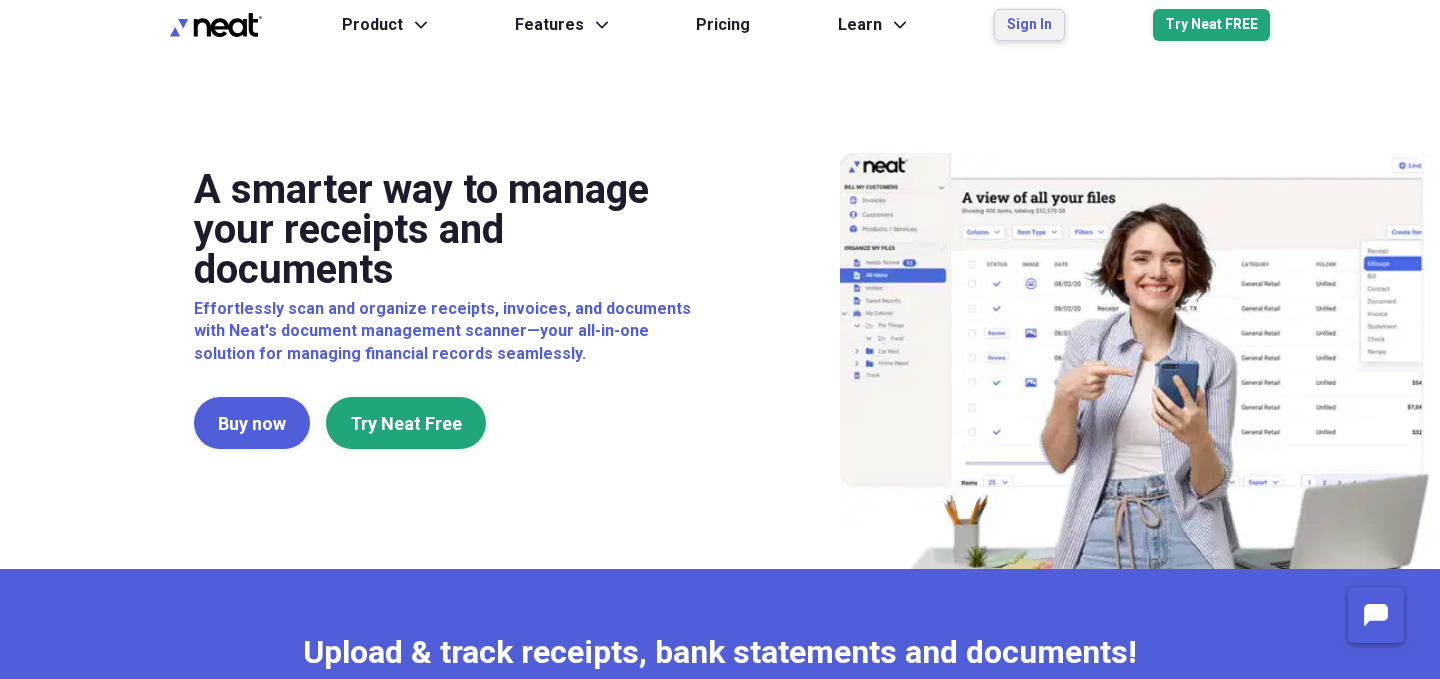 click on "Sign In" at bounding box center (1029, 25) 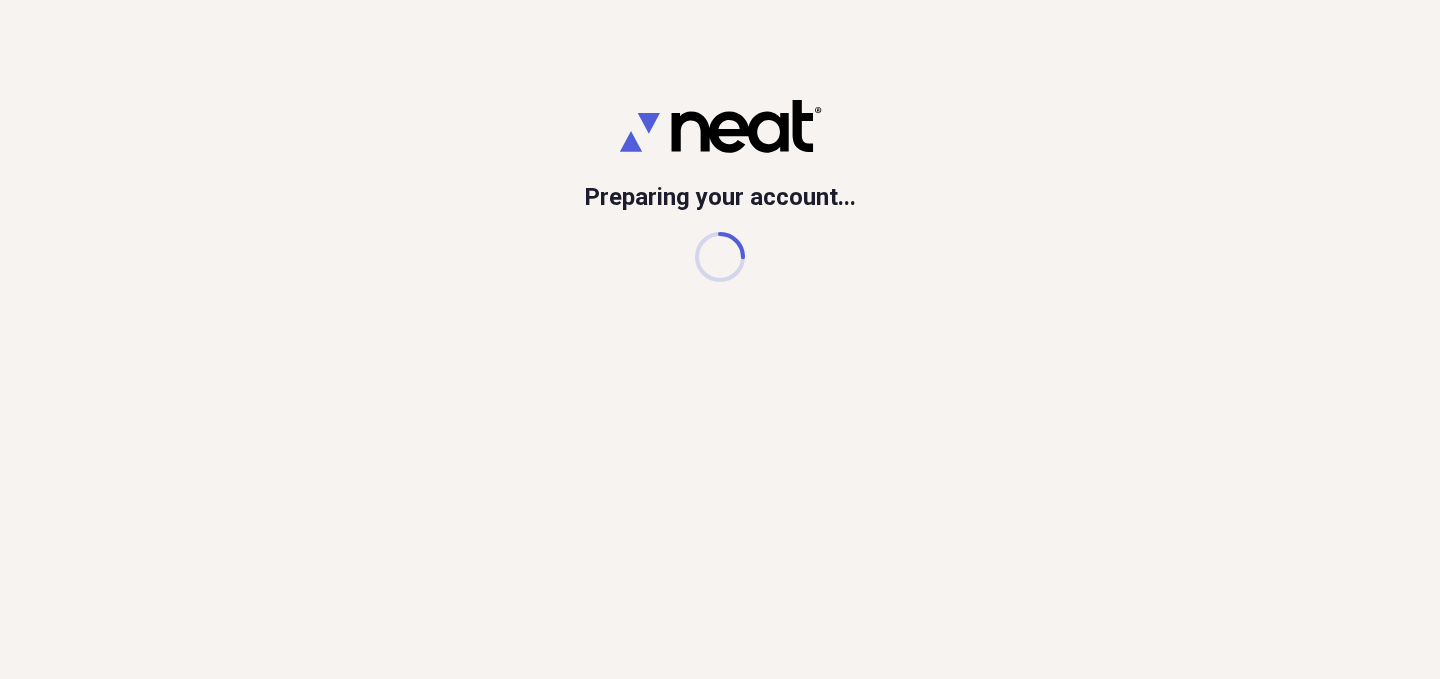 scroll, scrollTop: 0, scrollLeft: 0, axis: both 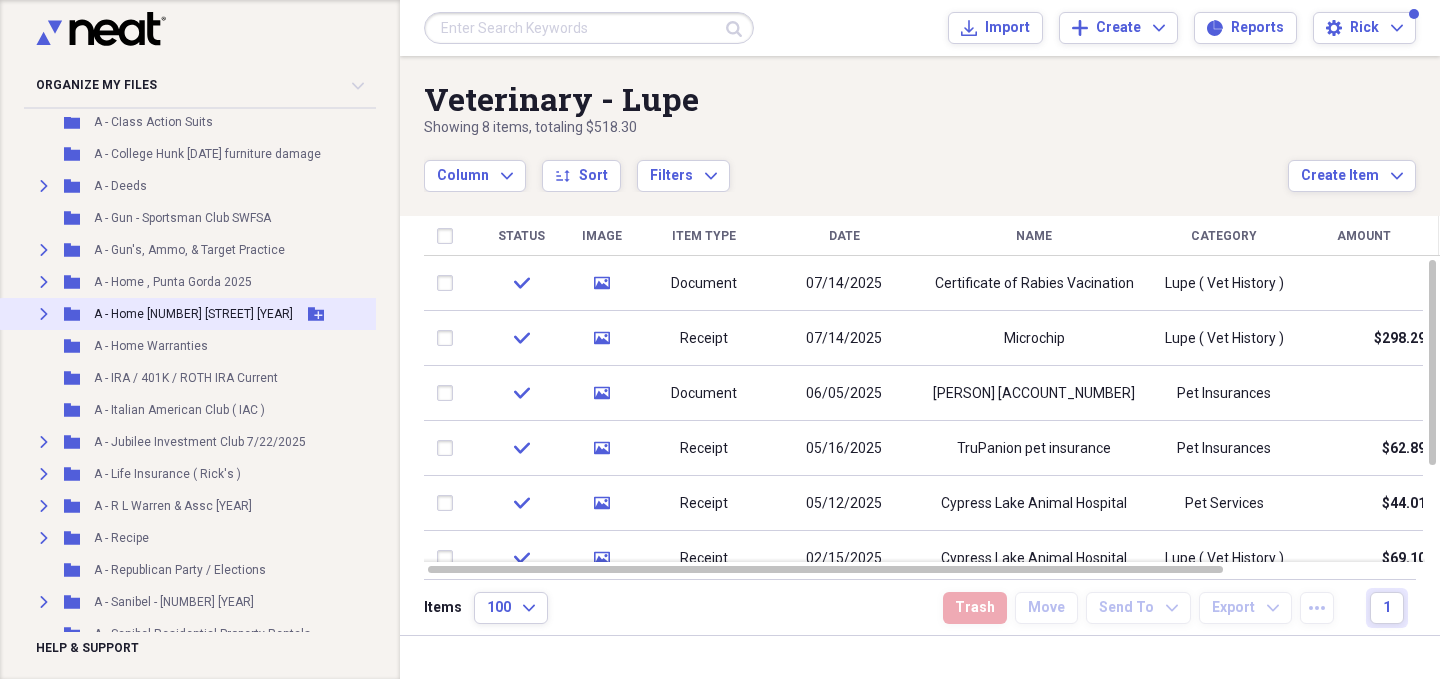 click on "Expand" 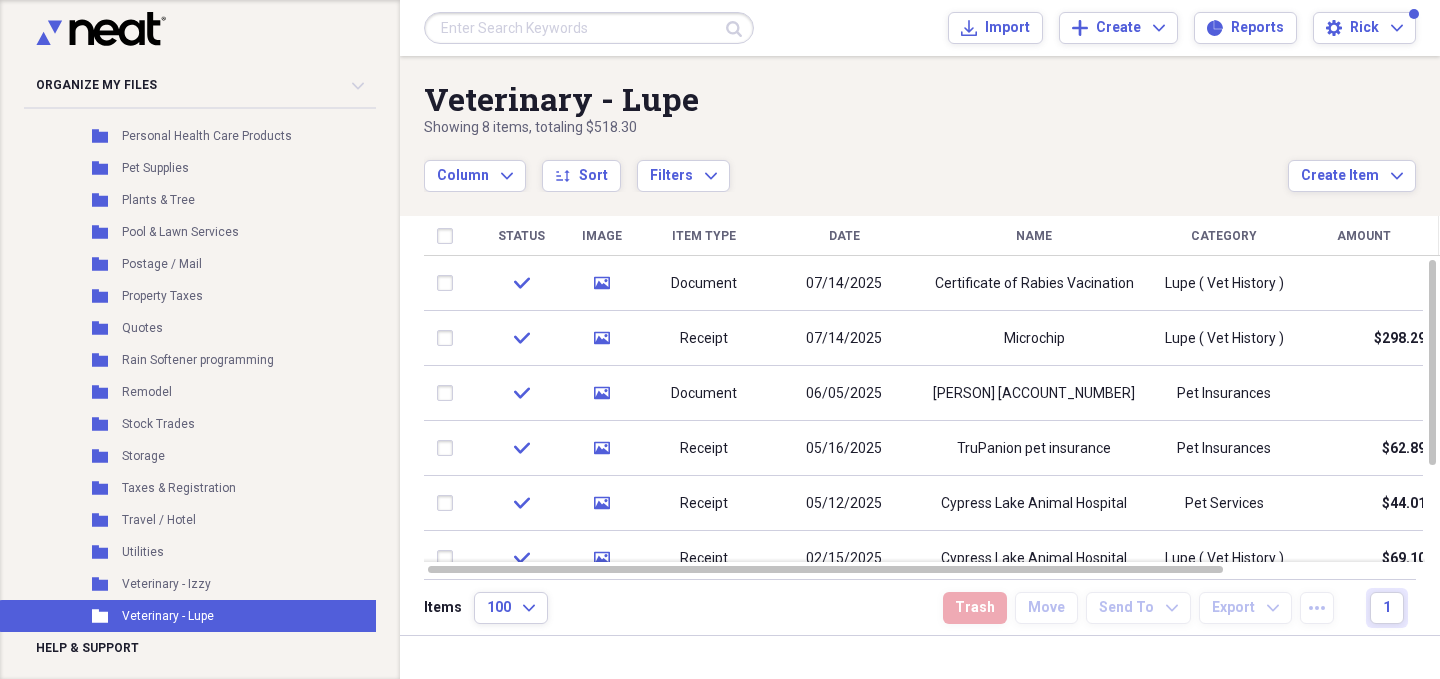 scroll, scrollTop: 1259, scrollLeft: 0, axis: vertical 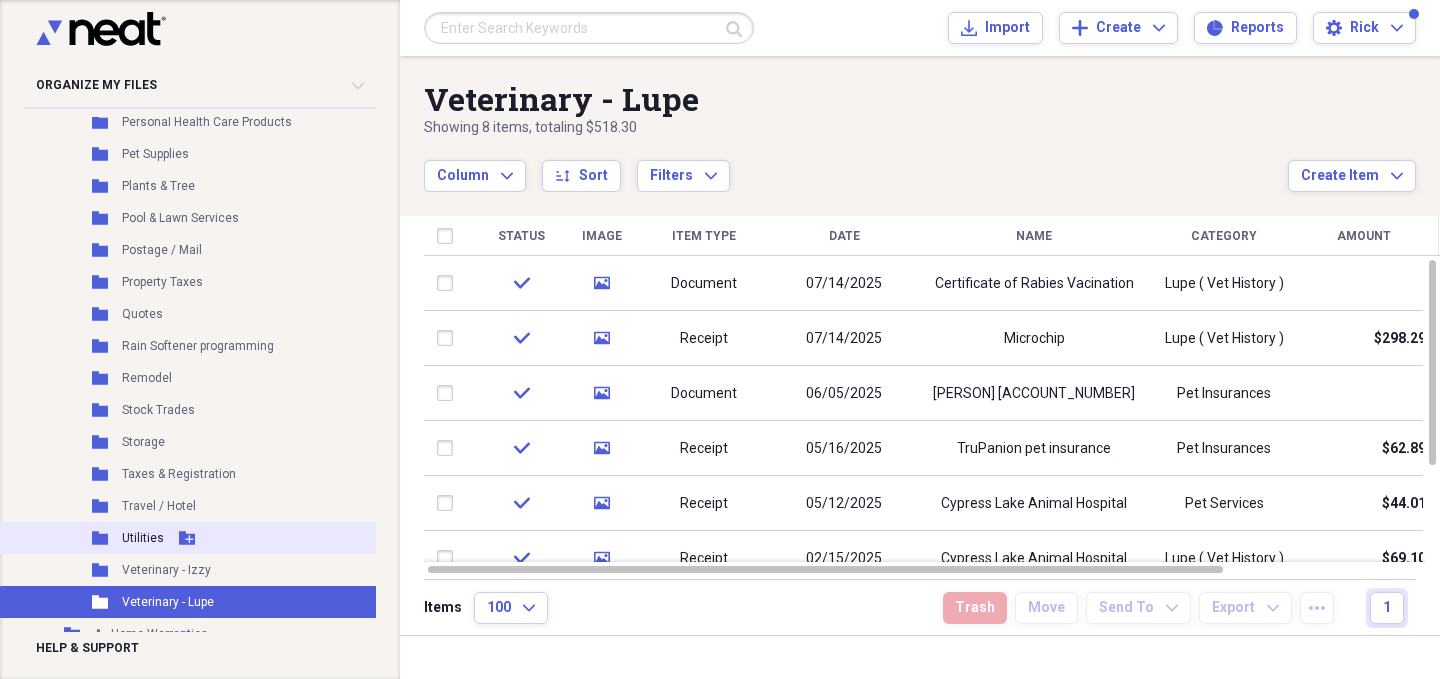click on "Utilities" at bounding box center (143, 538) 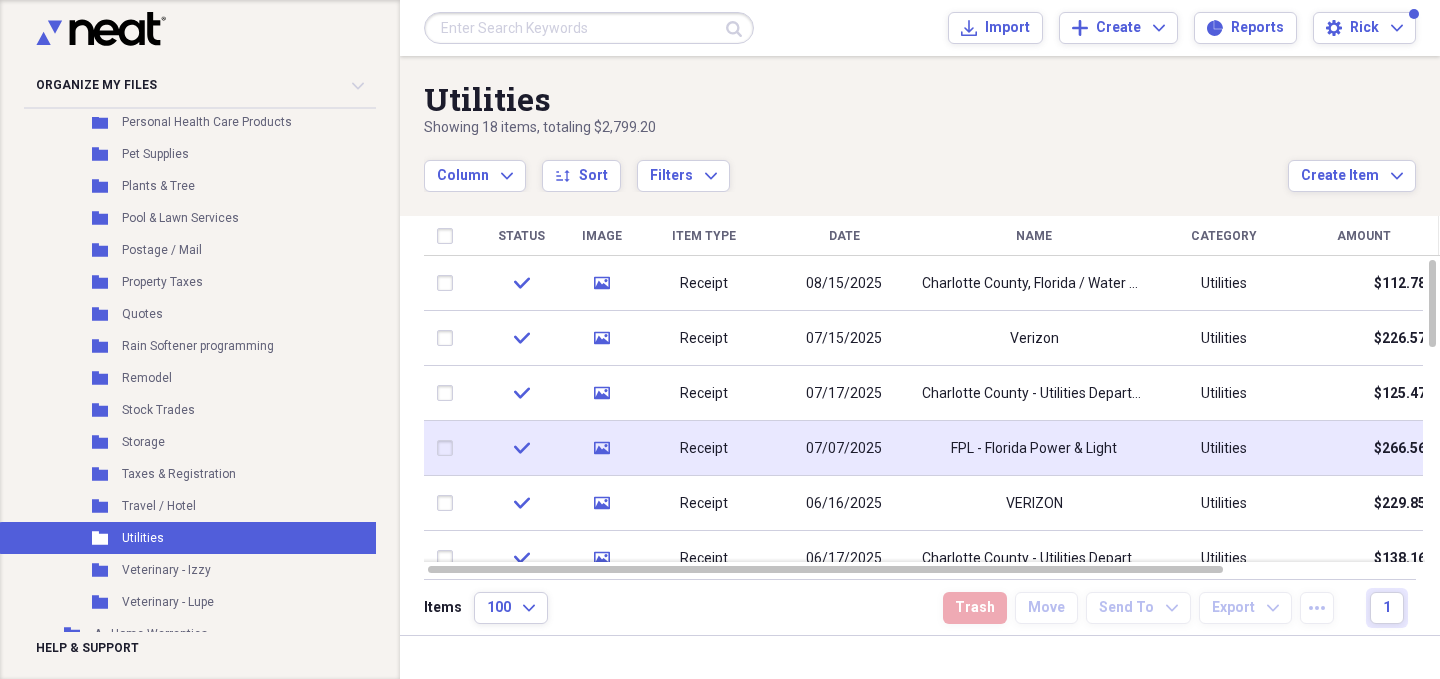 click on "check" at bounding box center (521, 448) 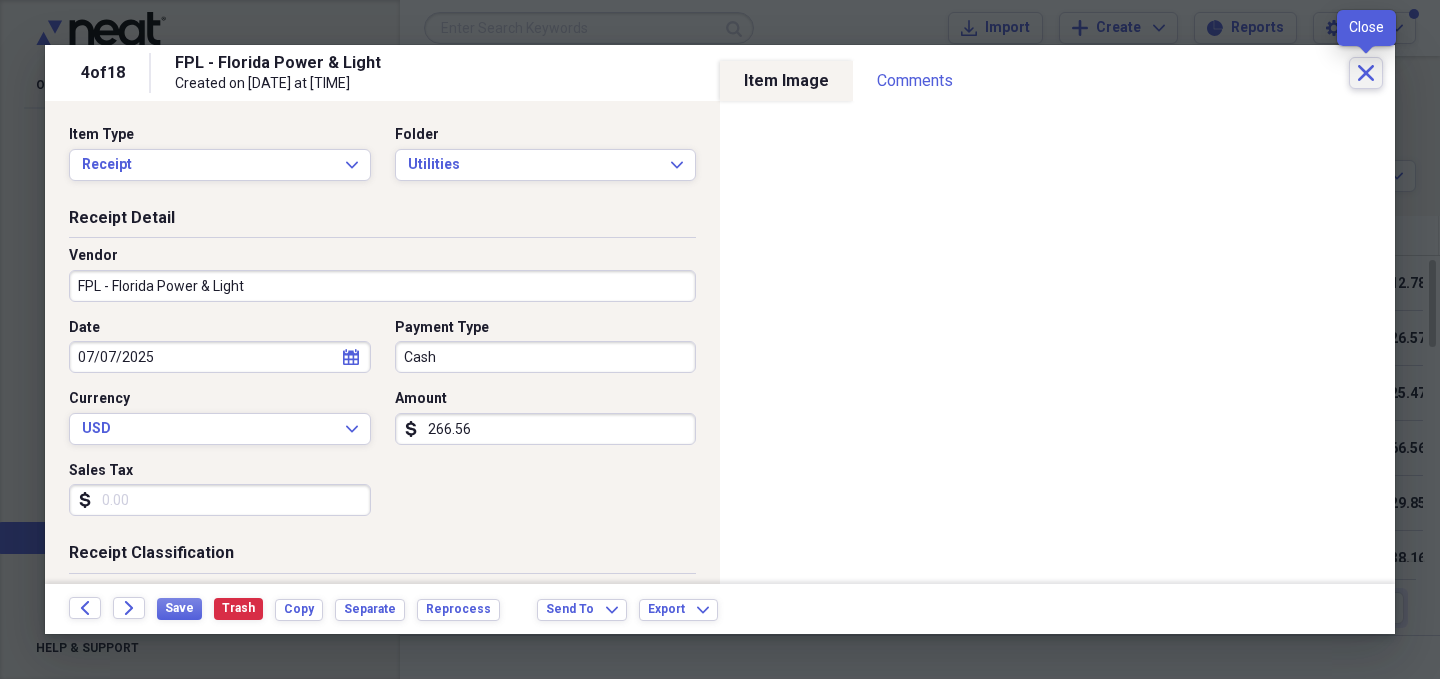 click 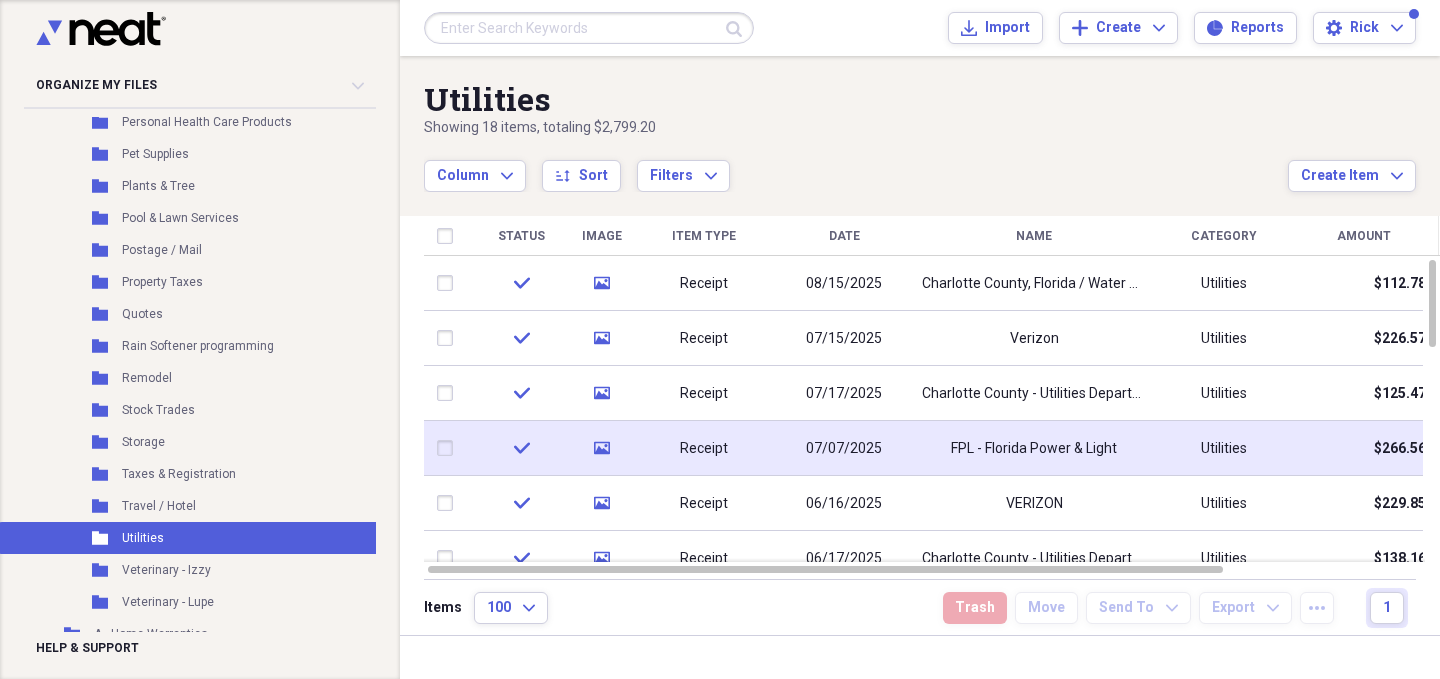 click on "media" at bounding box center [601, 448] 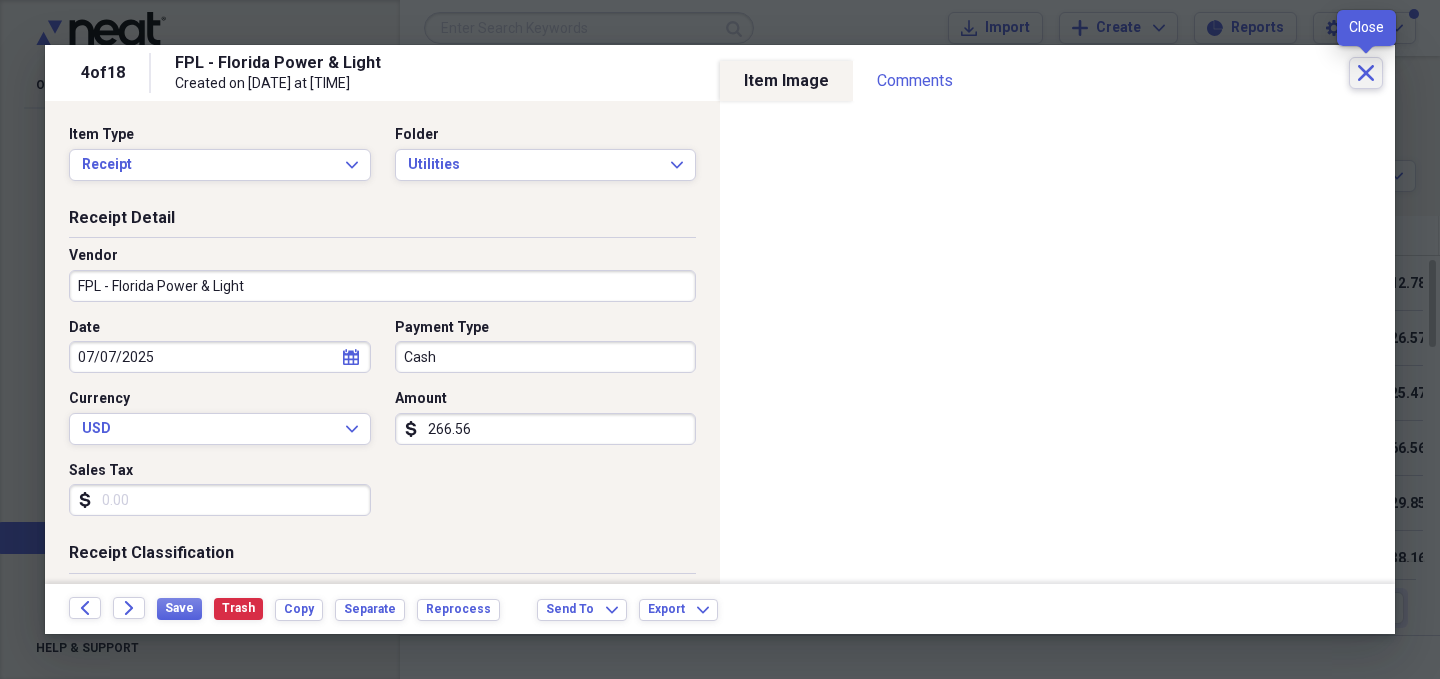 click 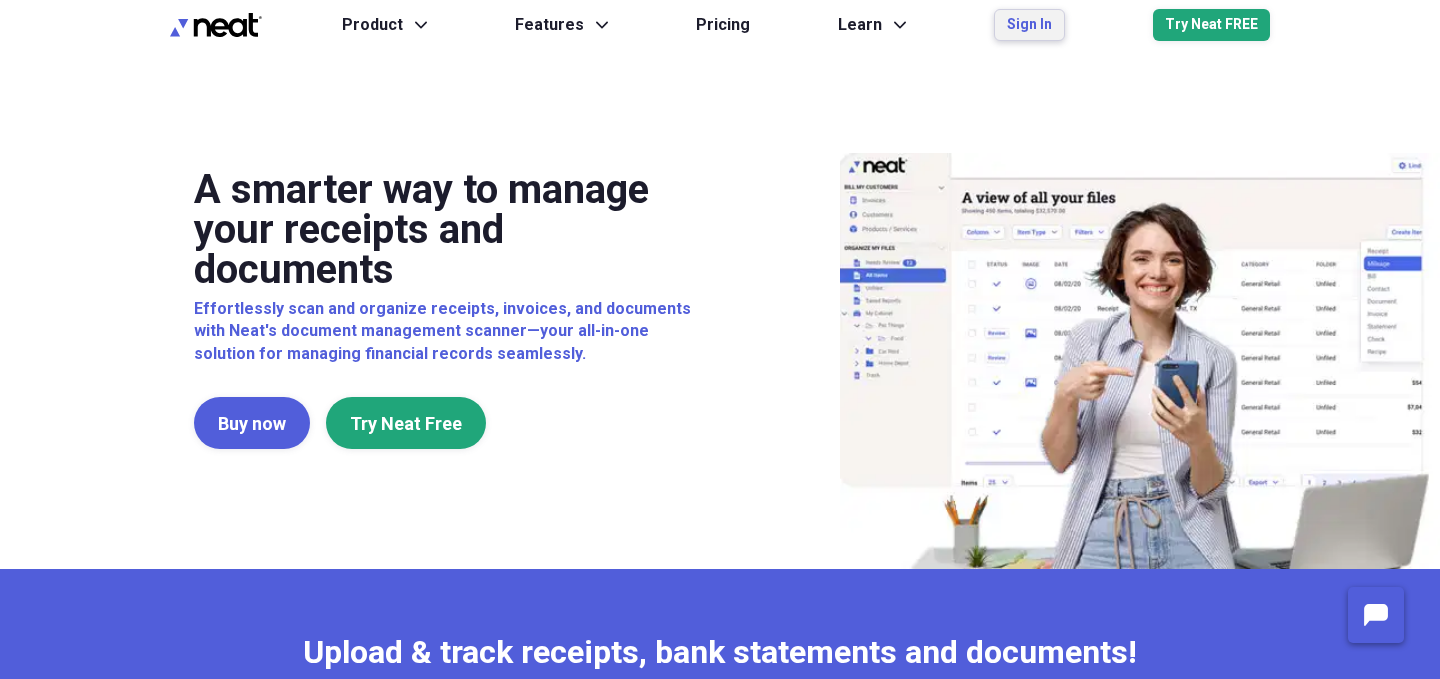 scroll, scrollTop: 0, scrollLeft: 0, axis: both 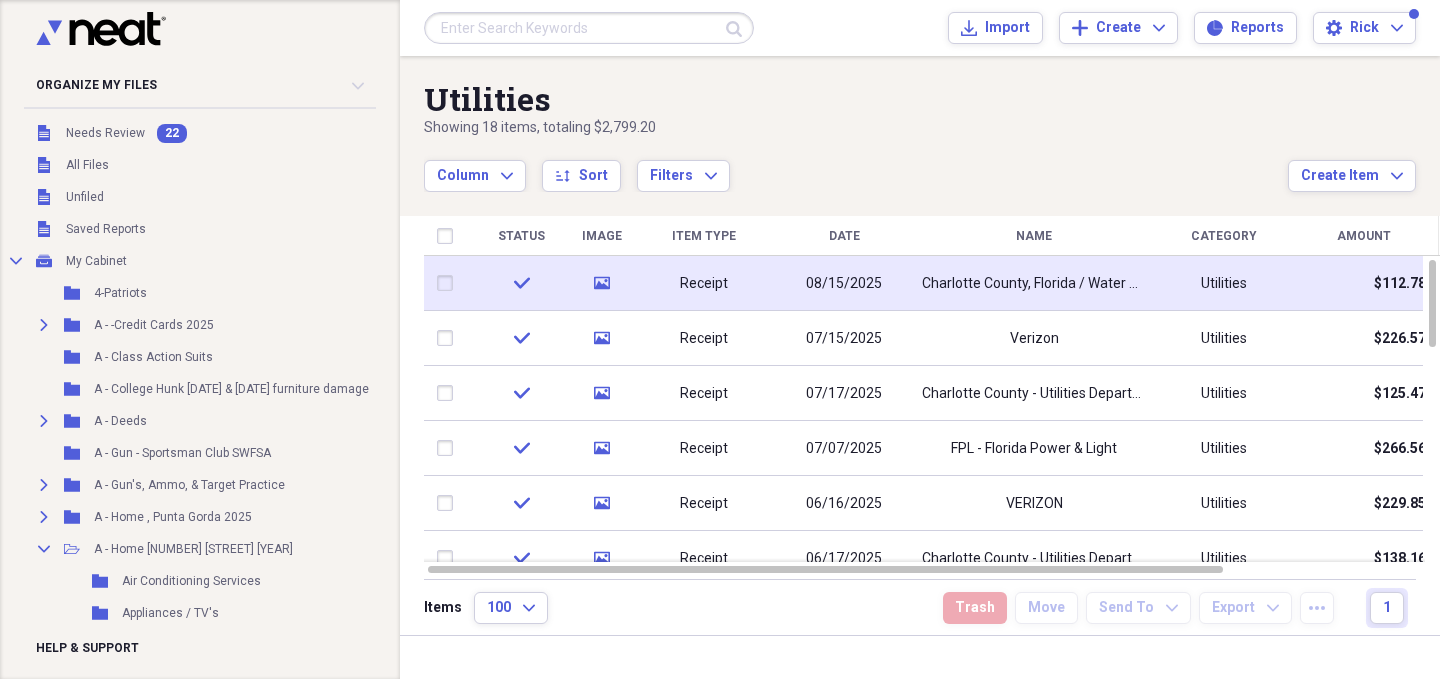 click on "check" at bounding box center [521, 283] 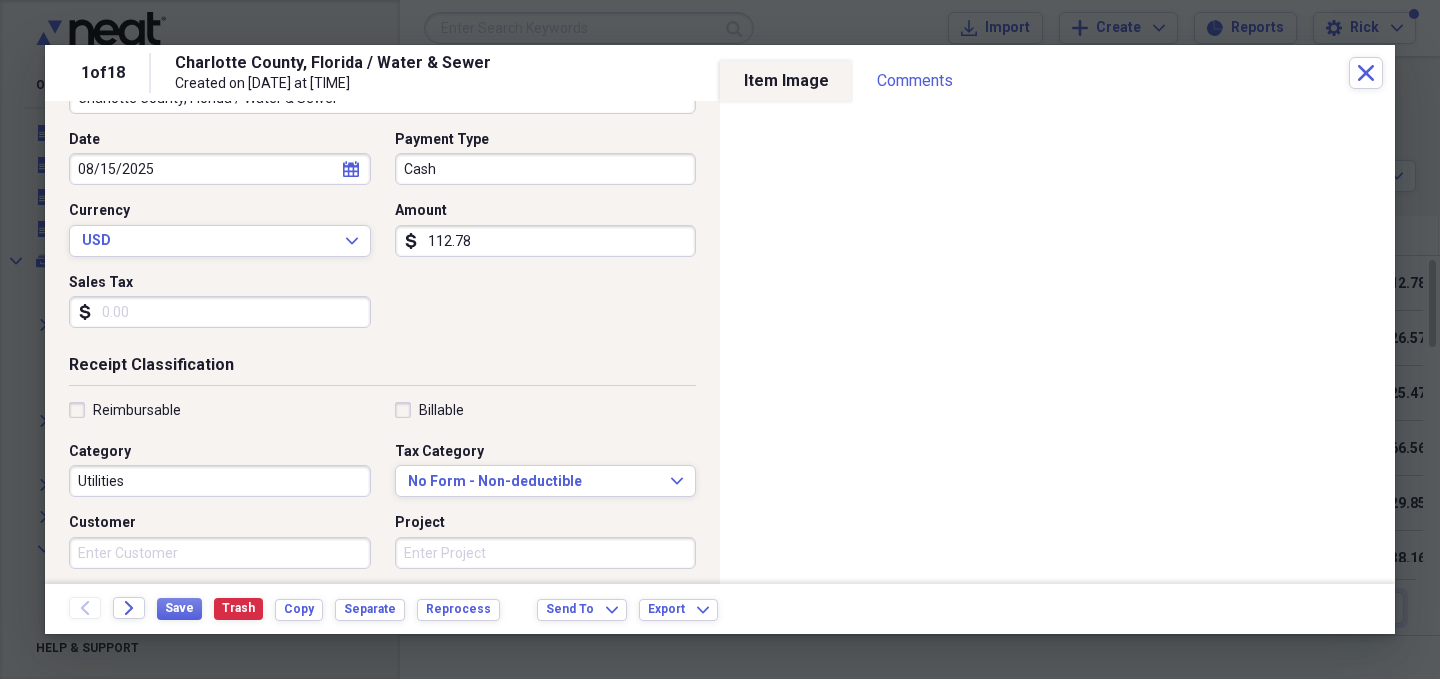 scroll, scrollTop: 0, scrollLeft: 0, axis: both 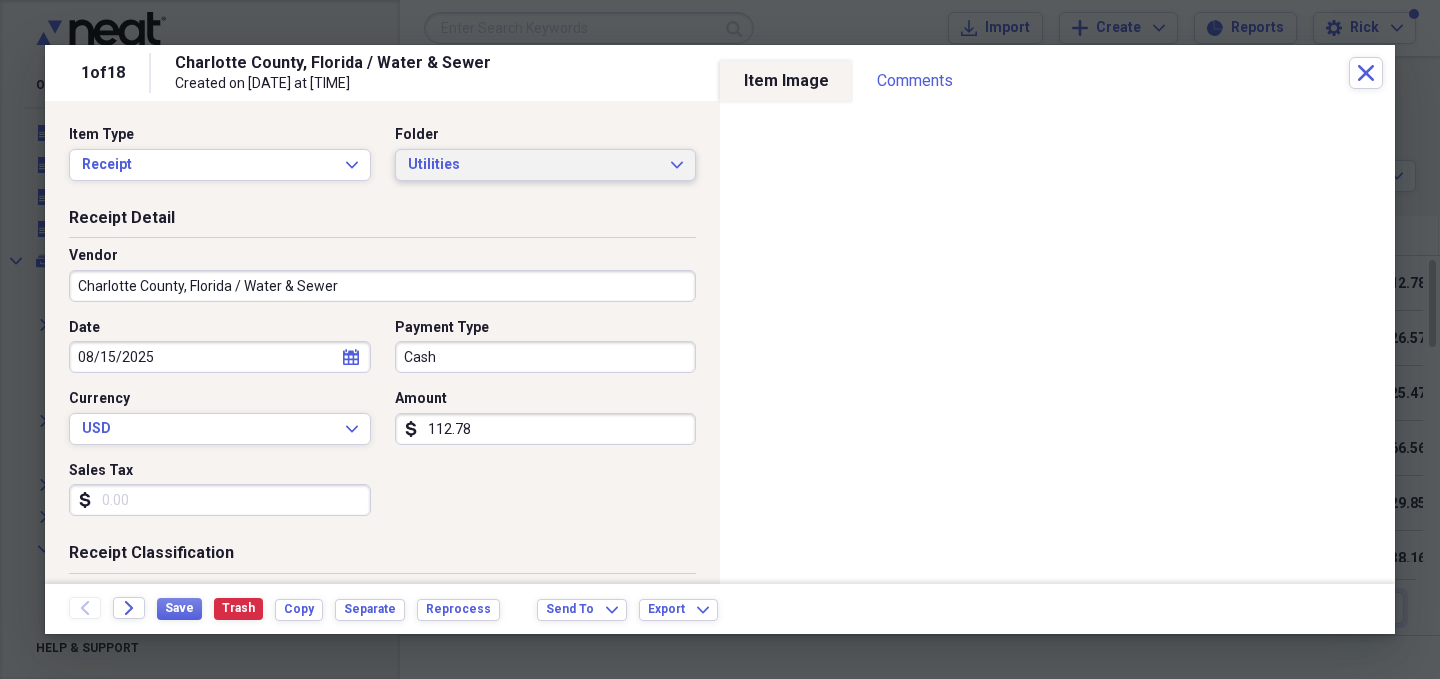 click on "Expand" 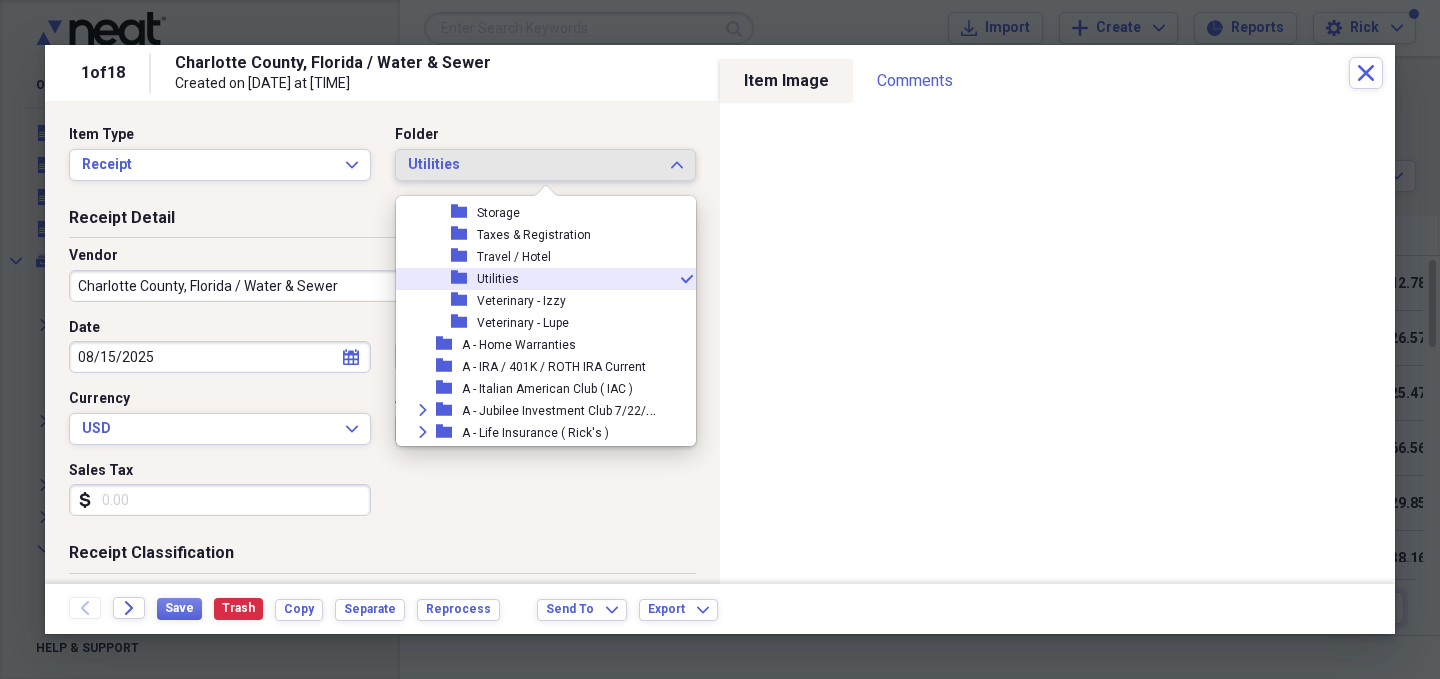 scroll, scrollTop: 1027, scrollLeft: 0, axis: vertical 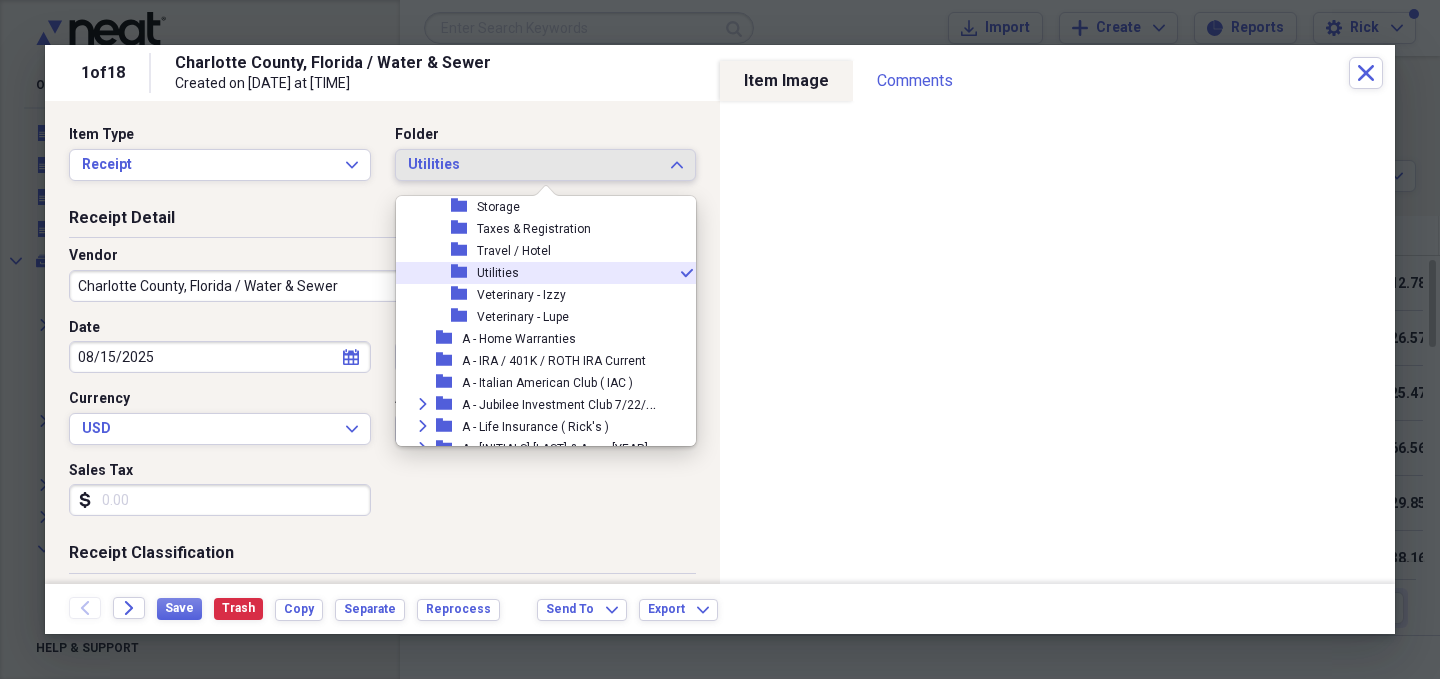 click on "Utilities" at bounding box center (498, 273) 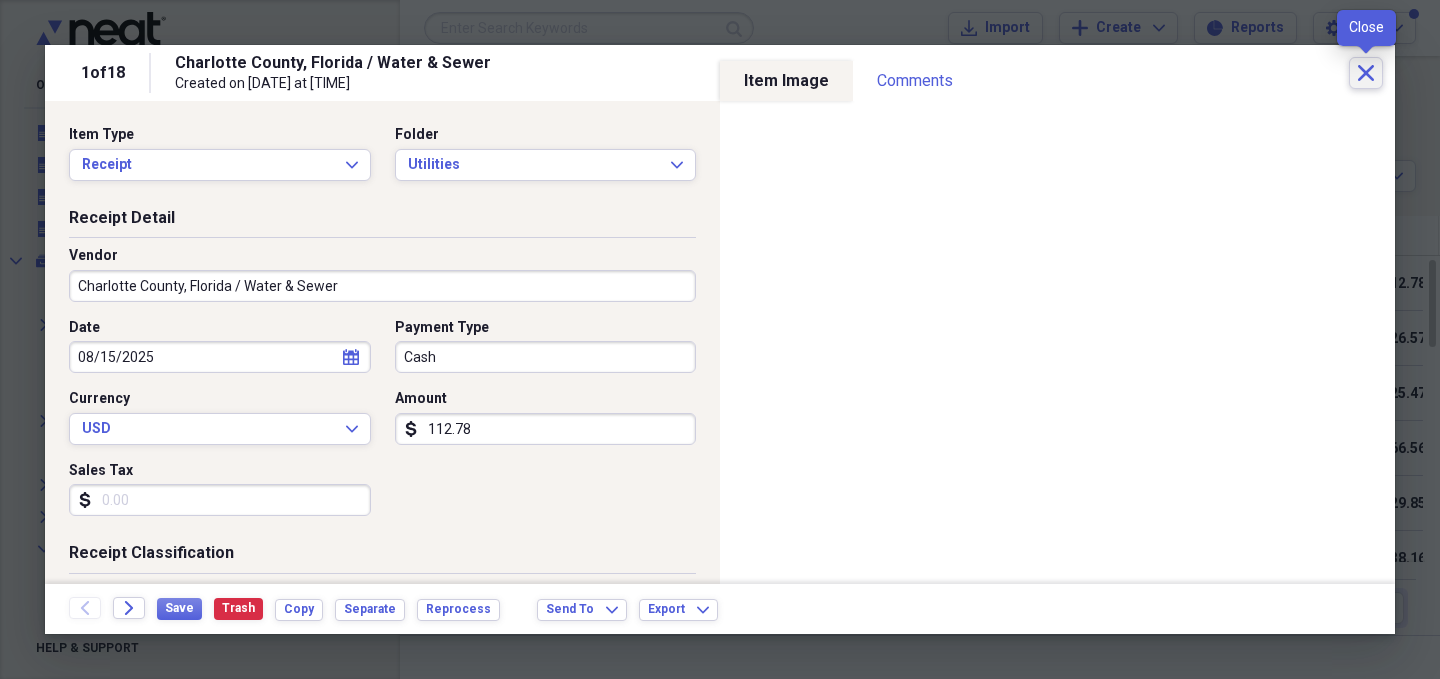 click 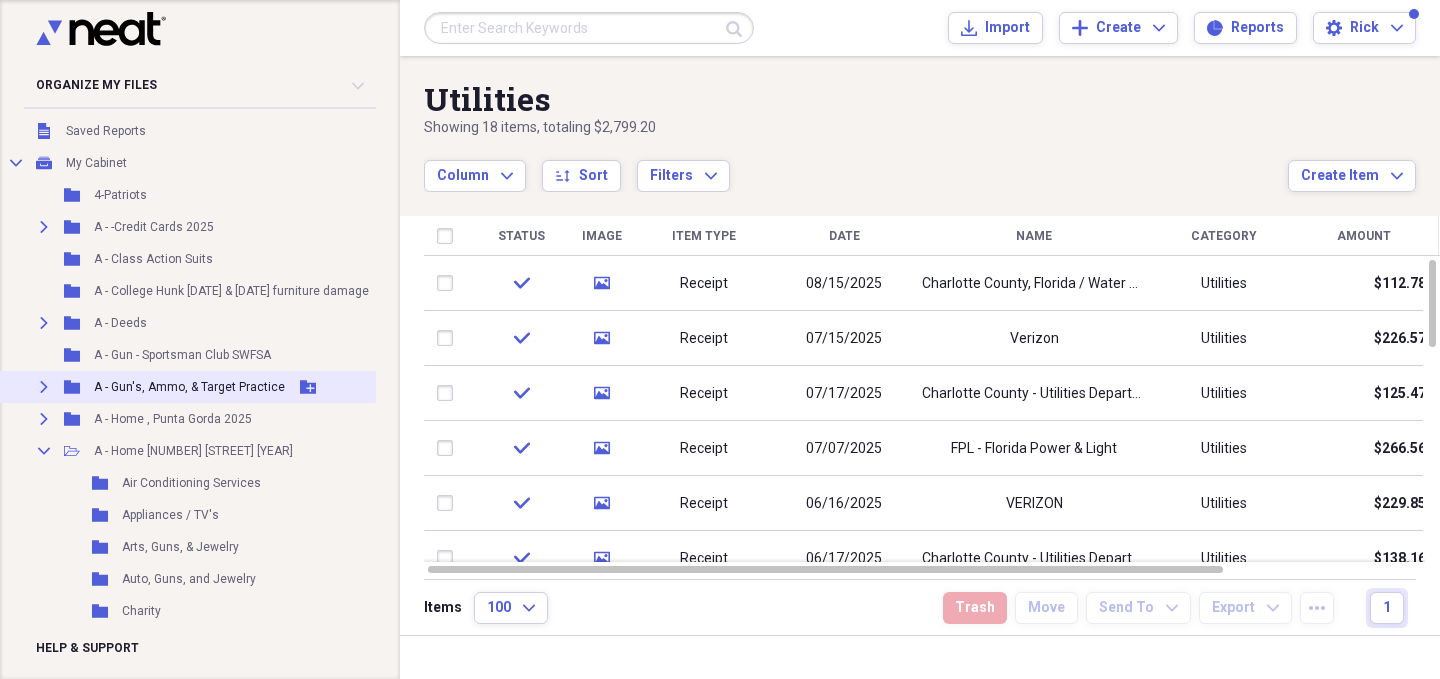 scroll, scrollTop: 103, scrollLeft: 0, axis: vertical 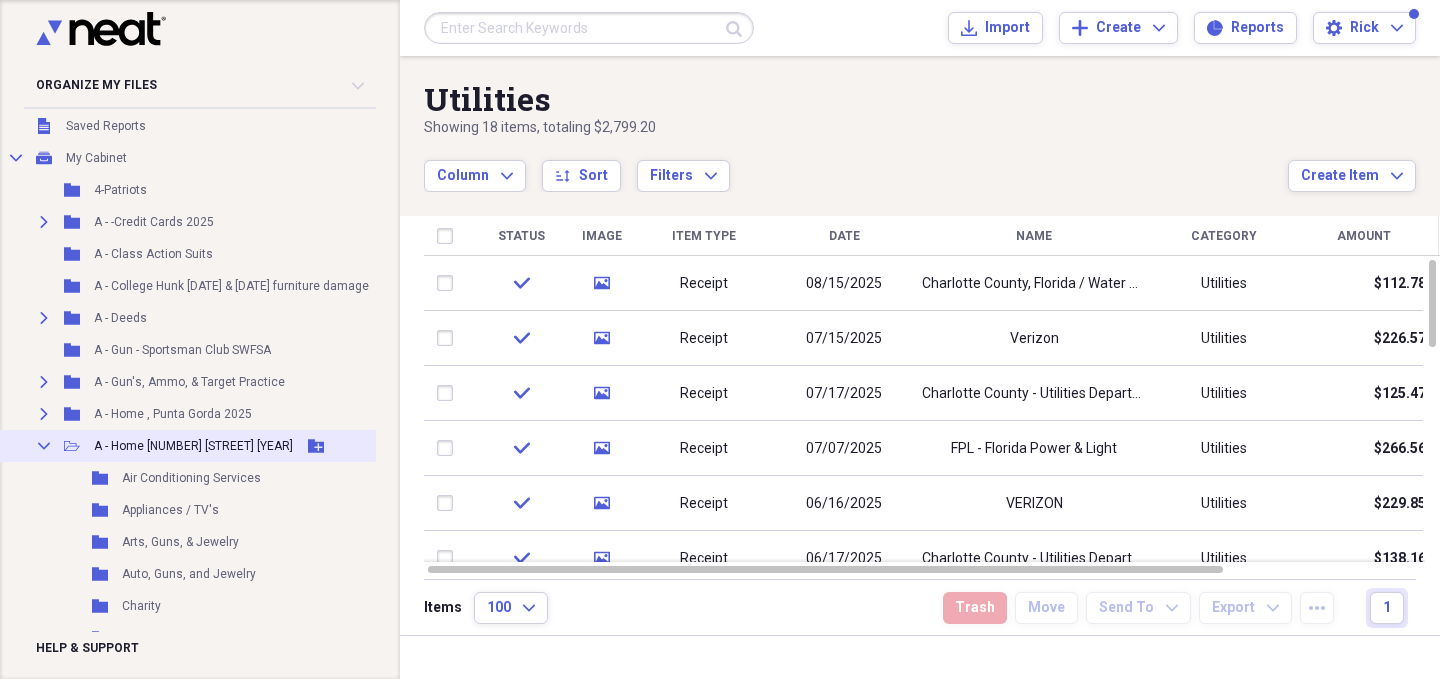 click 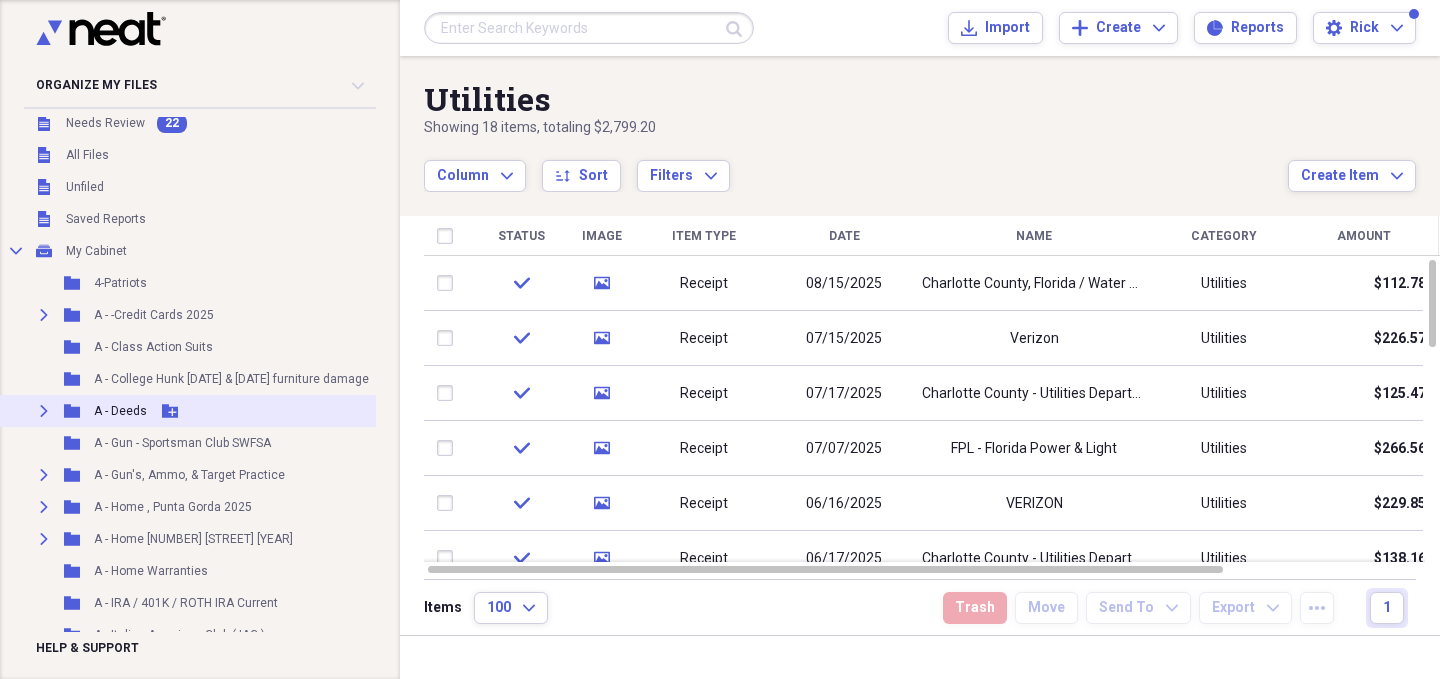 scroll, scrollTop: 0, scrollLeft: 0, axis: both 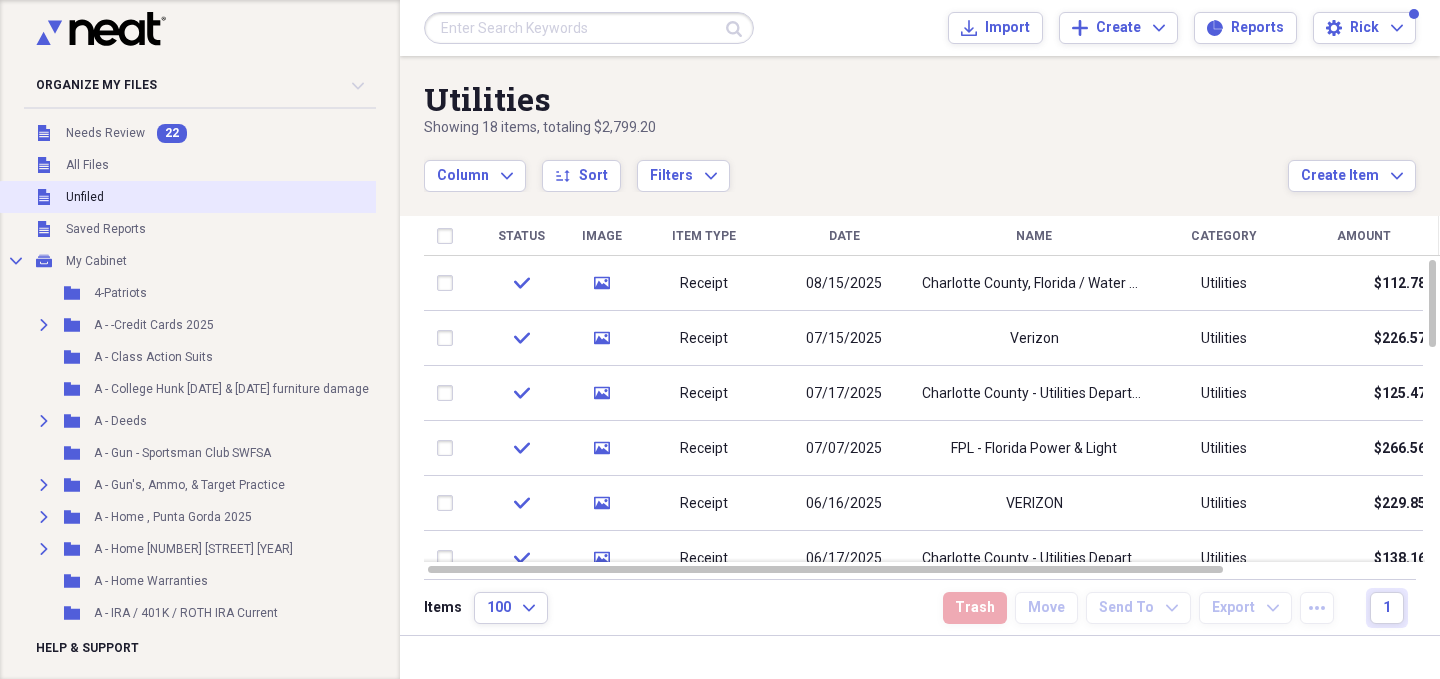 click on "Unfiled" at bounding box center (85, 197) 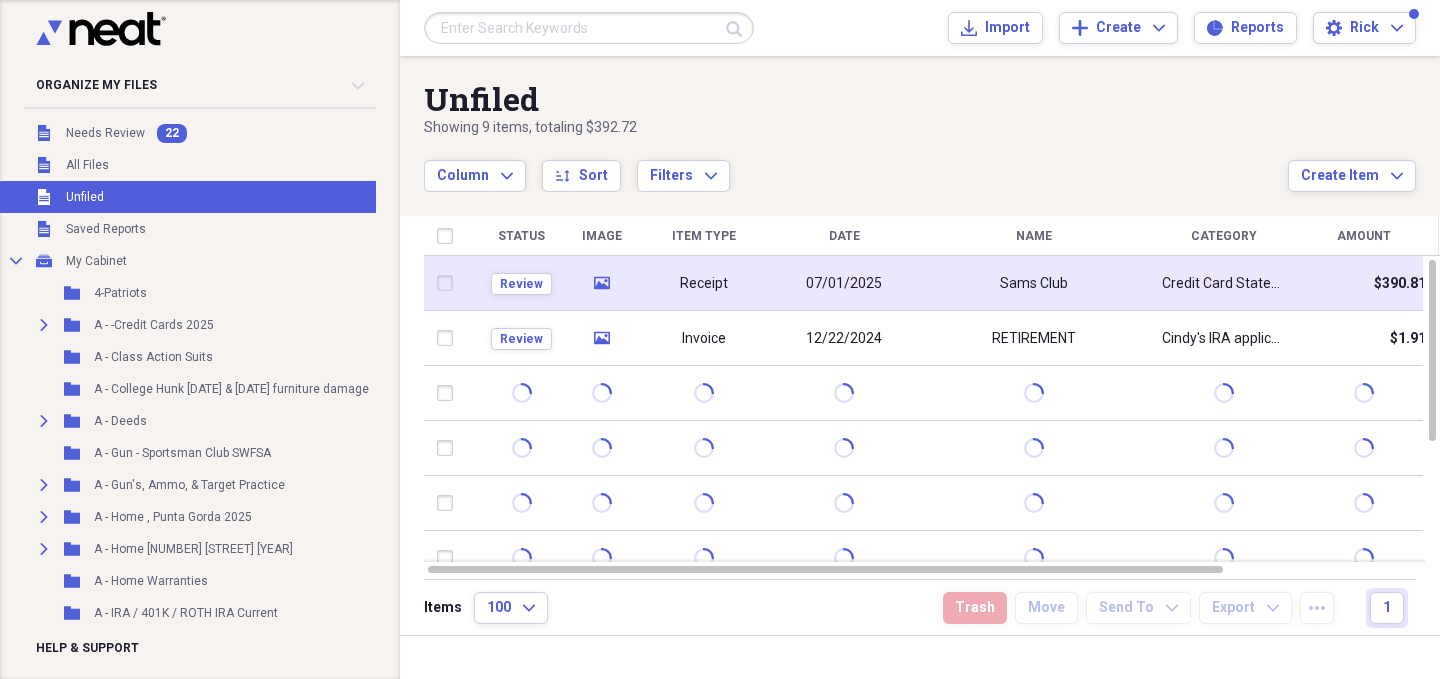 click on "media" at bounding box center (601, 283) 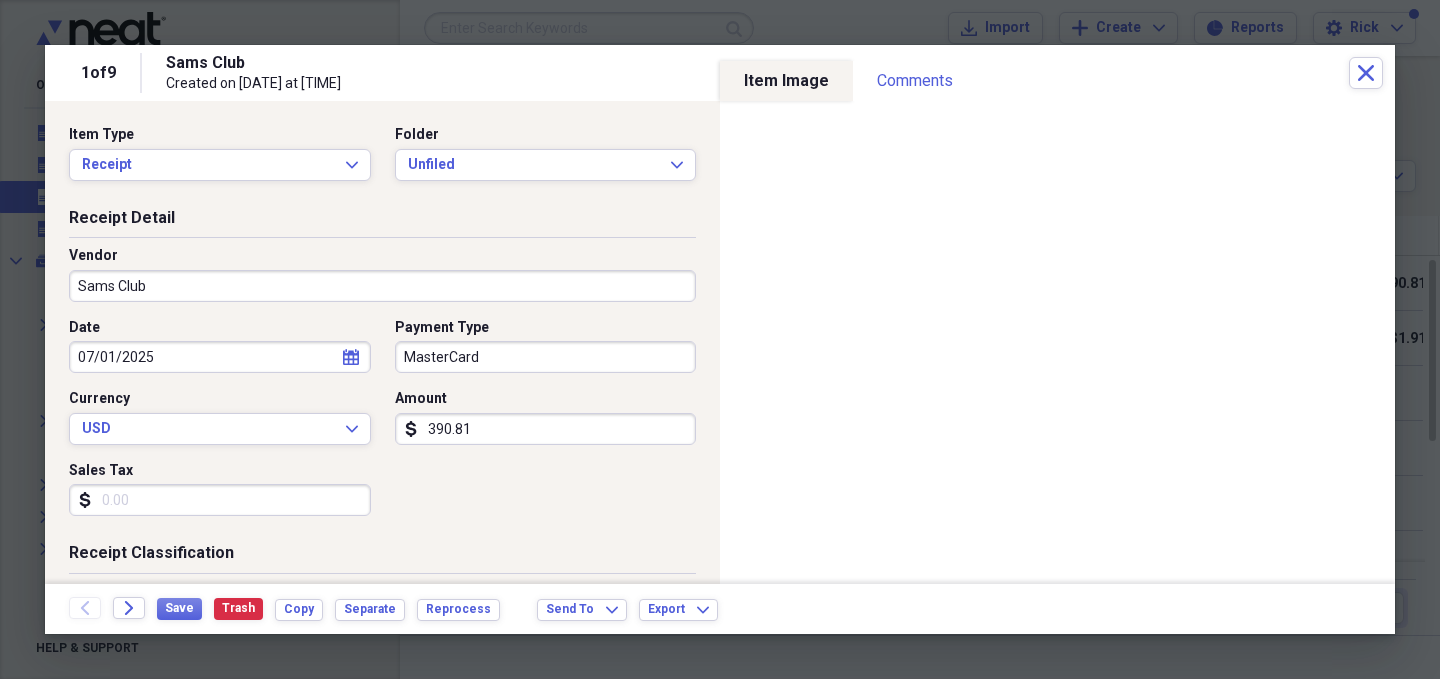 click on "calendar Calendar" at bounding box center [351, 357] 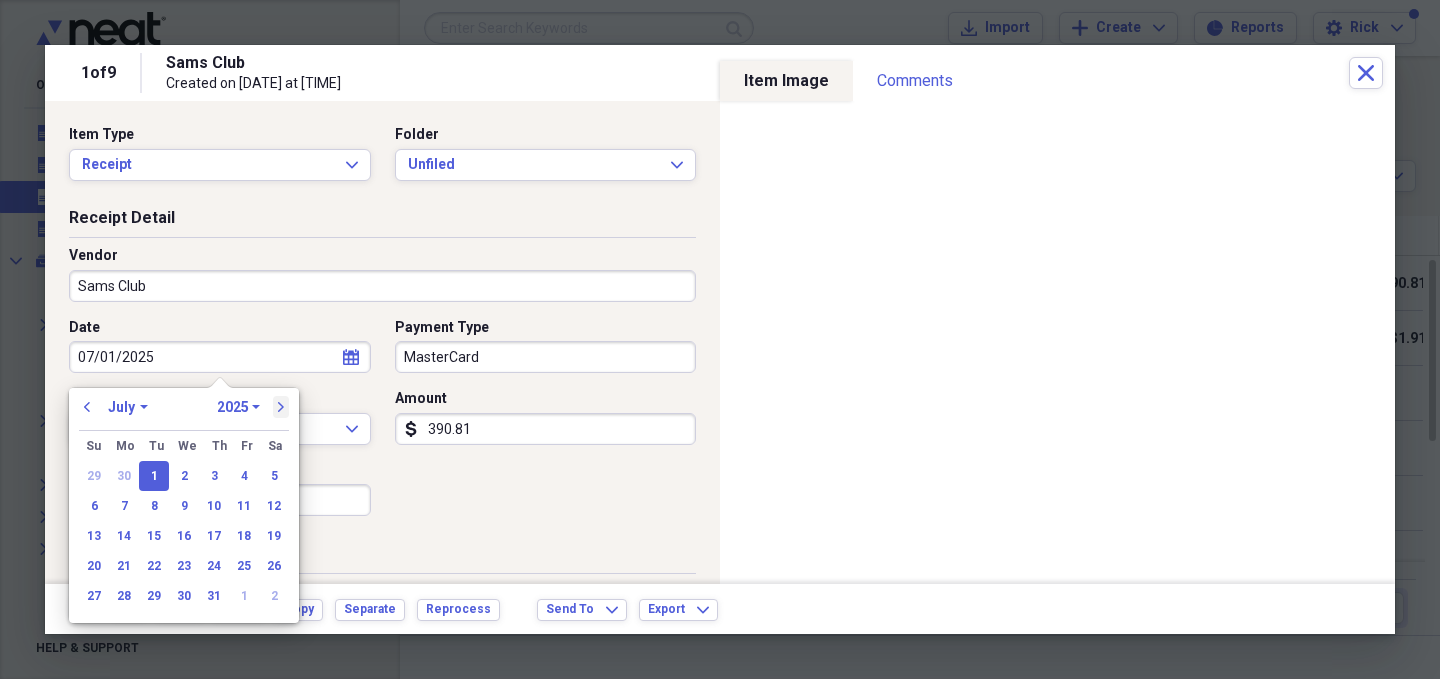 click on "next" at bounding box center (281, 407) 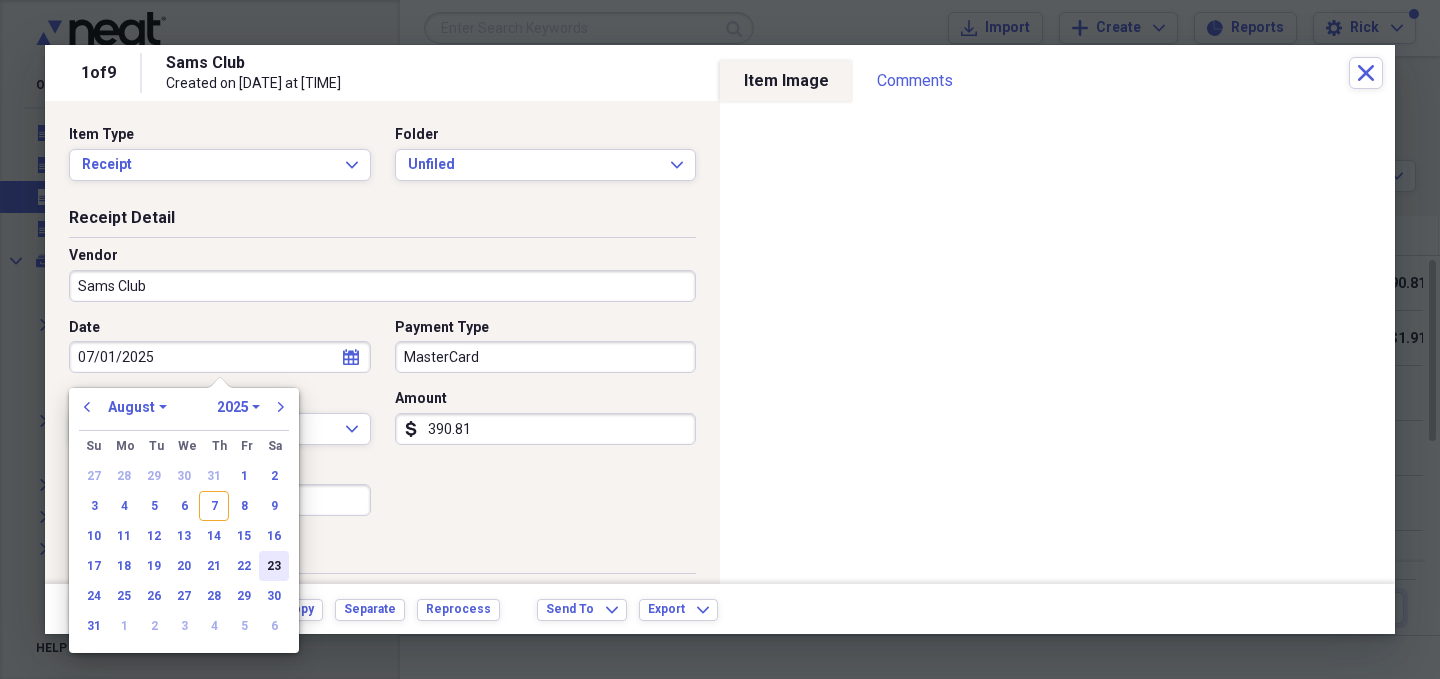 click on "23" at bounding box center [274, 566] 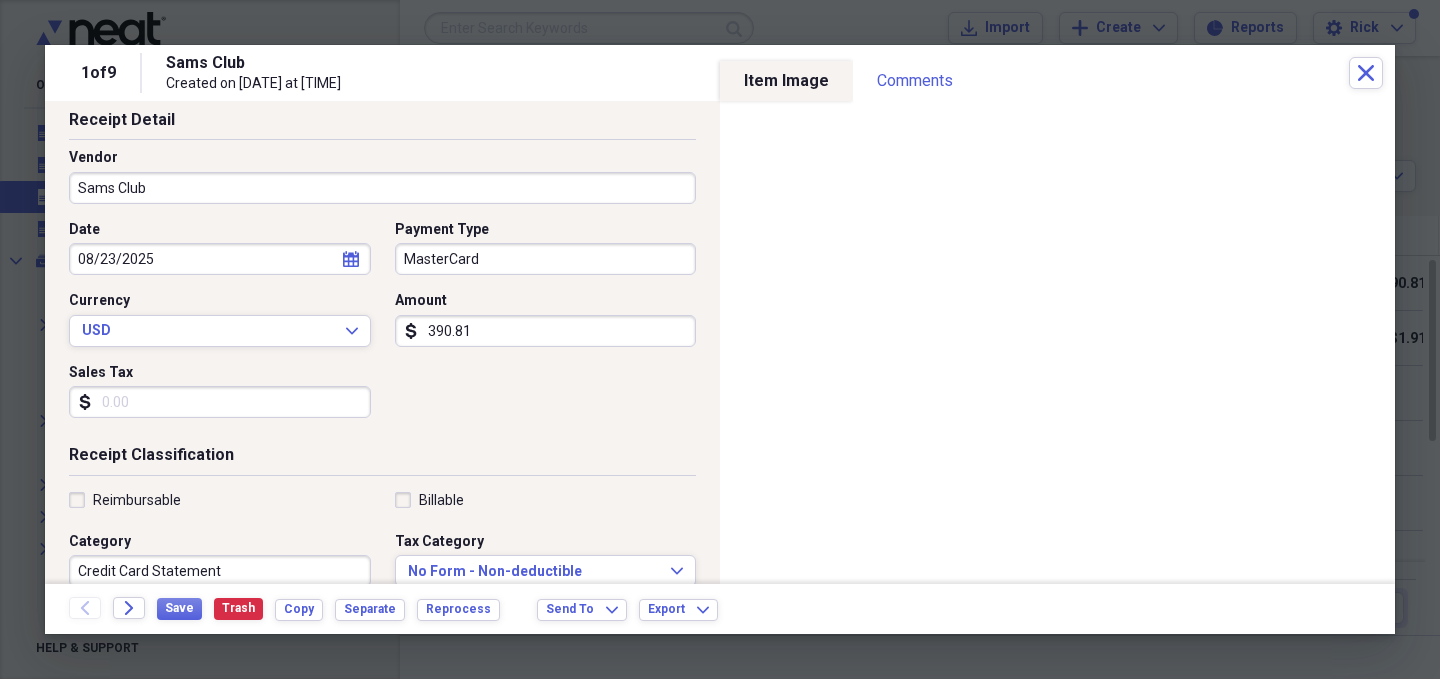 scroll, scrollTop: 0, scrollLeft: 0, axis: both 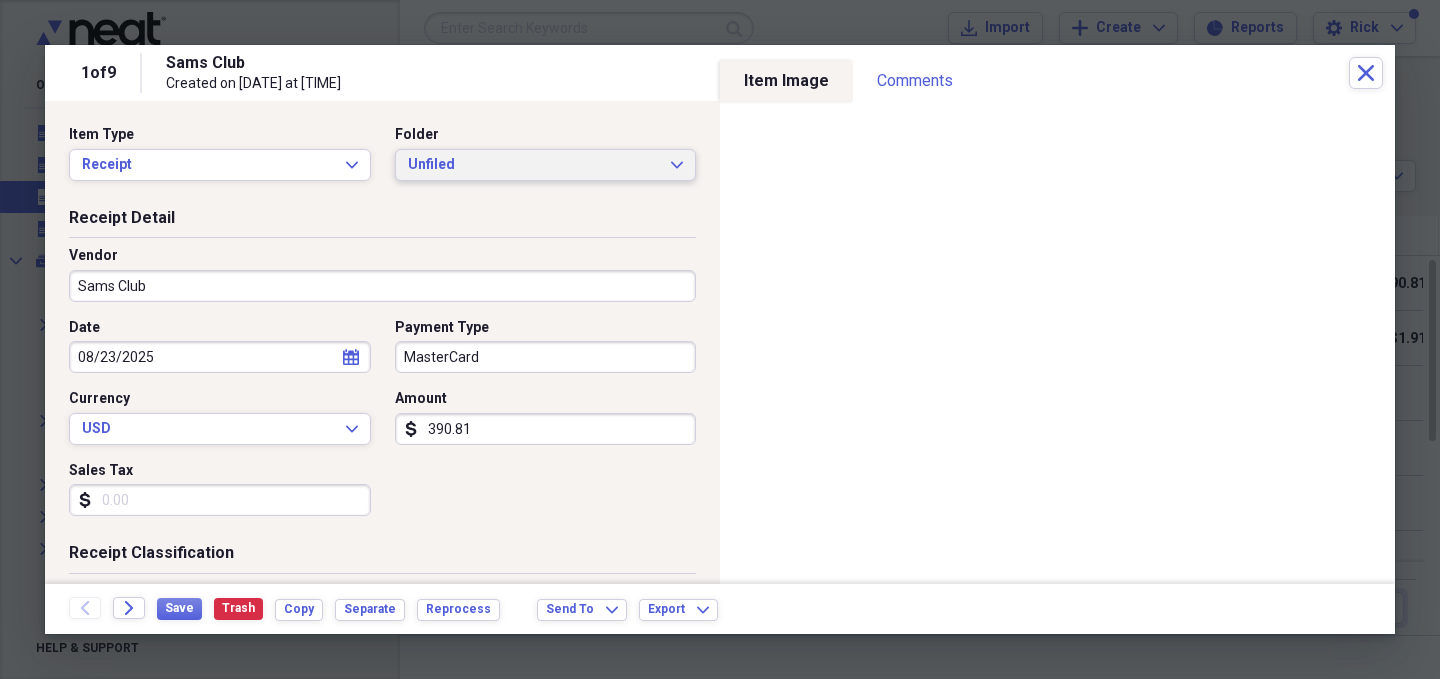 click on "Expand" 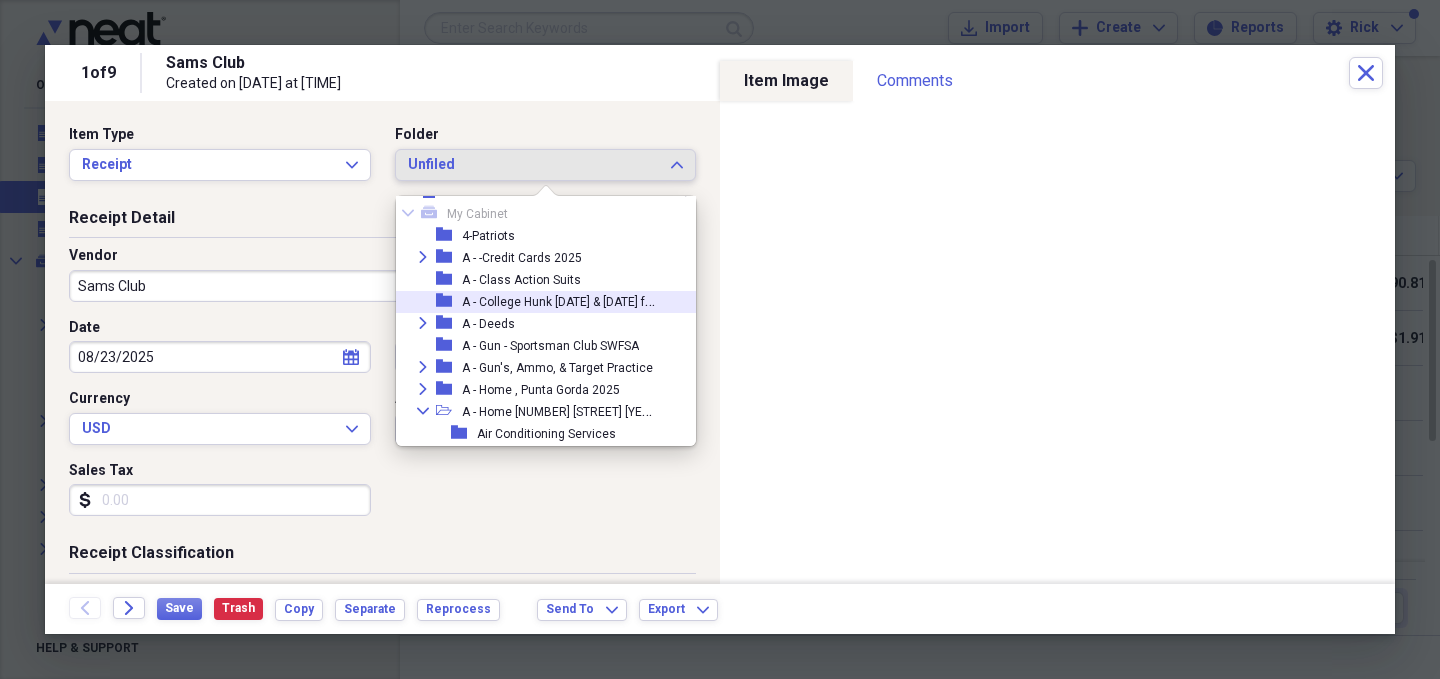 scroll, scrollTop: 33, scrollLeft: 0, axis: vertical 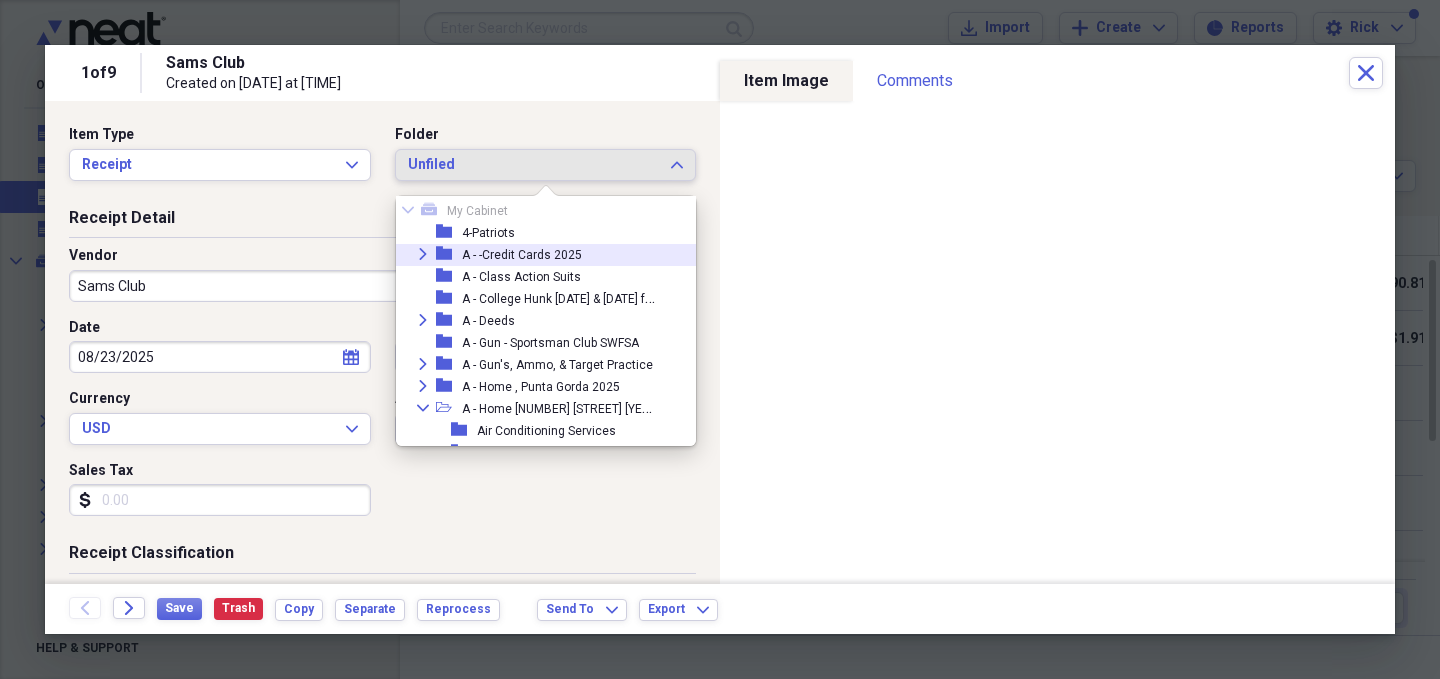 click on "Expand" 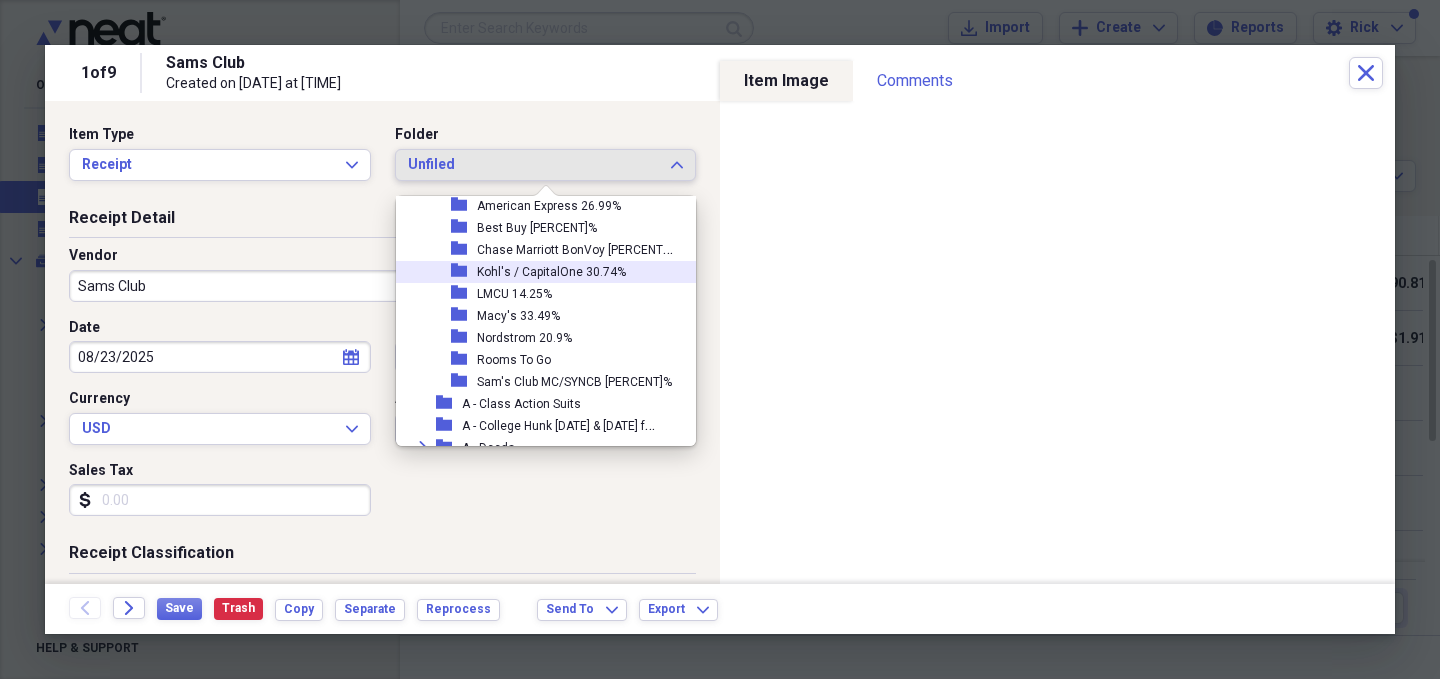 scroll, scrollTop: 144, scrollLeft: 0, axis: vertical 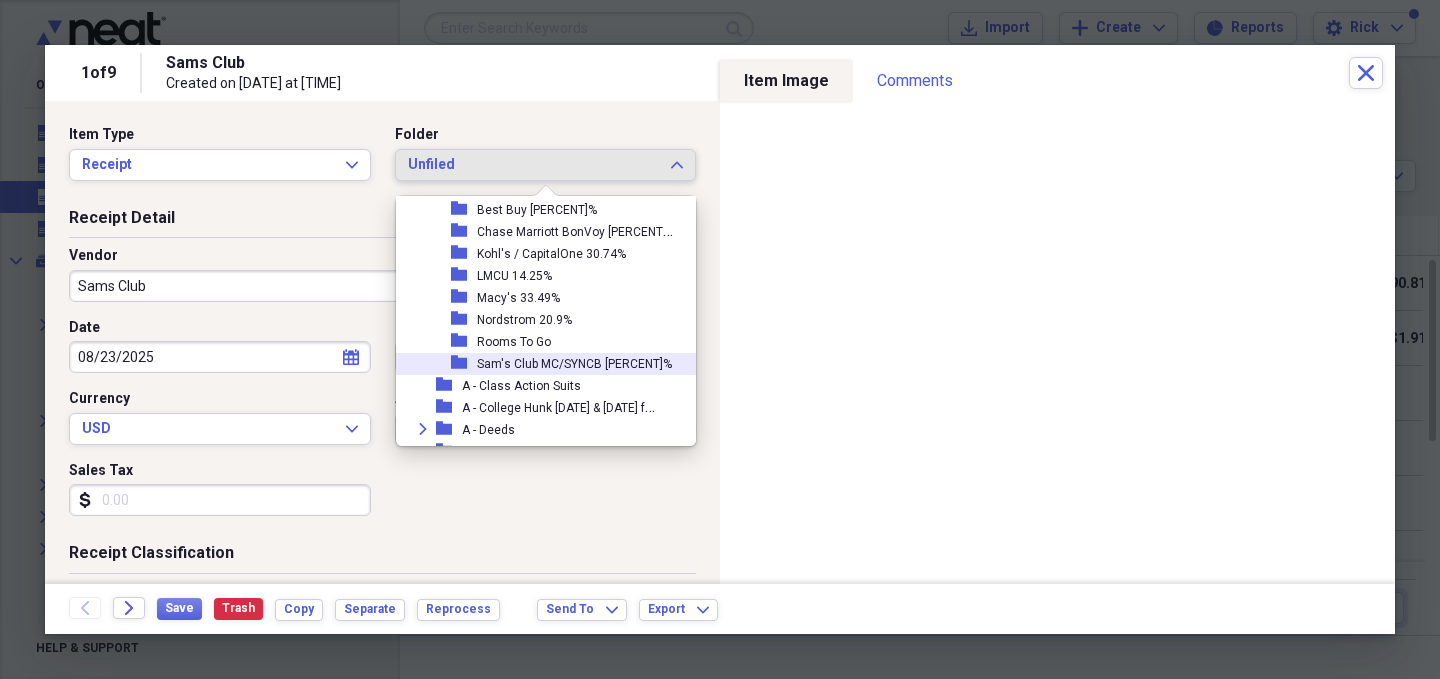 click on "Sam's Club MC/SYNCB [PERCENT]%" at bounding box center (574, 364) 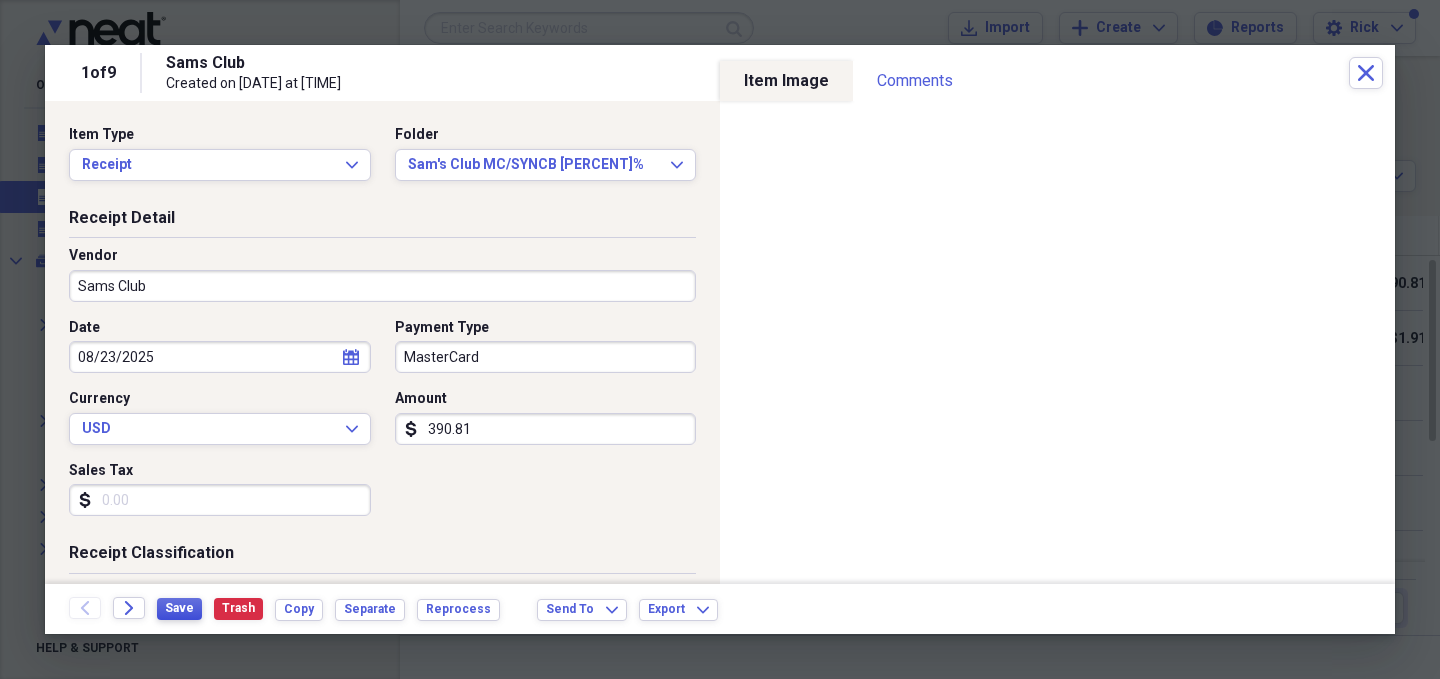 click on "Save" at bounding box center [179, 608] 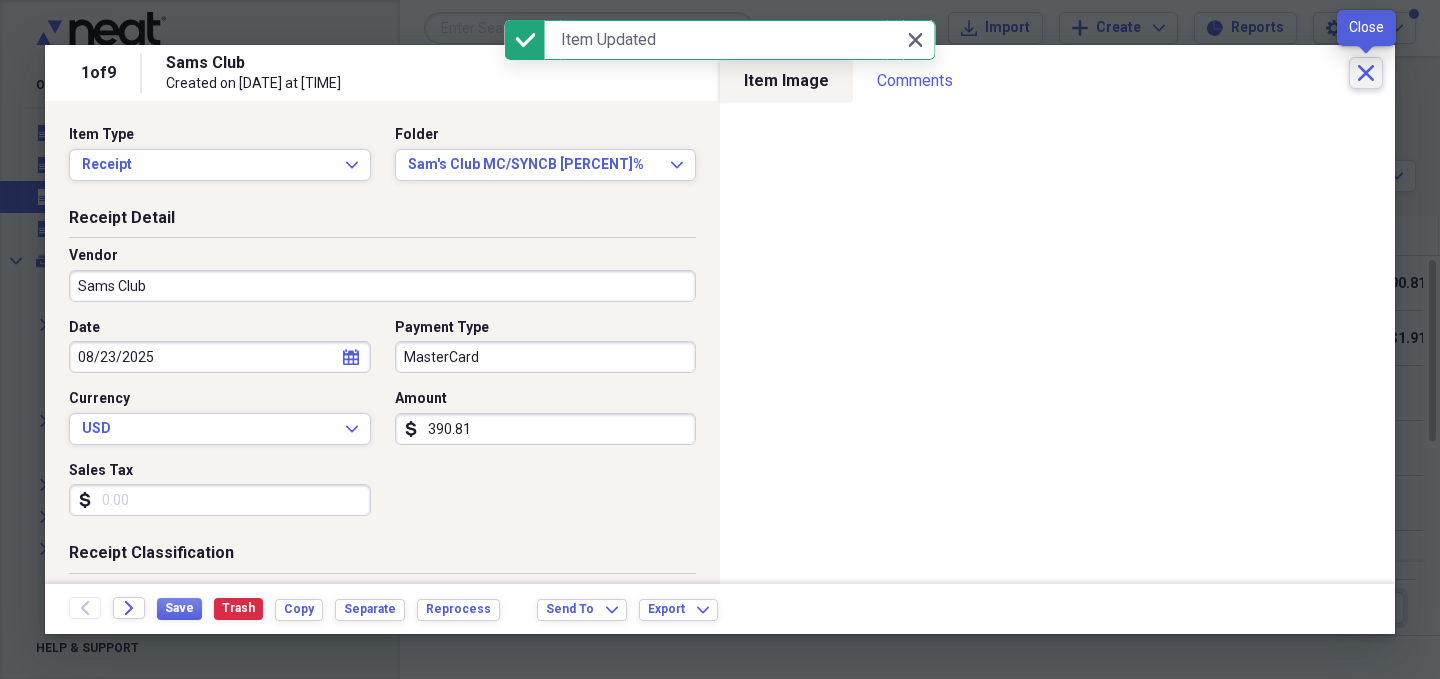click on "Close" 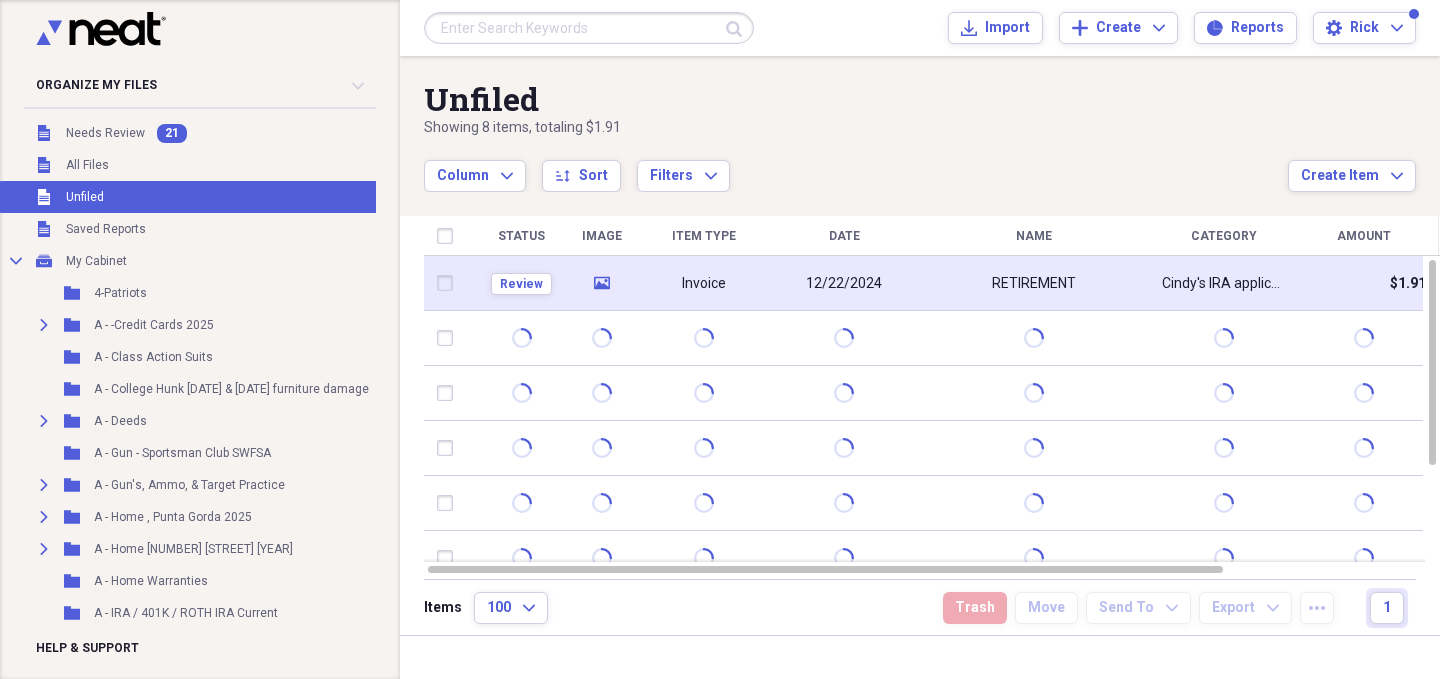 click on "Review" at bounding box center [521, 283] 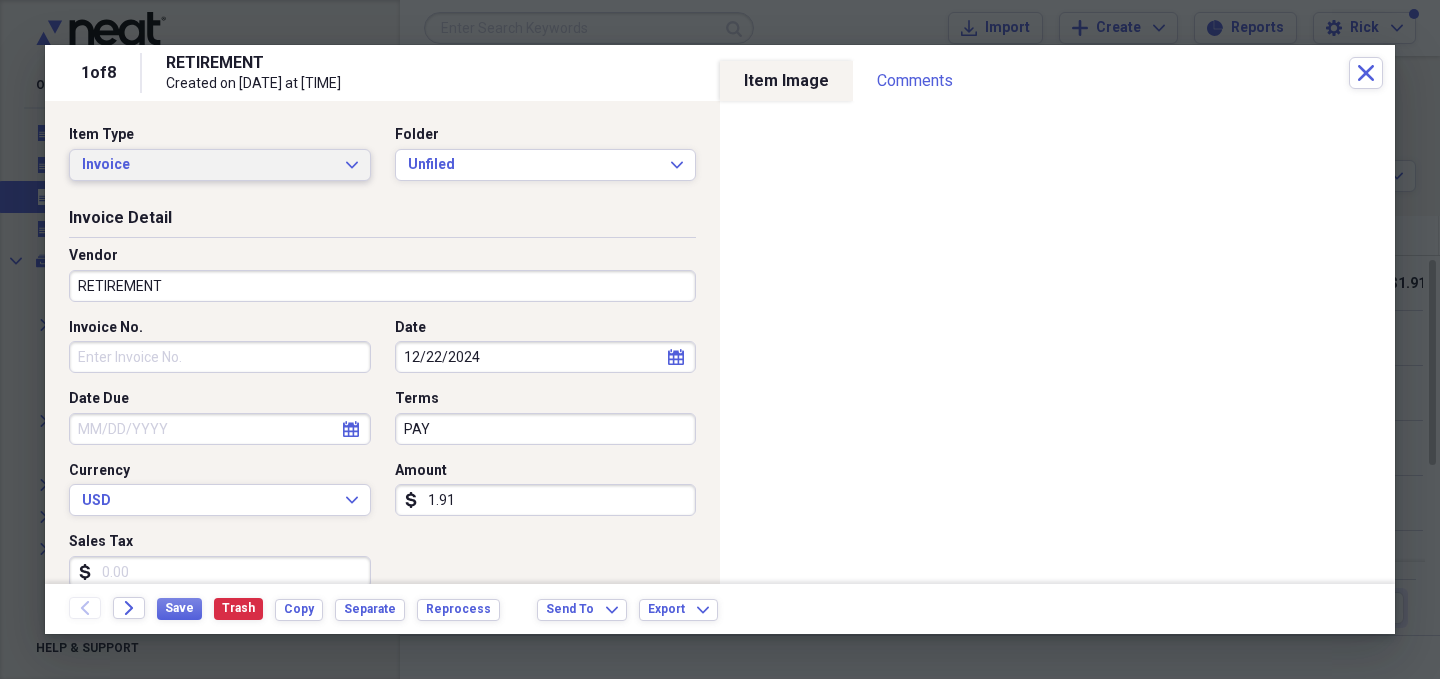 click 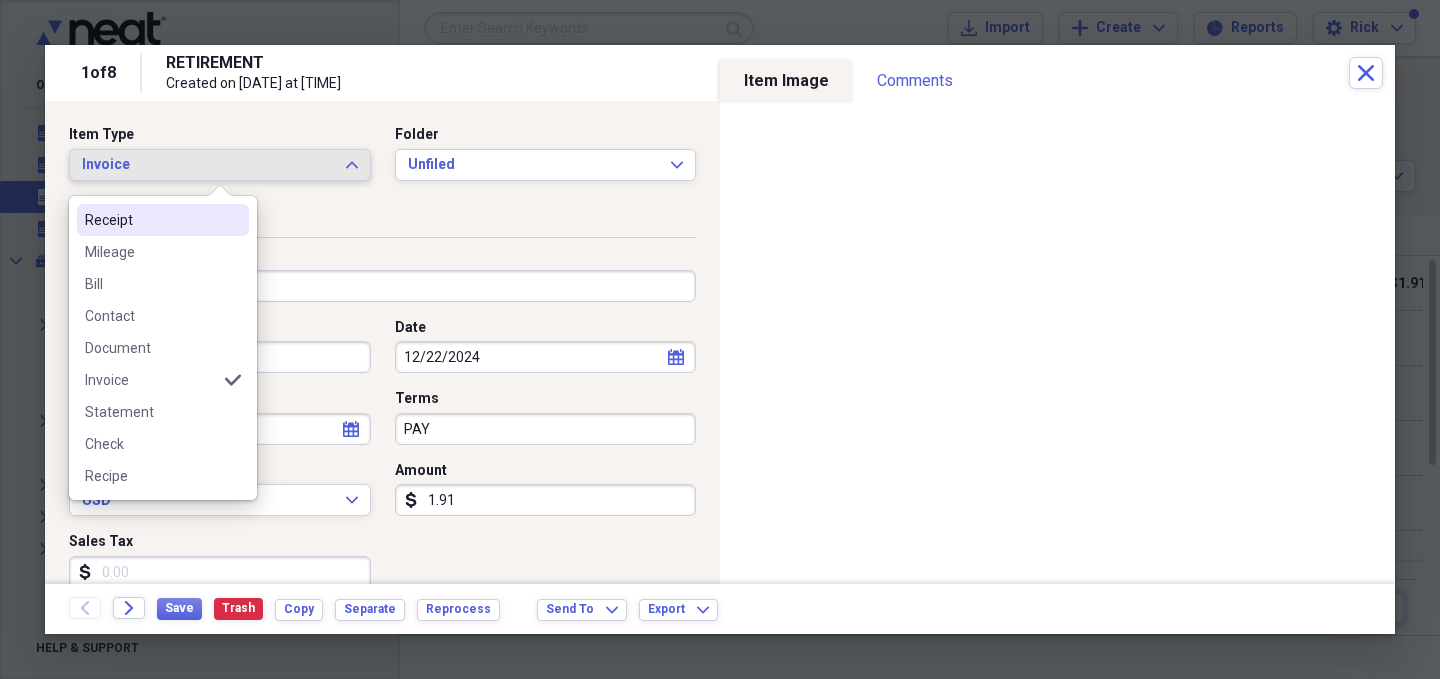 click on "Receipt" at bounding box center [151, 220] 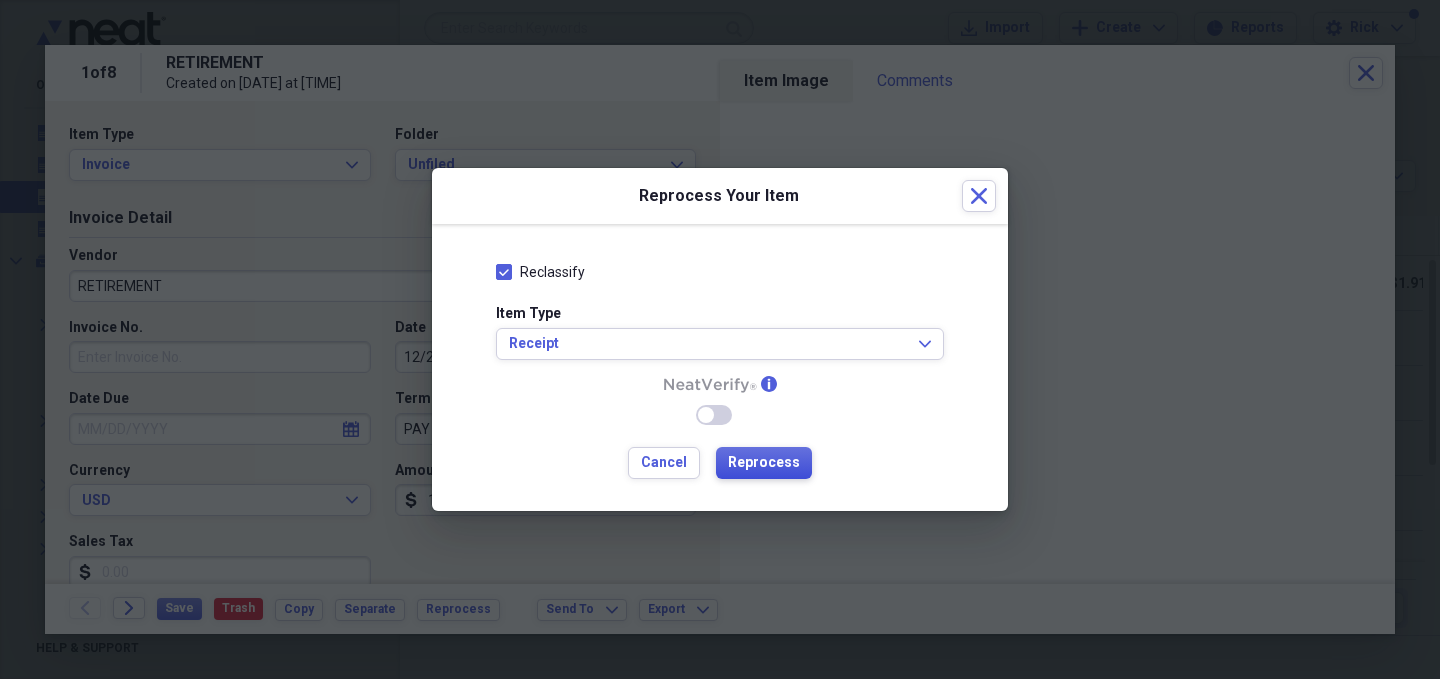 click on "Reprocess" at bounding box center (764, 463) 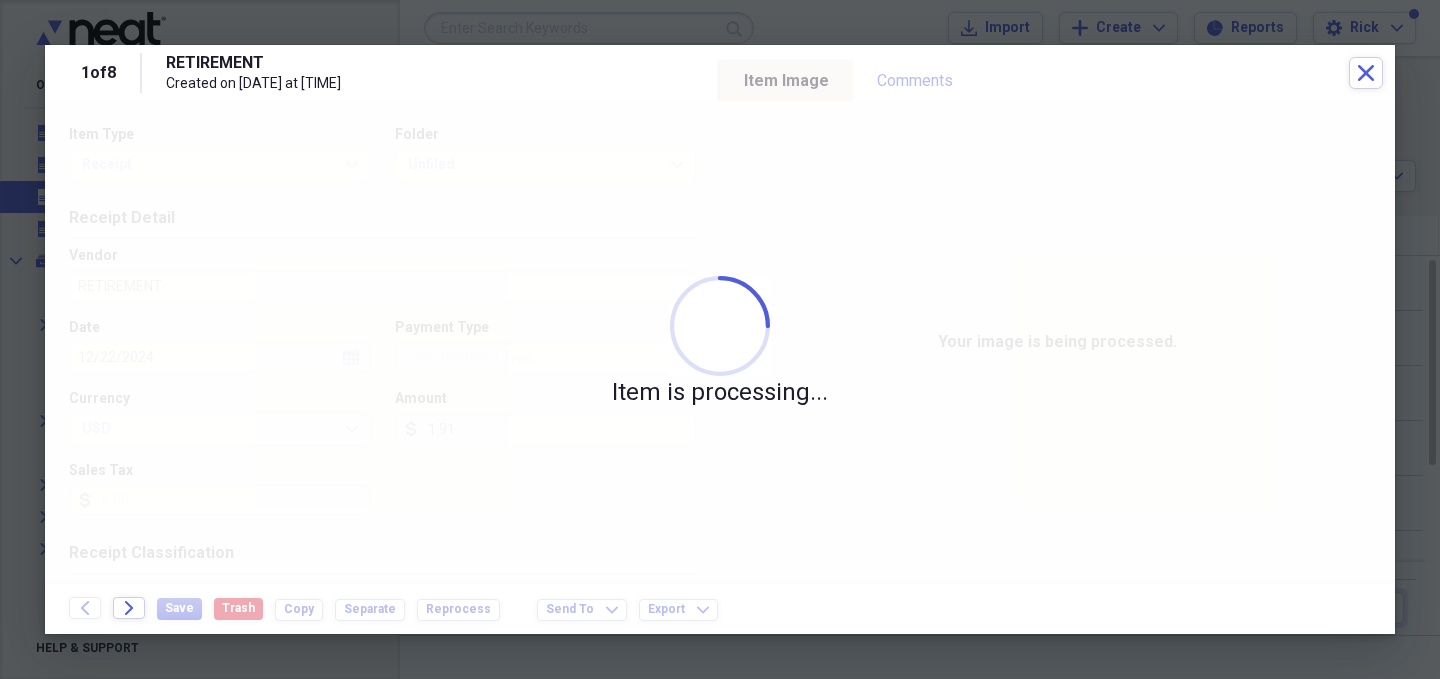 type on "Cash" 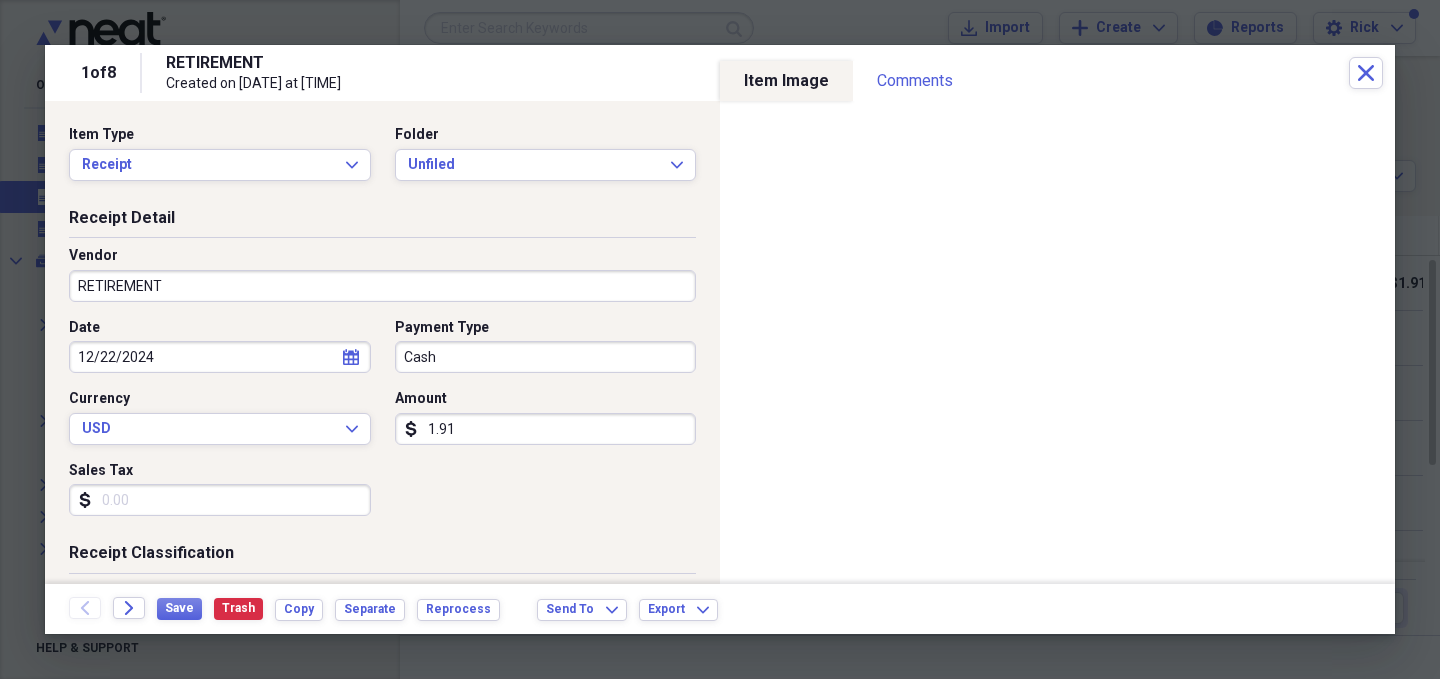drag, startPoint x: 568, startPoint y: 416, endPoint x: 434, endPoint y: 380, distance: 138.75157 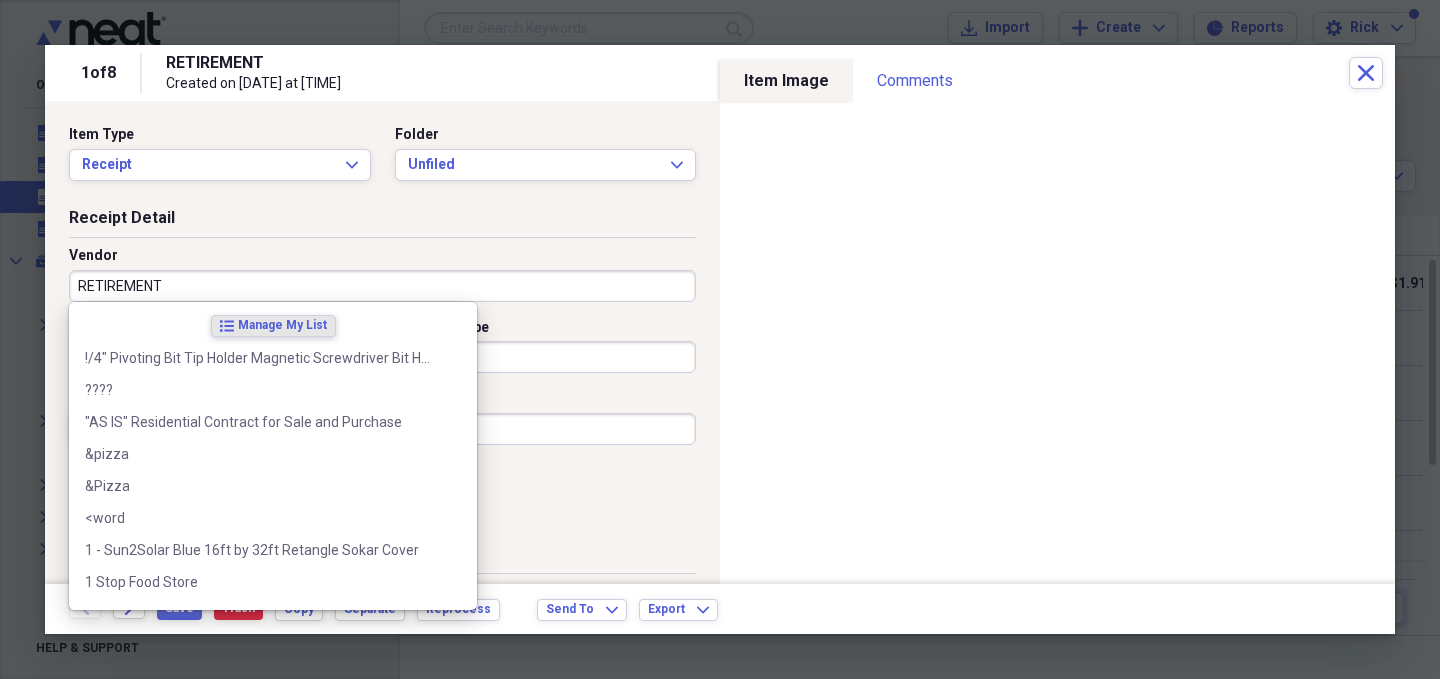 click on "RETIREMENT" at bounding box center [382, 286] 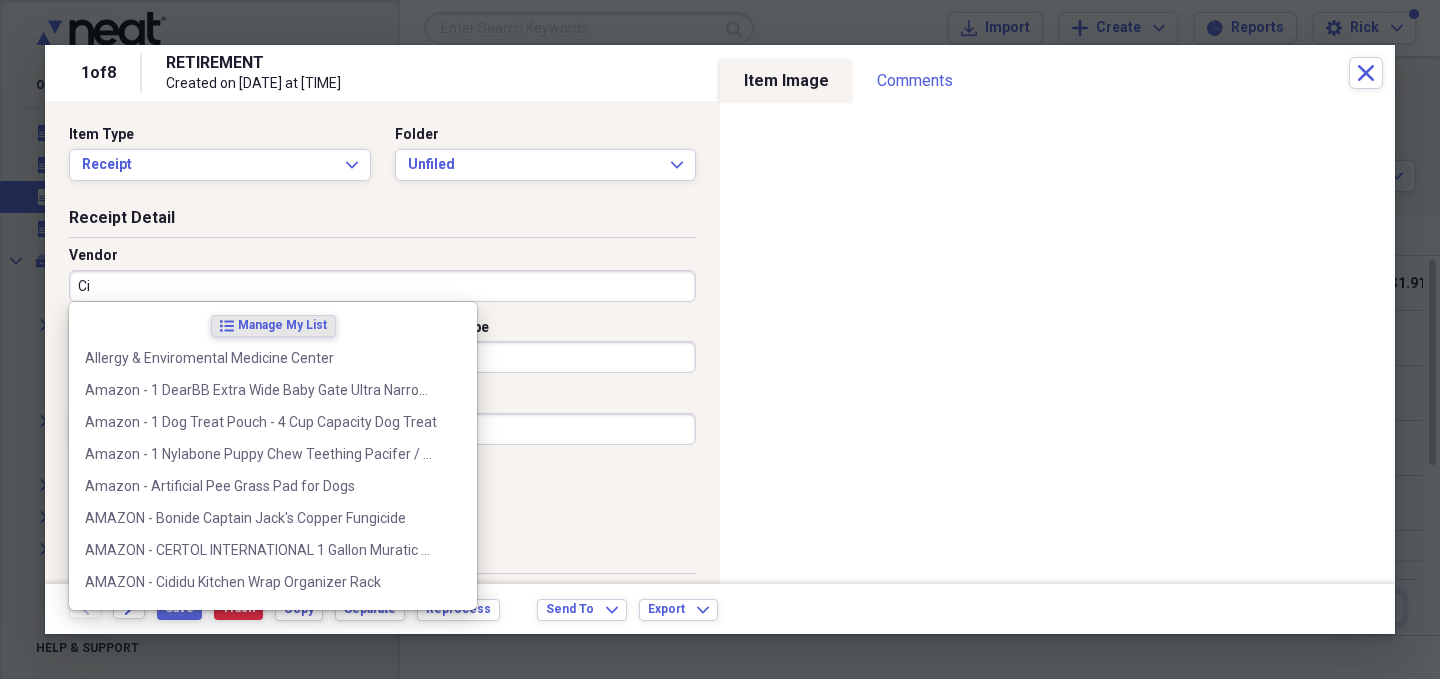 type on "C" 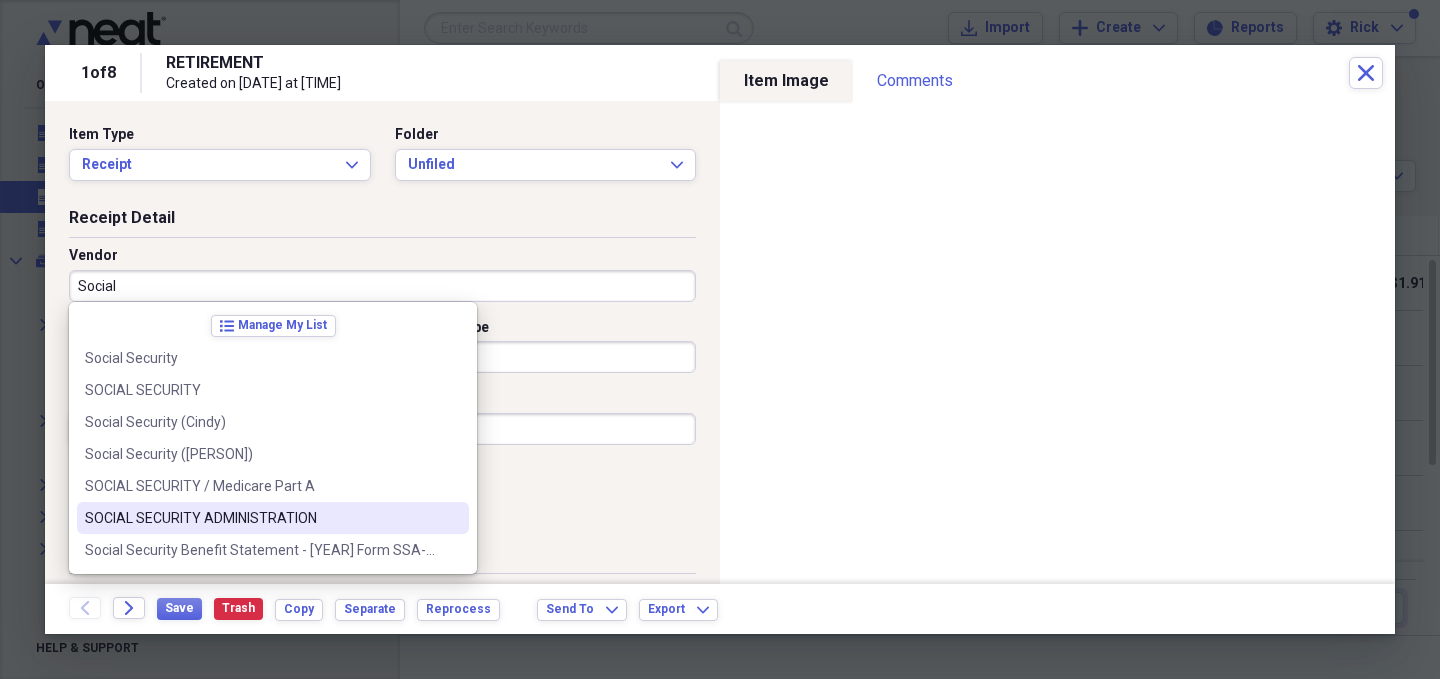 click on "SOCIAL SECURITY ADMINISTRATION" at bounding box center (273, 518) 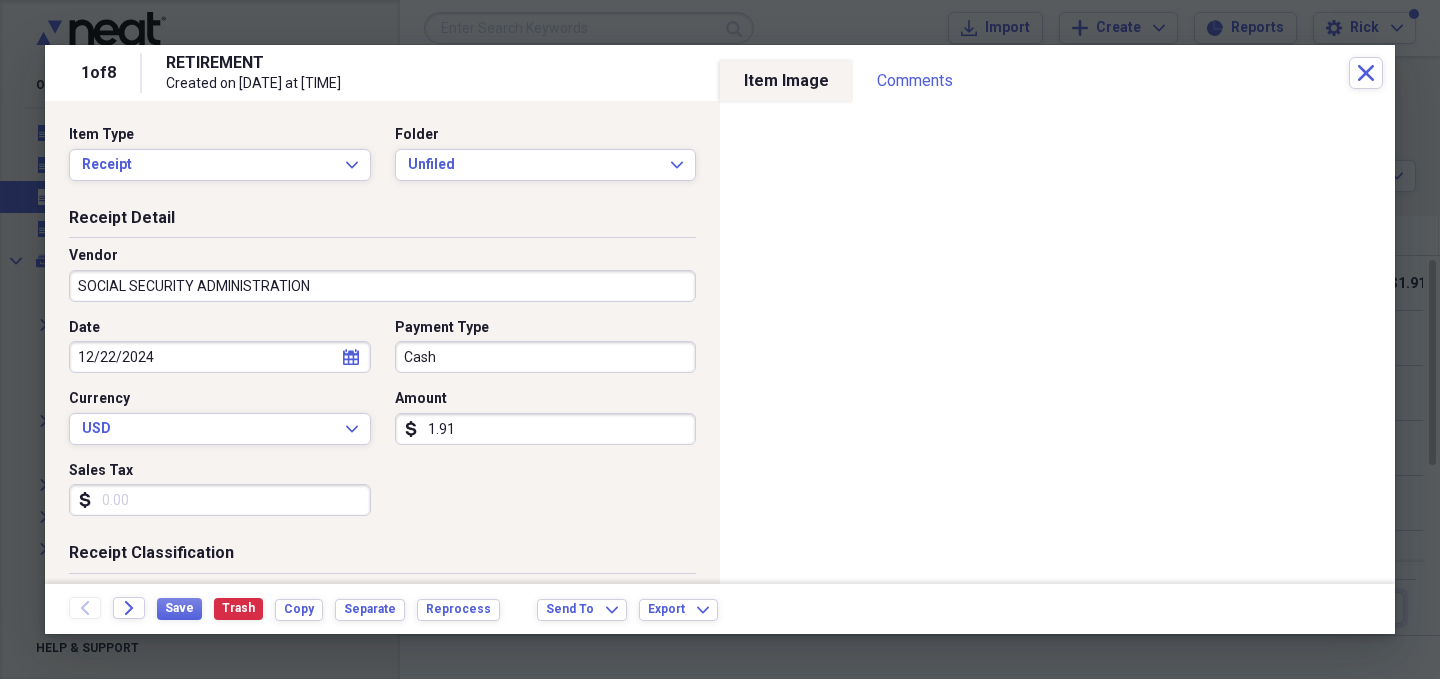 type on "Social Security Income update" 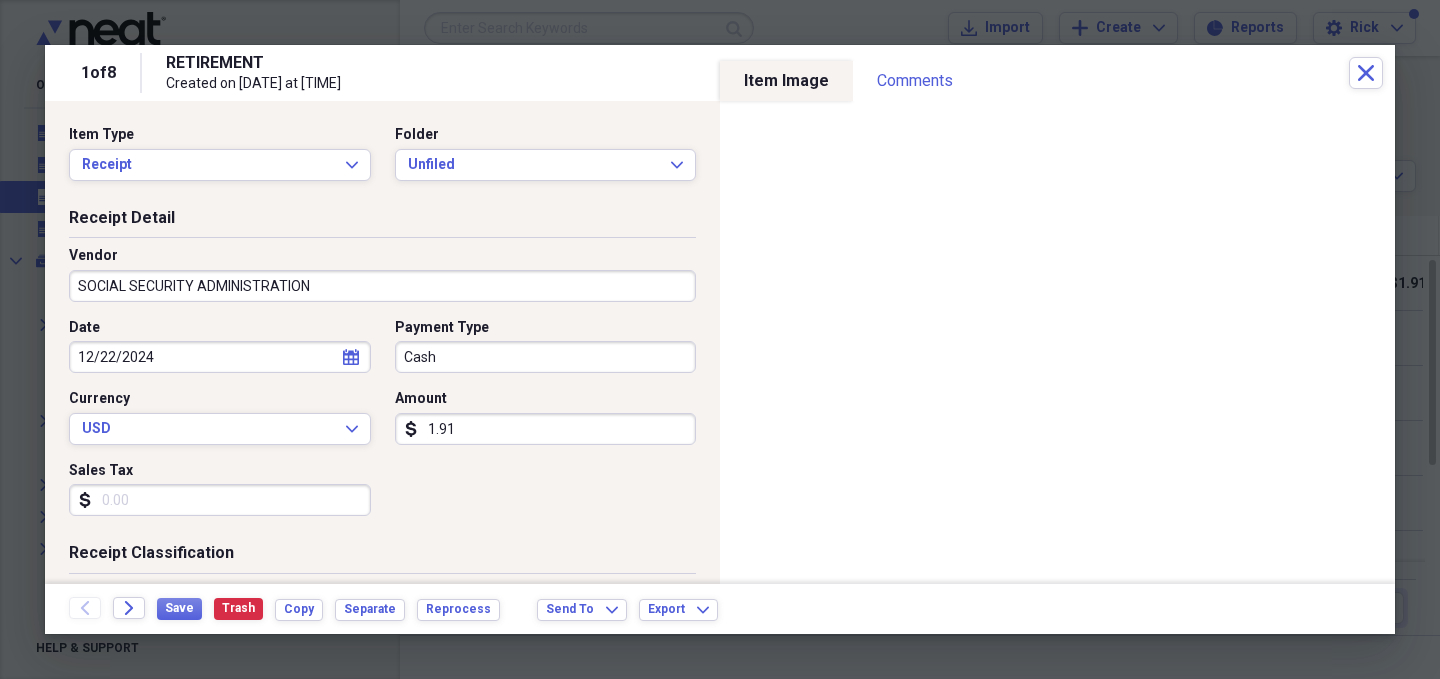 click on "1.91" at bounding box center (546, 429) 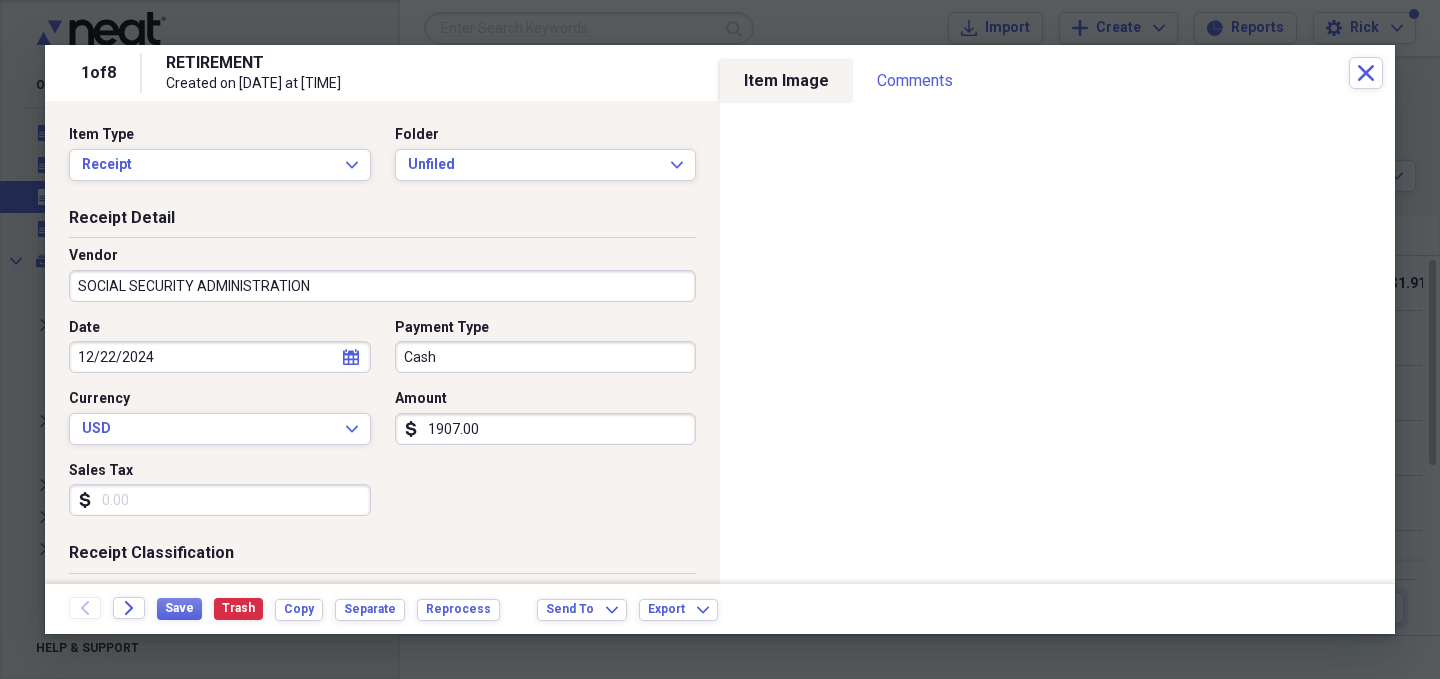 type on "1907.00" 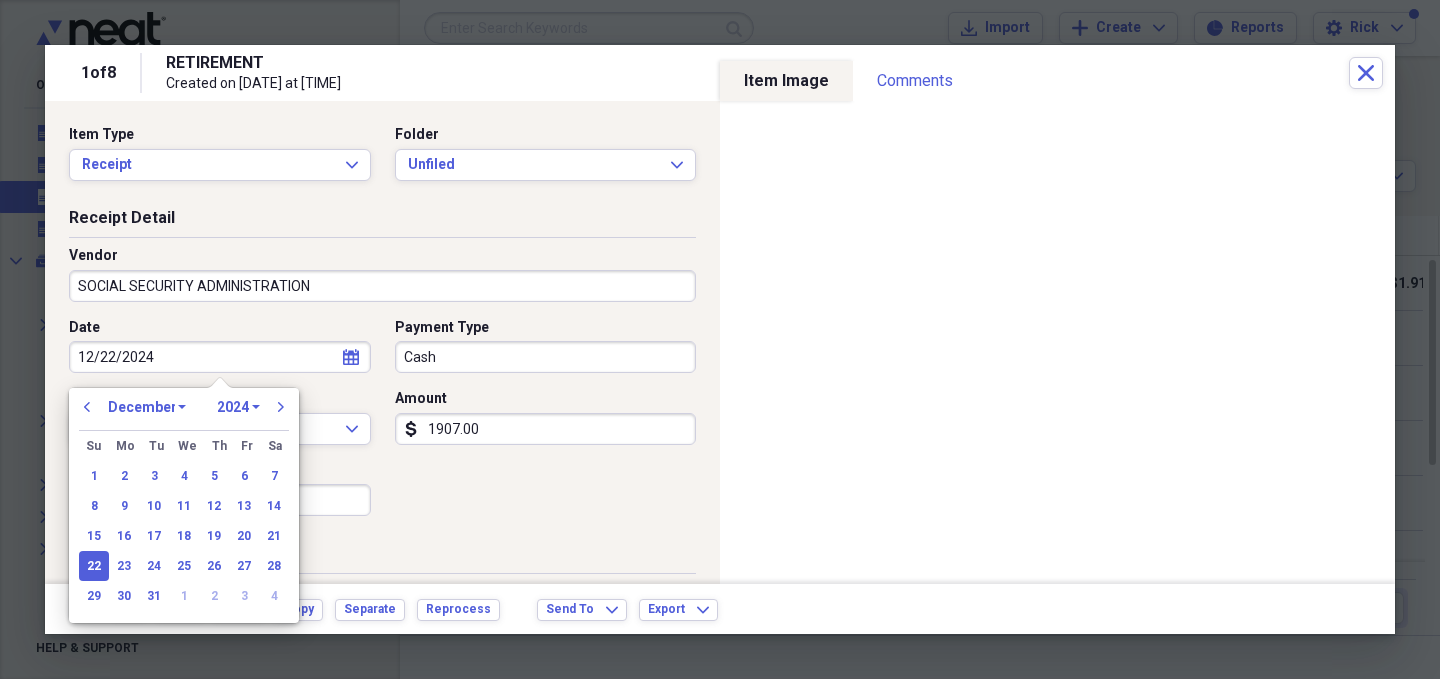 click on "12/22/2024" at bounding box center (220, 357) 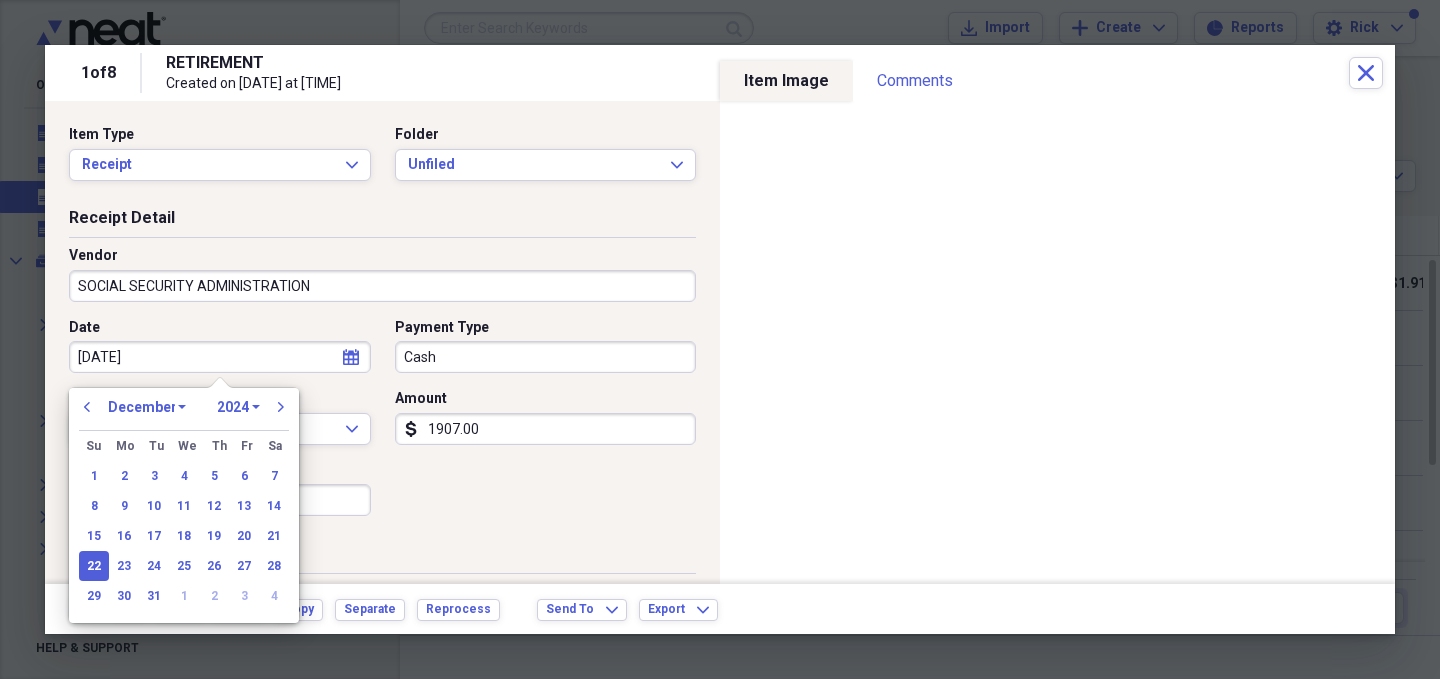 type on "[DATE]" 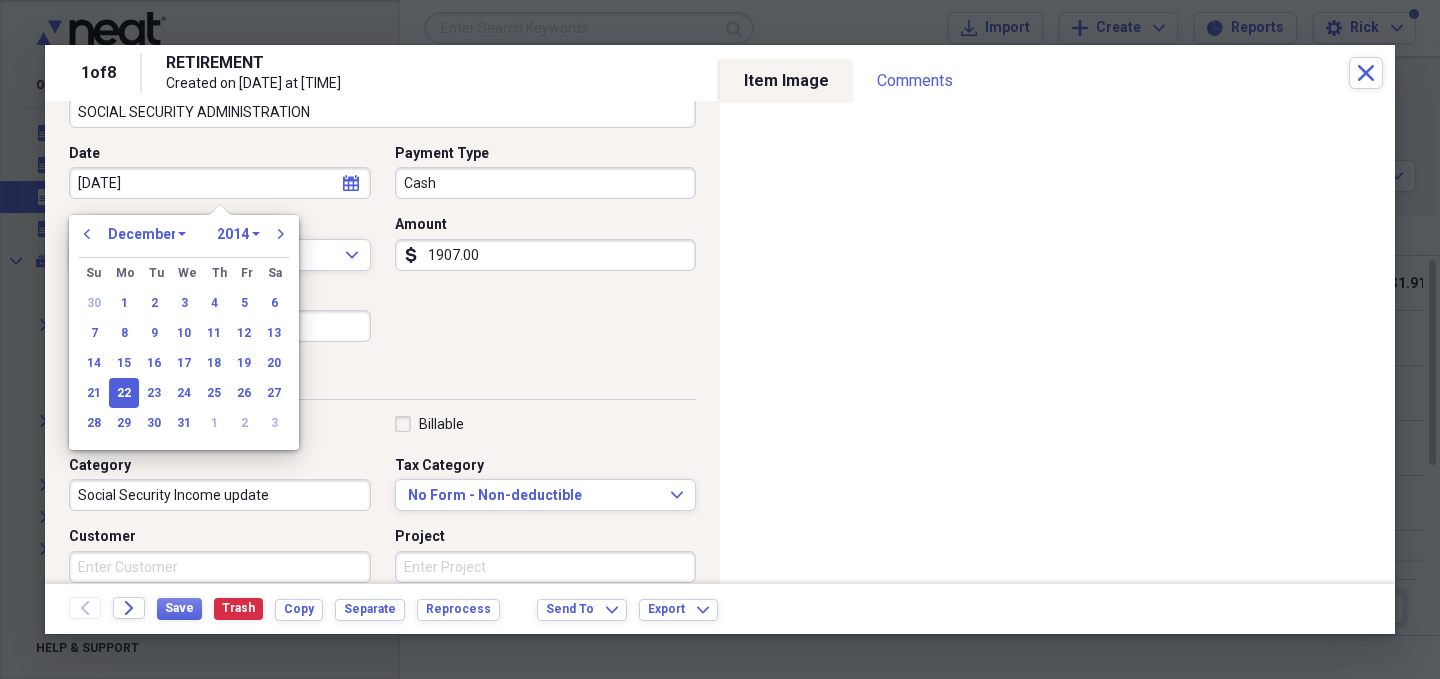 scroll, scrollTop: 177, scrollLeft: 0, axis: vertical 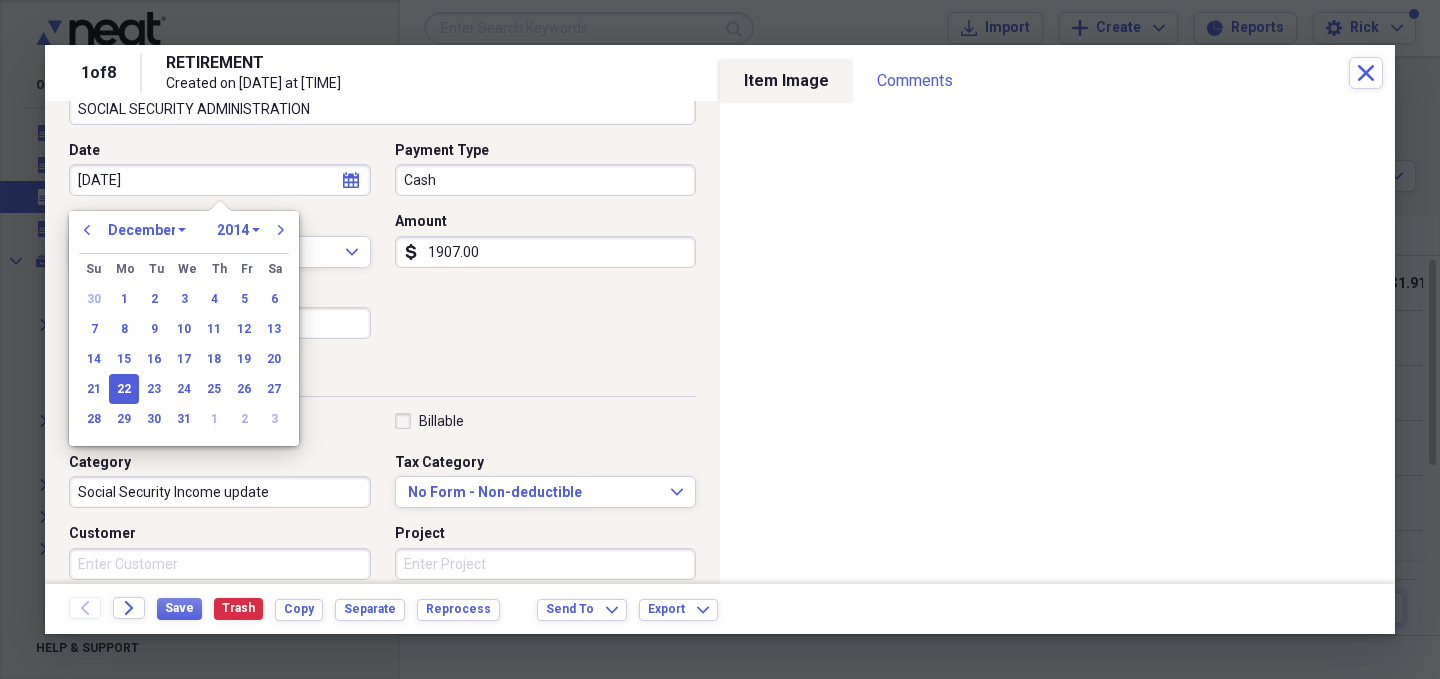 type on "[DATE]" 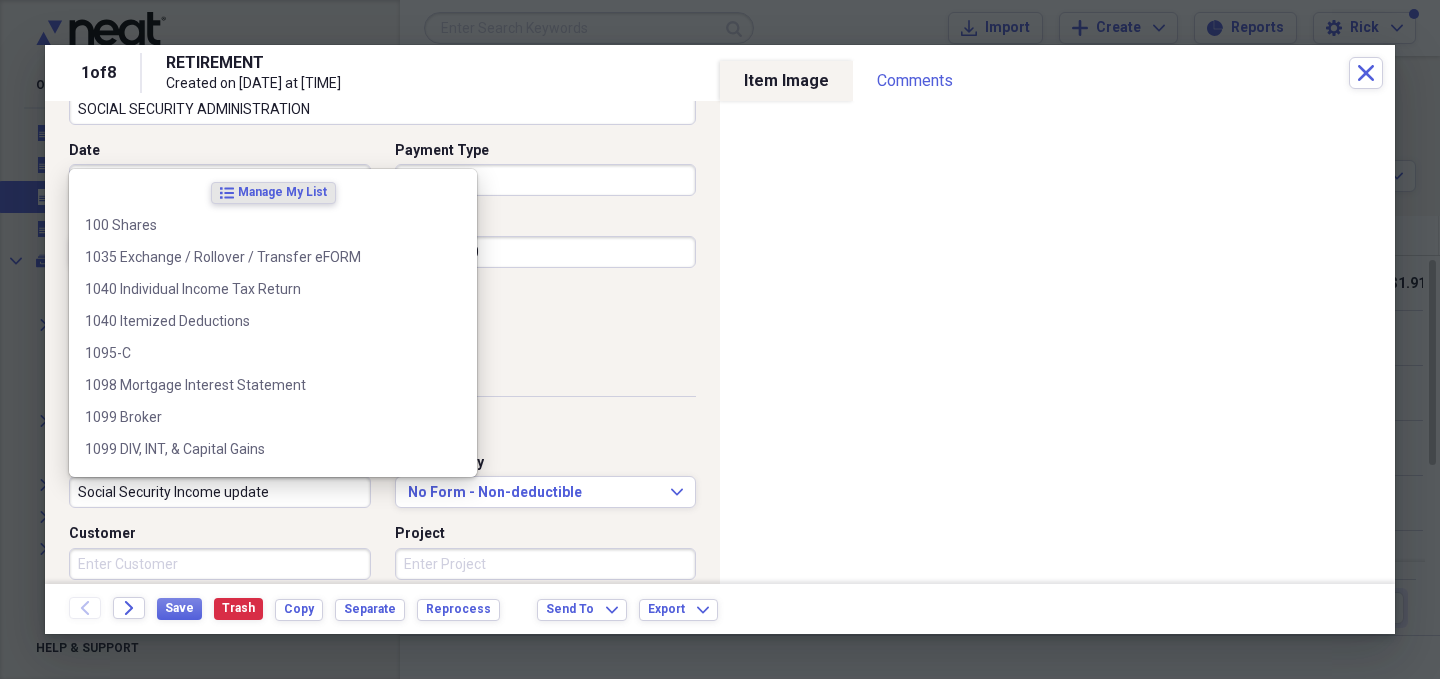 click on "Social Security Income update" at bounding box center [220, 492] 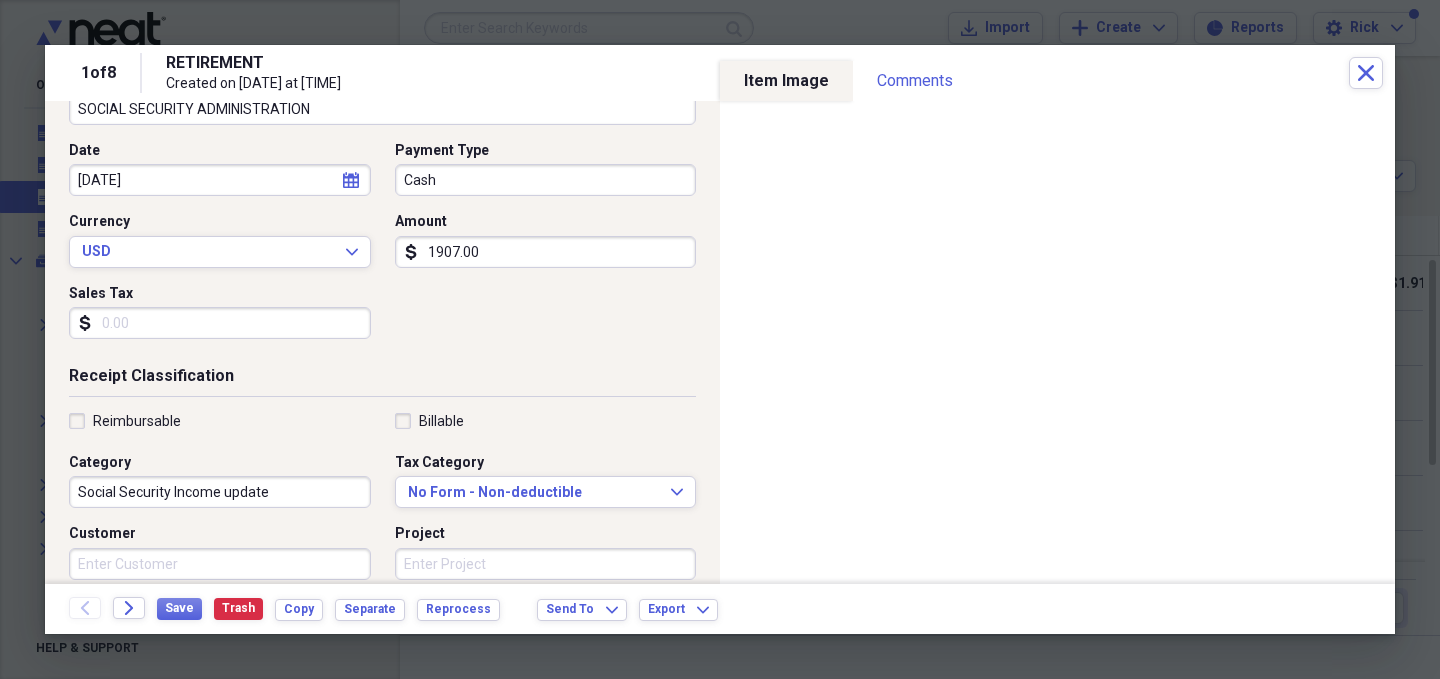 click on "Receipt Classification" at bounding box center (382, 380) 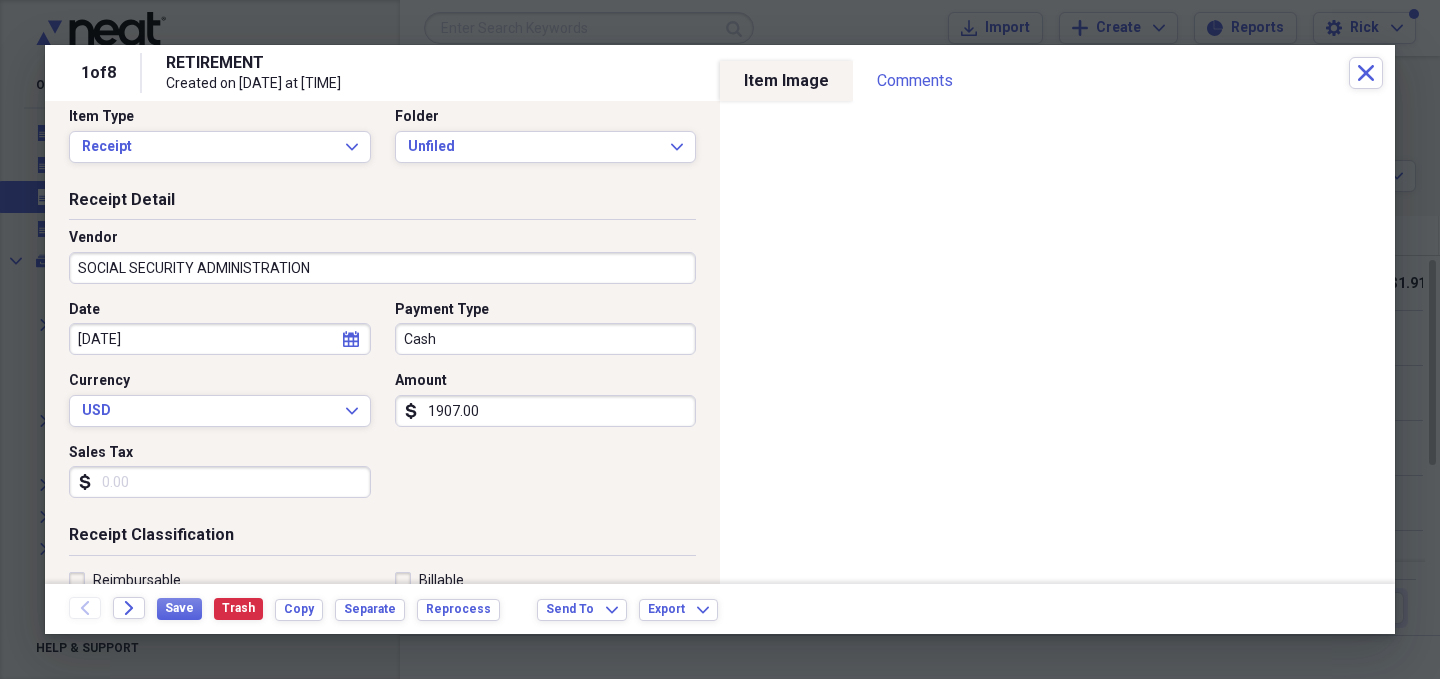 scroll, scrollTop: 16, scrollLeft: 0, axis: vertical 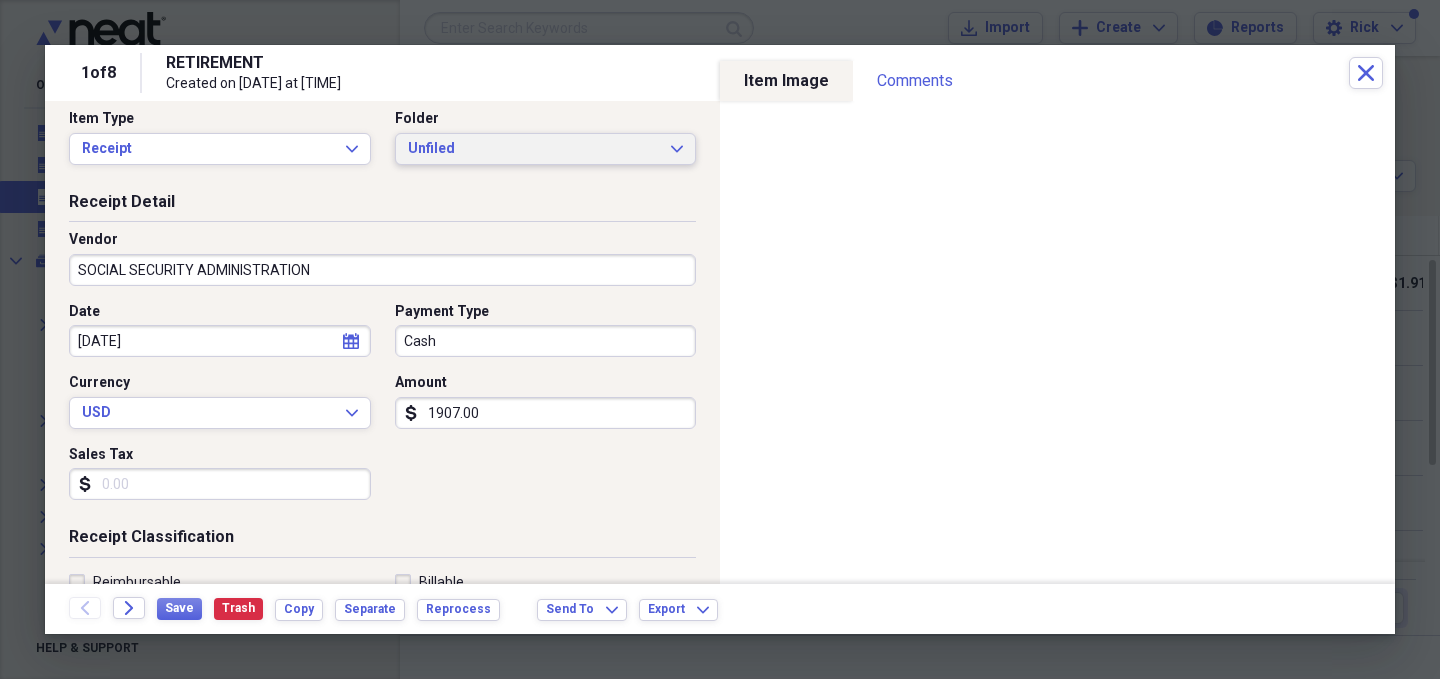 click on "Expand" 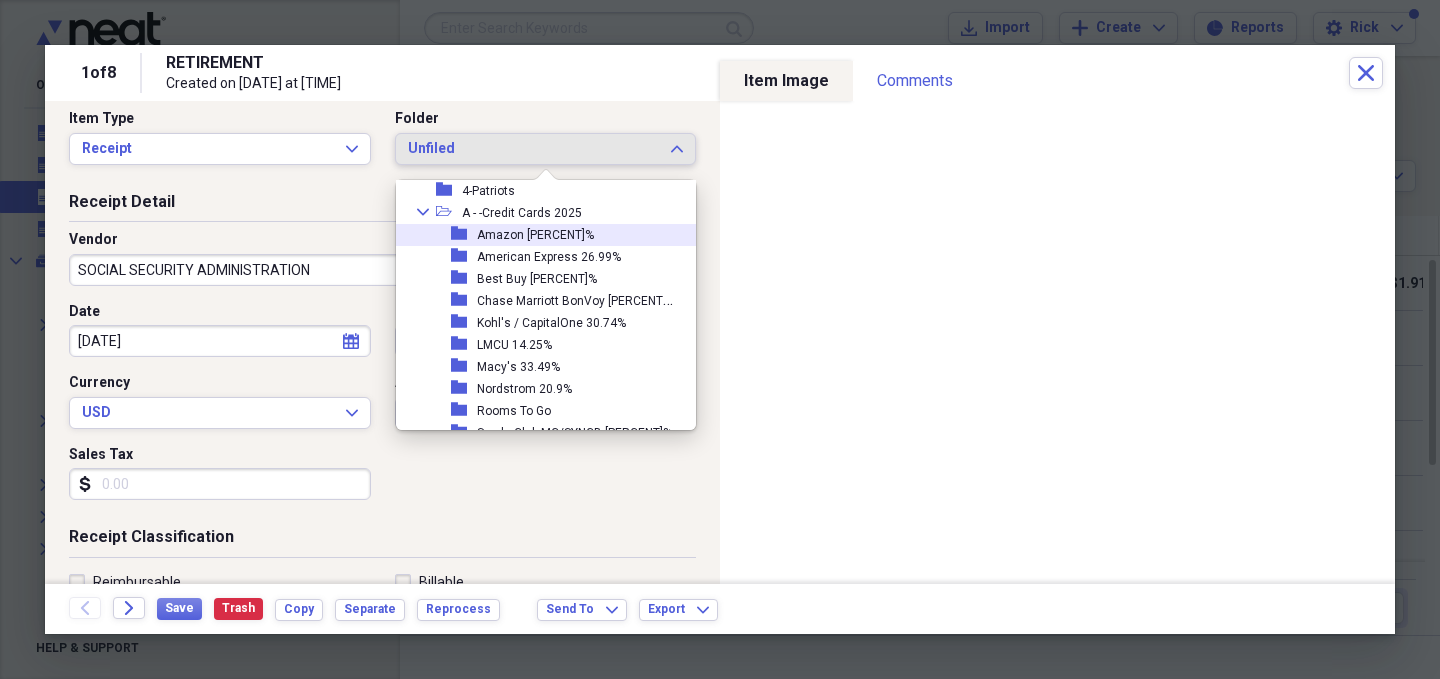 scroll, scrollTop: 56, scrollLeft: 0, axis: vertical 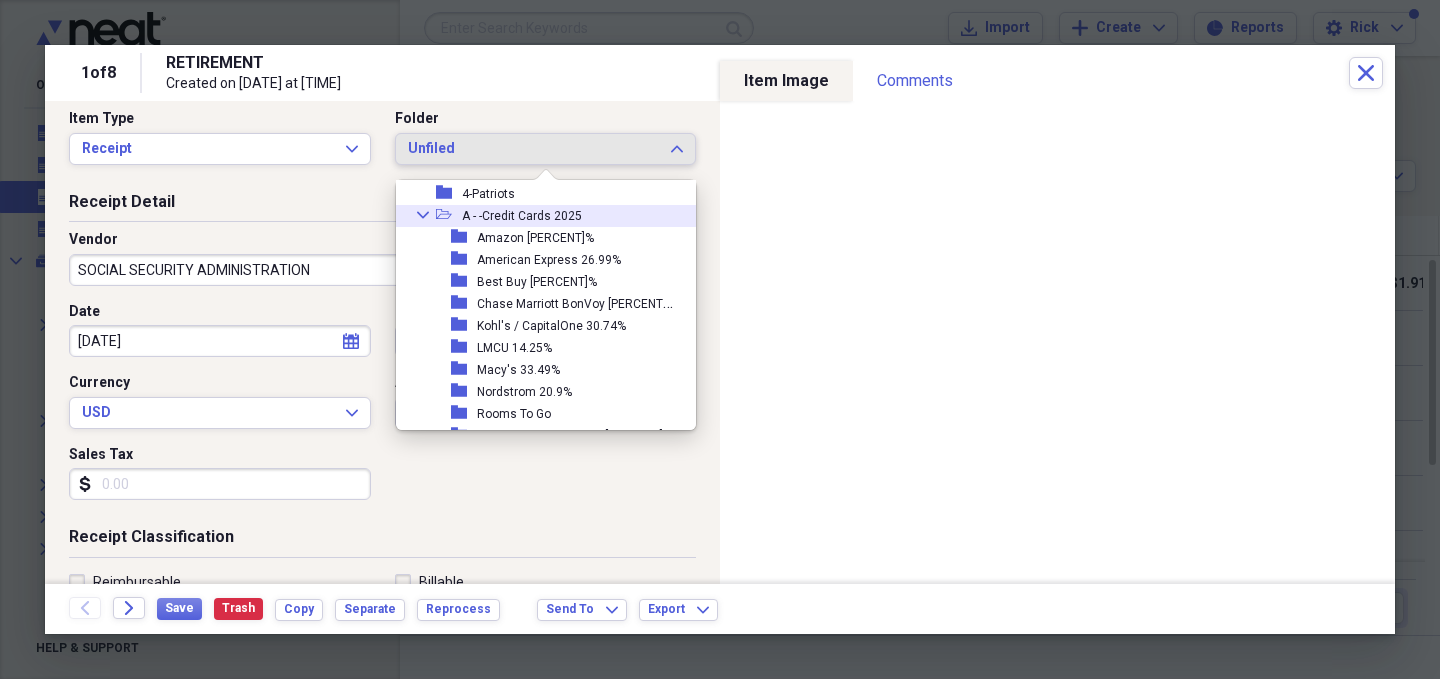 click on "Collapse" 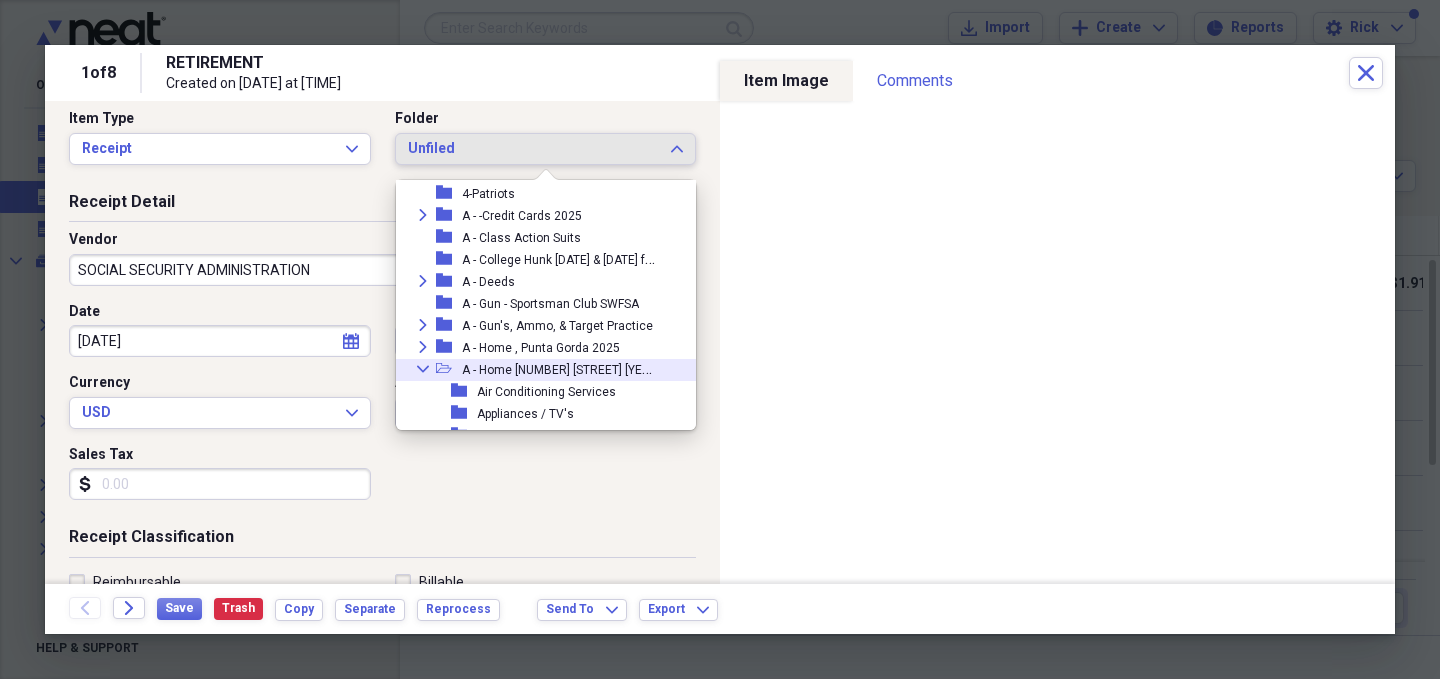 click 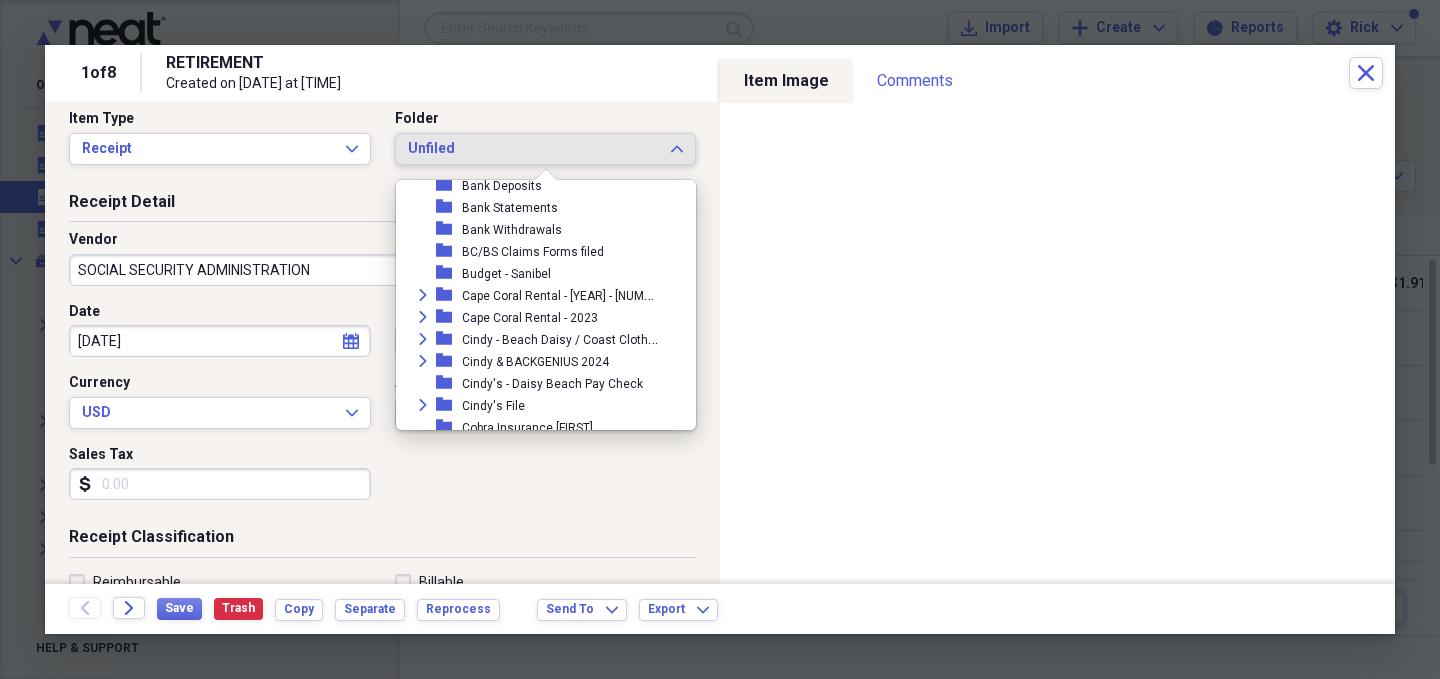 scroll, scrollTop: 608, scrollLeft: 0, axis: vertical 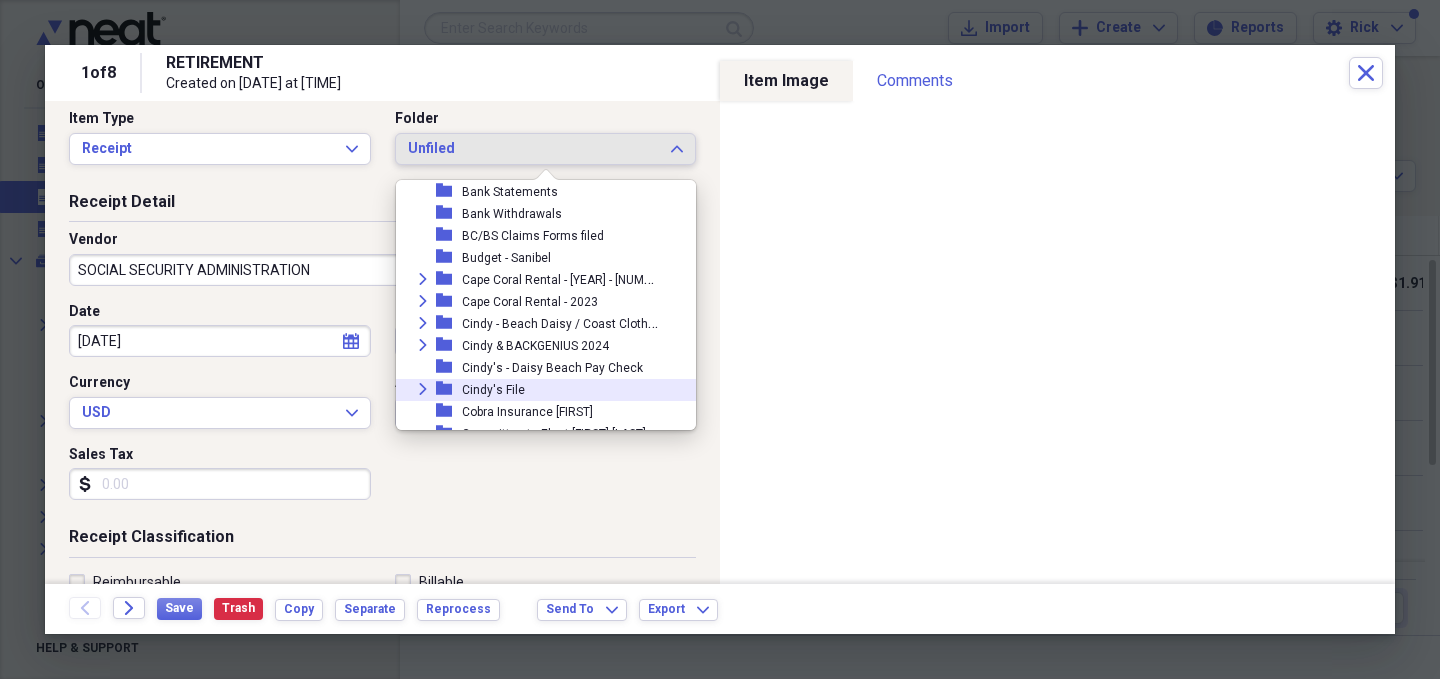 click 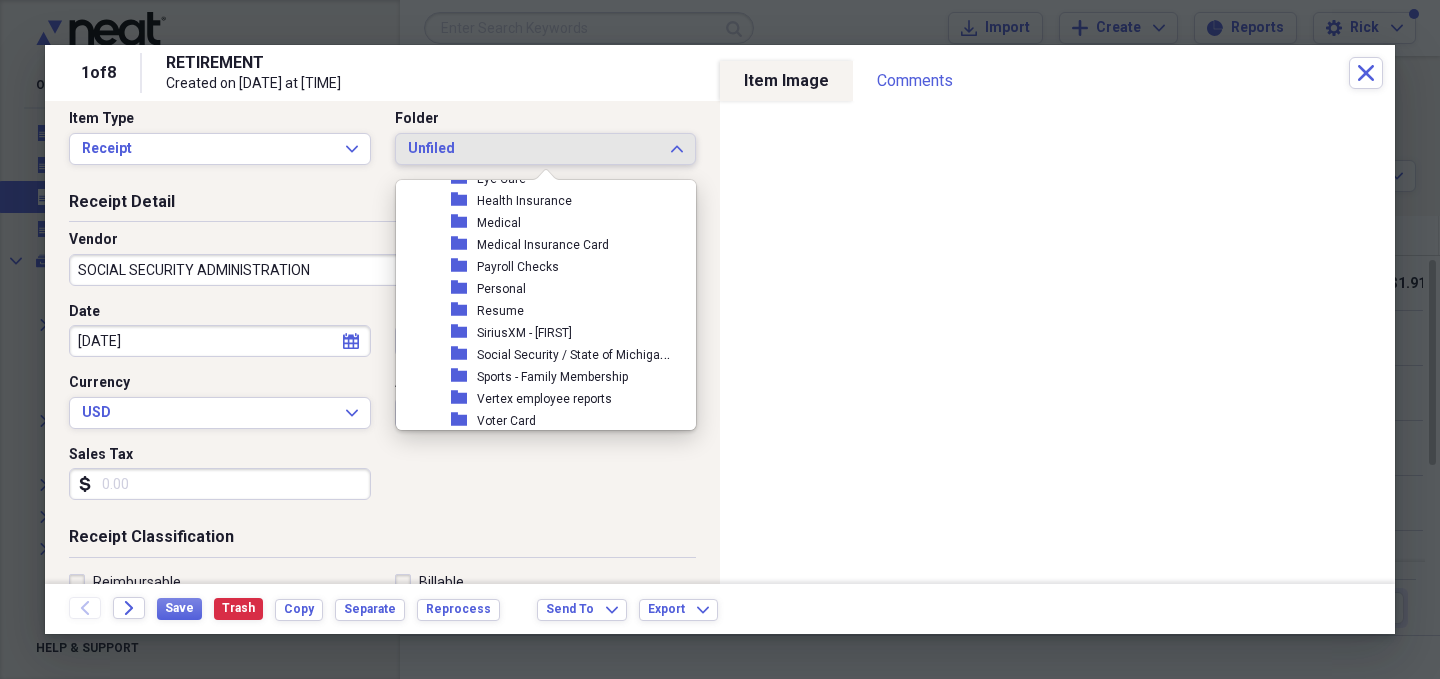 scroll, scrollTop: 1116, scrollLeft: 0, axis: vertical 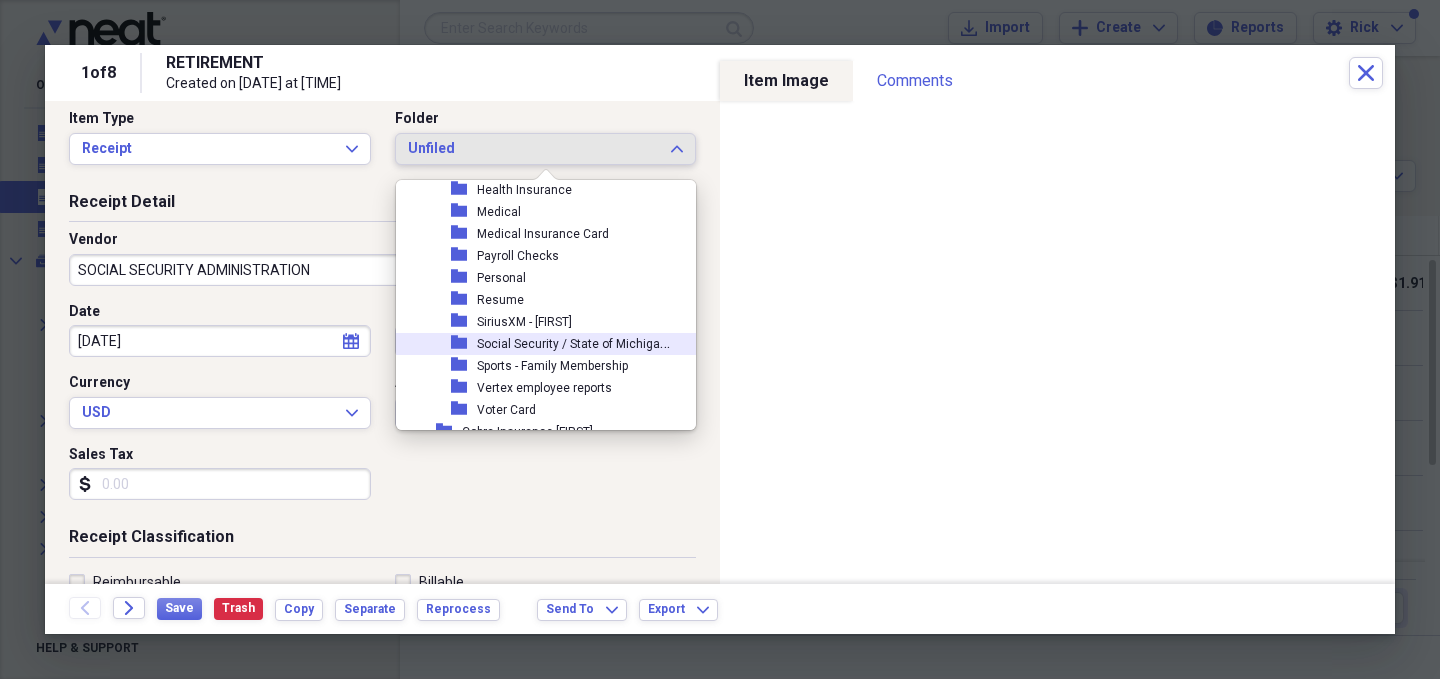 click on "Social Security / State of Michigan pension" at bounding box center [595, 342] 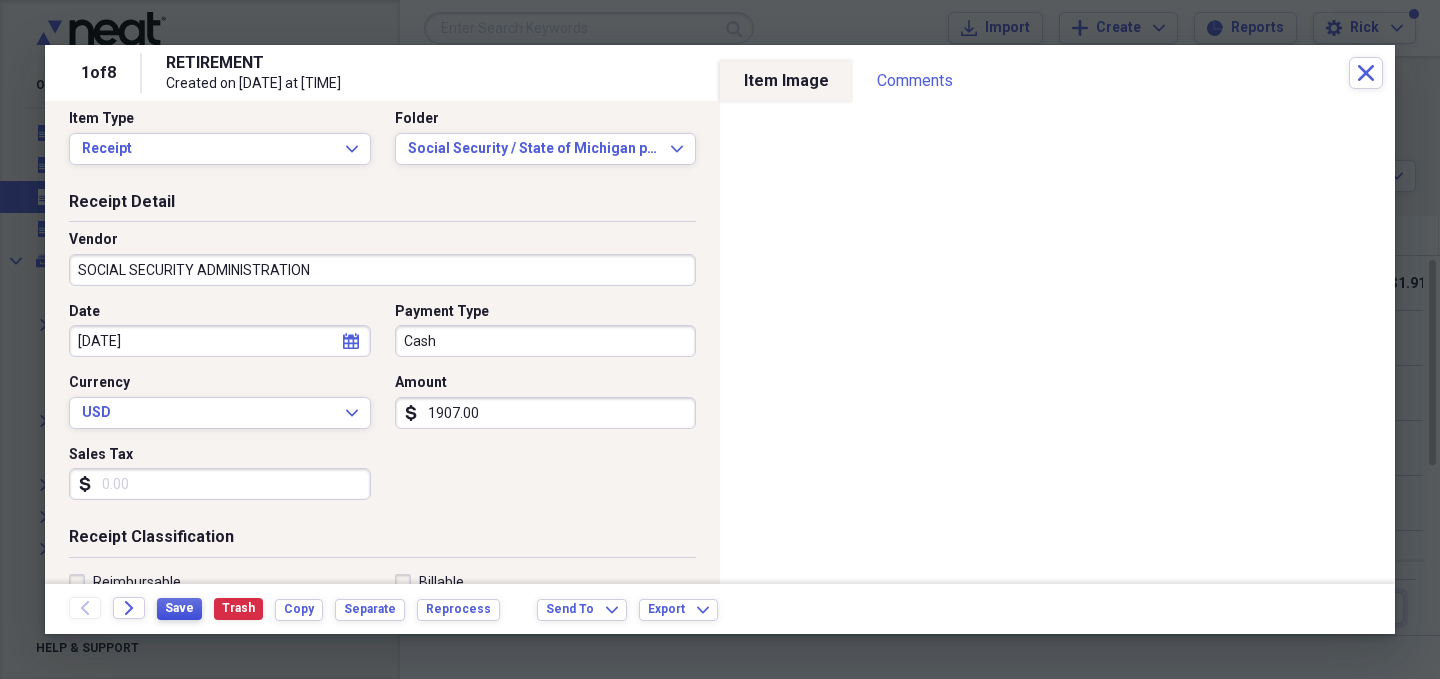 click on "Save" at bounding box center (179, 608) 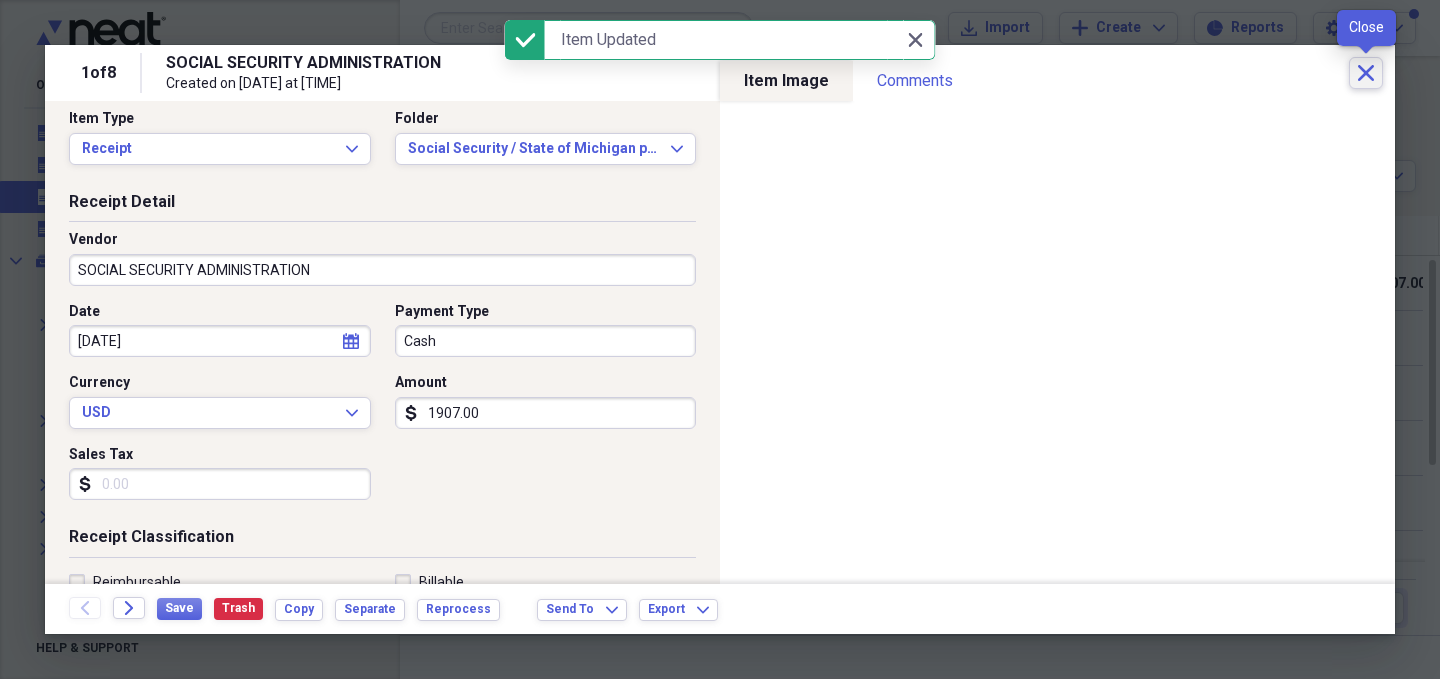 click 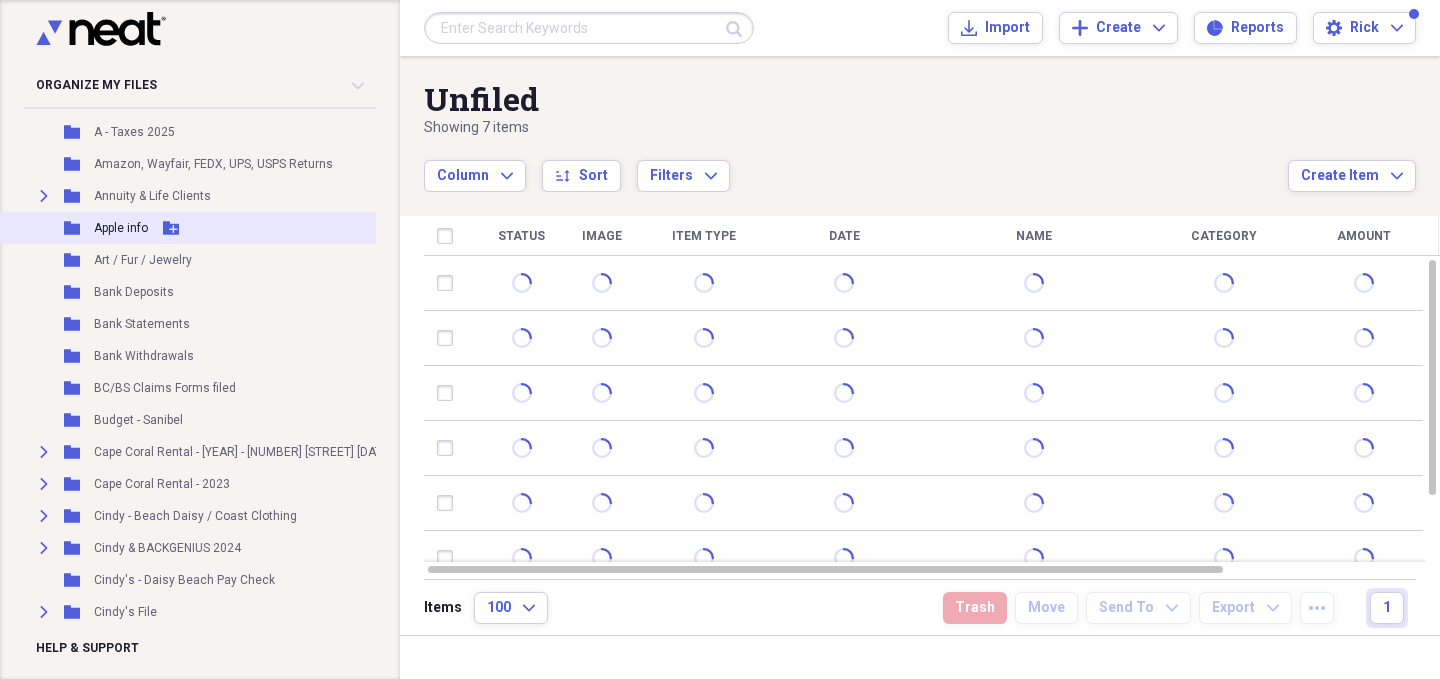 scroll, scrollTop: 790, scrollLeft: 0, axis: vertical 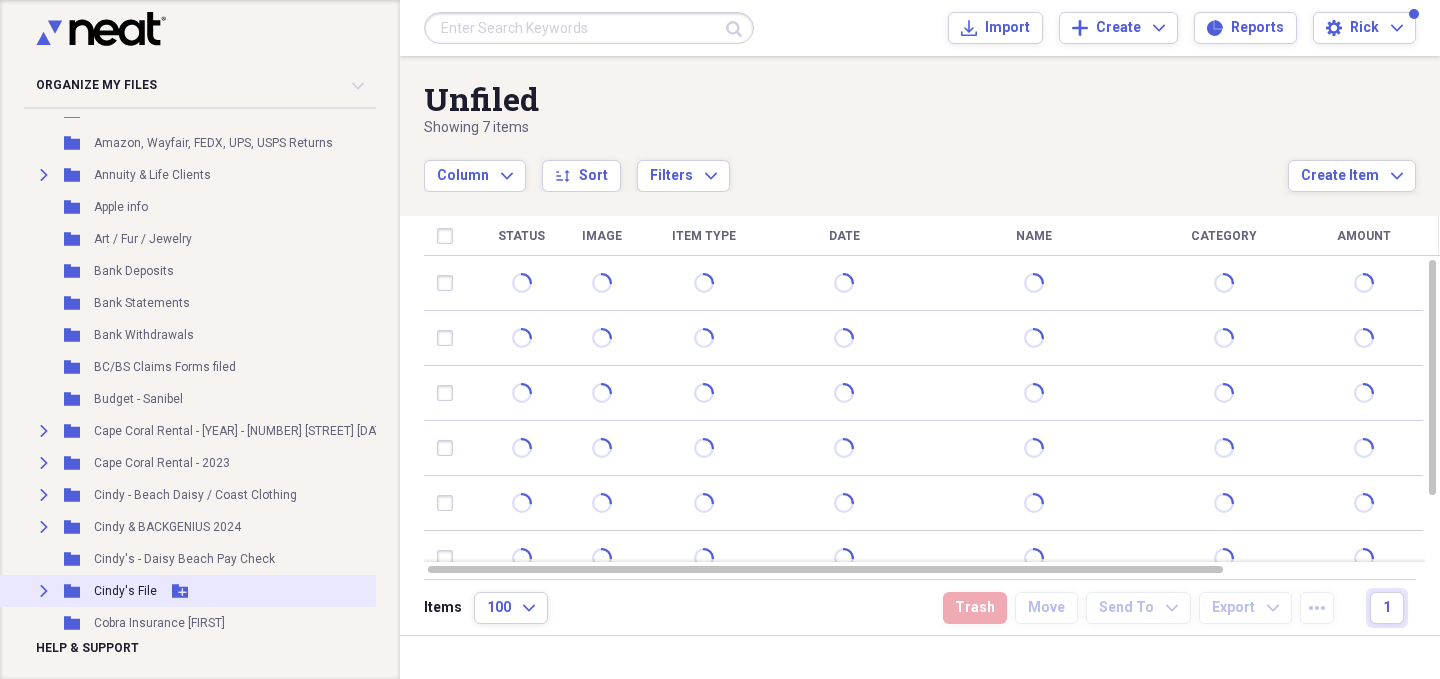 click on "Expand" 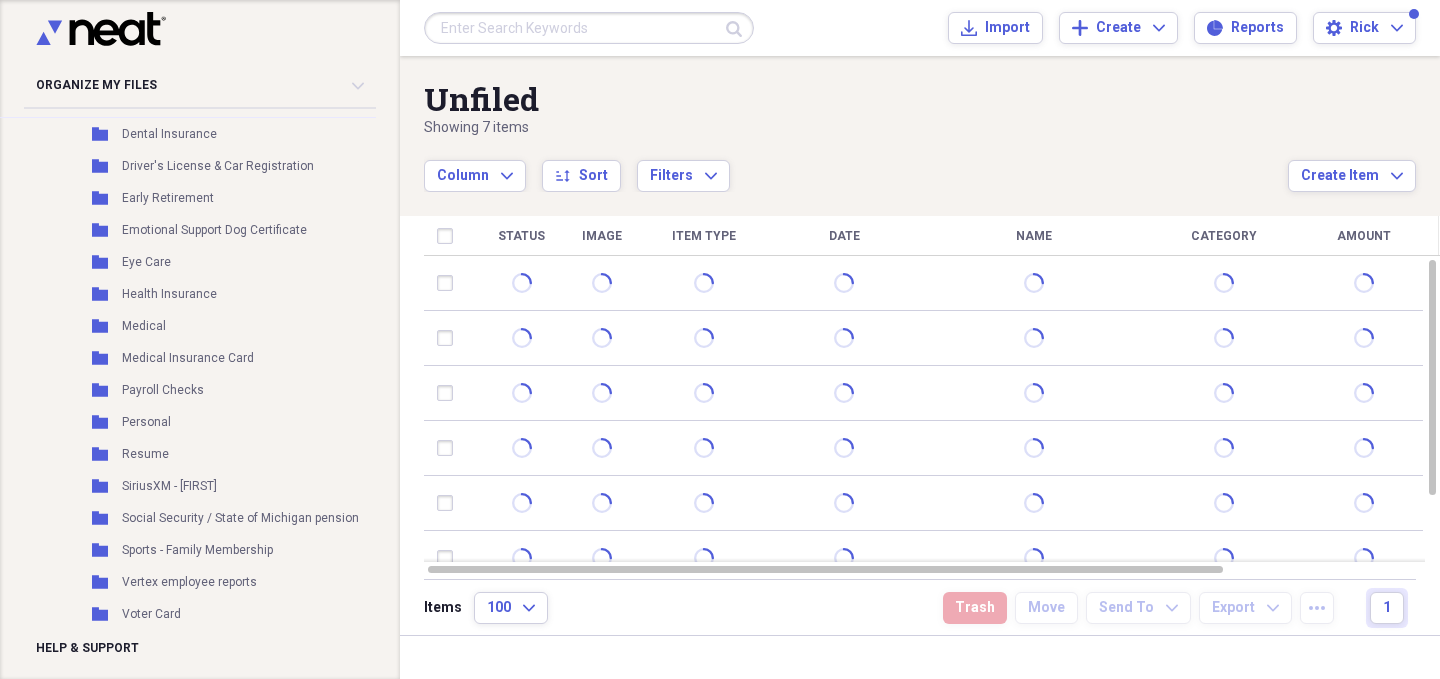 scroll, scrollTop: 1536, scrollLeft: 0, axis: vertical 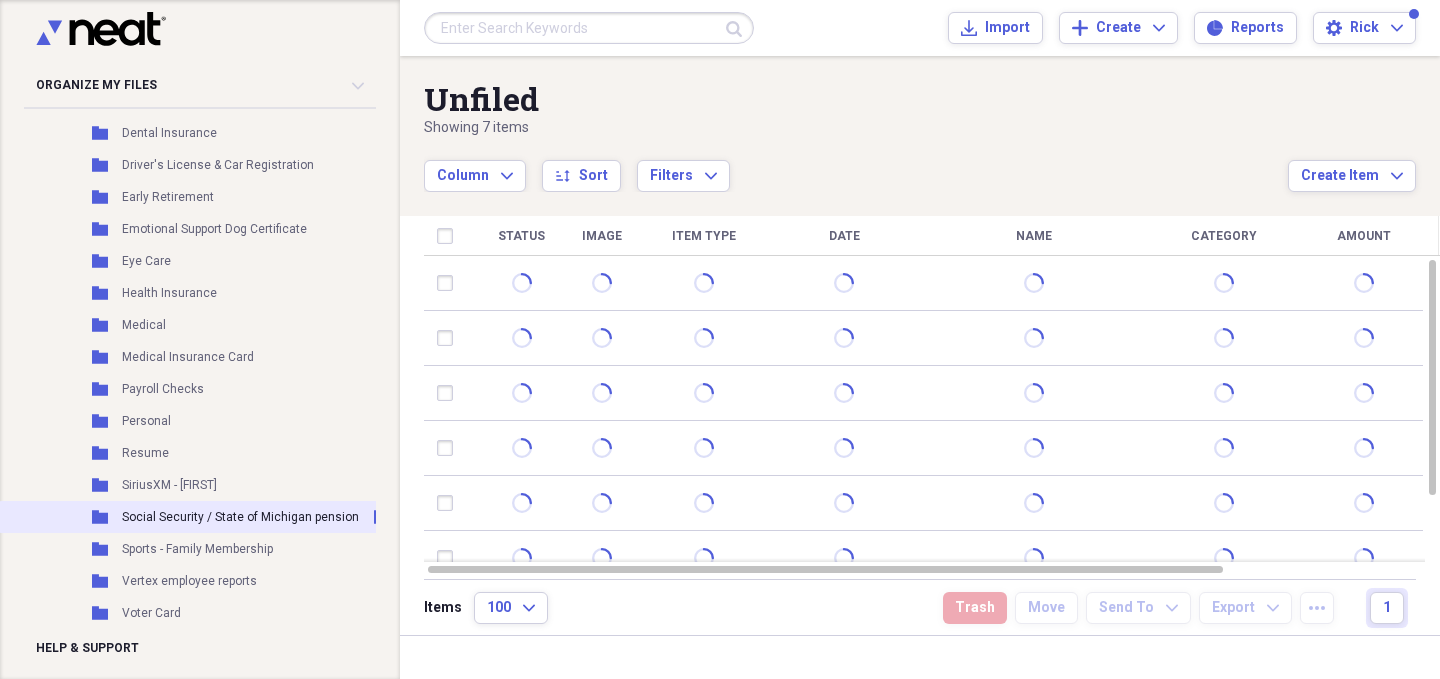 click on "Social Security / State of Michigan pension" at bounding box center (240, 517) 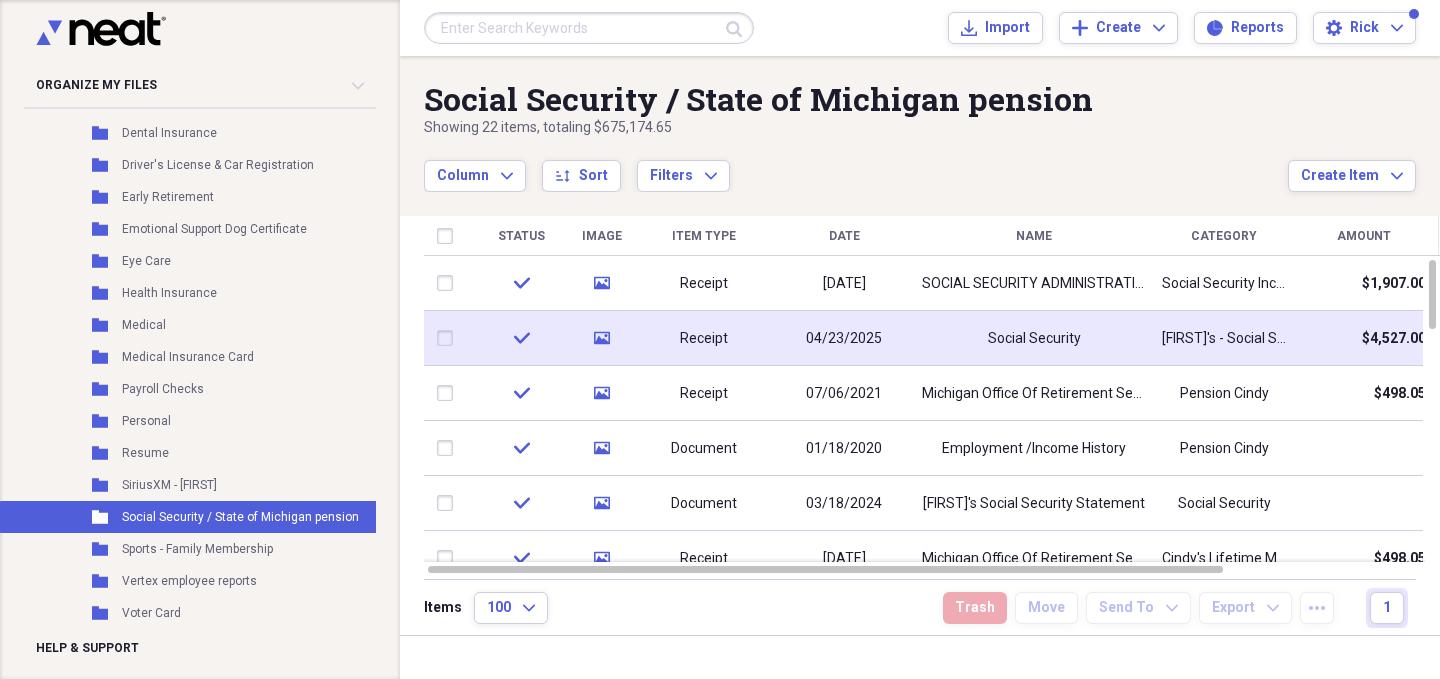 click on "media" at bounding box center [601, 338] 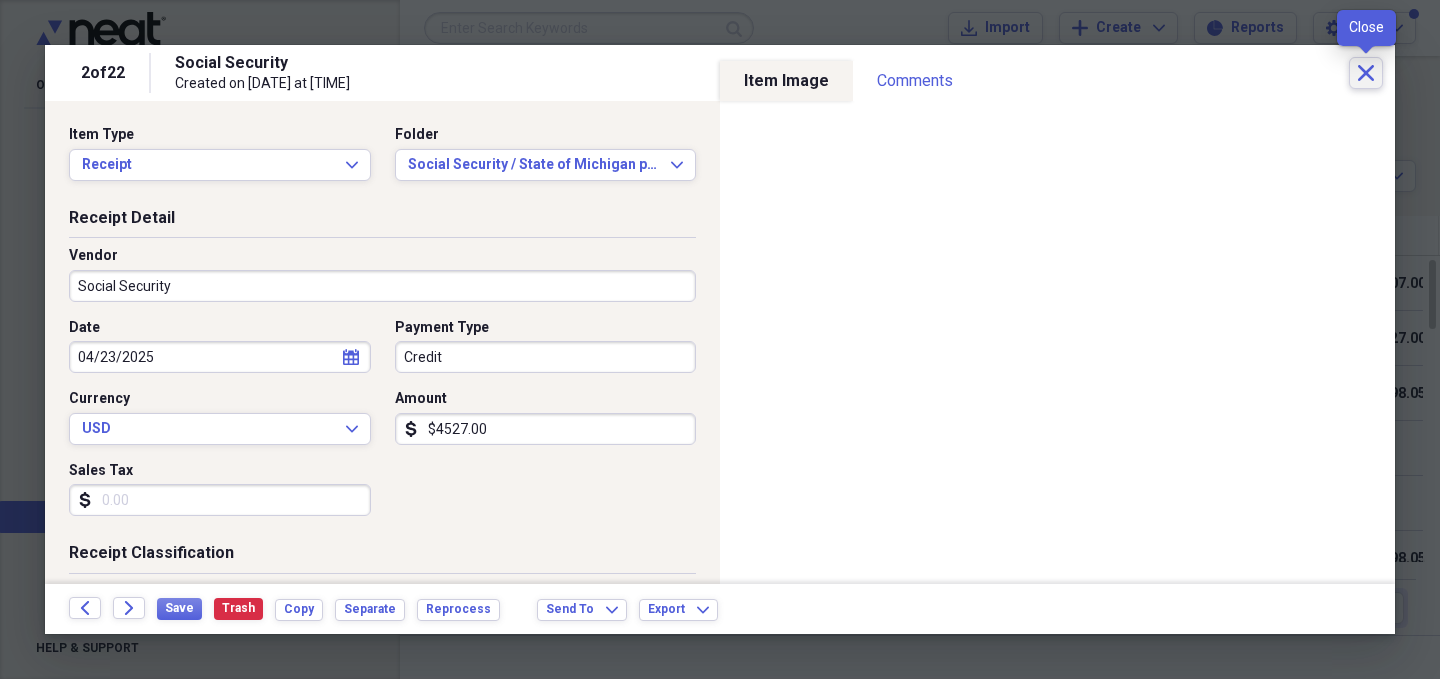 click on "Close" 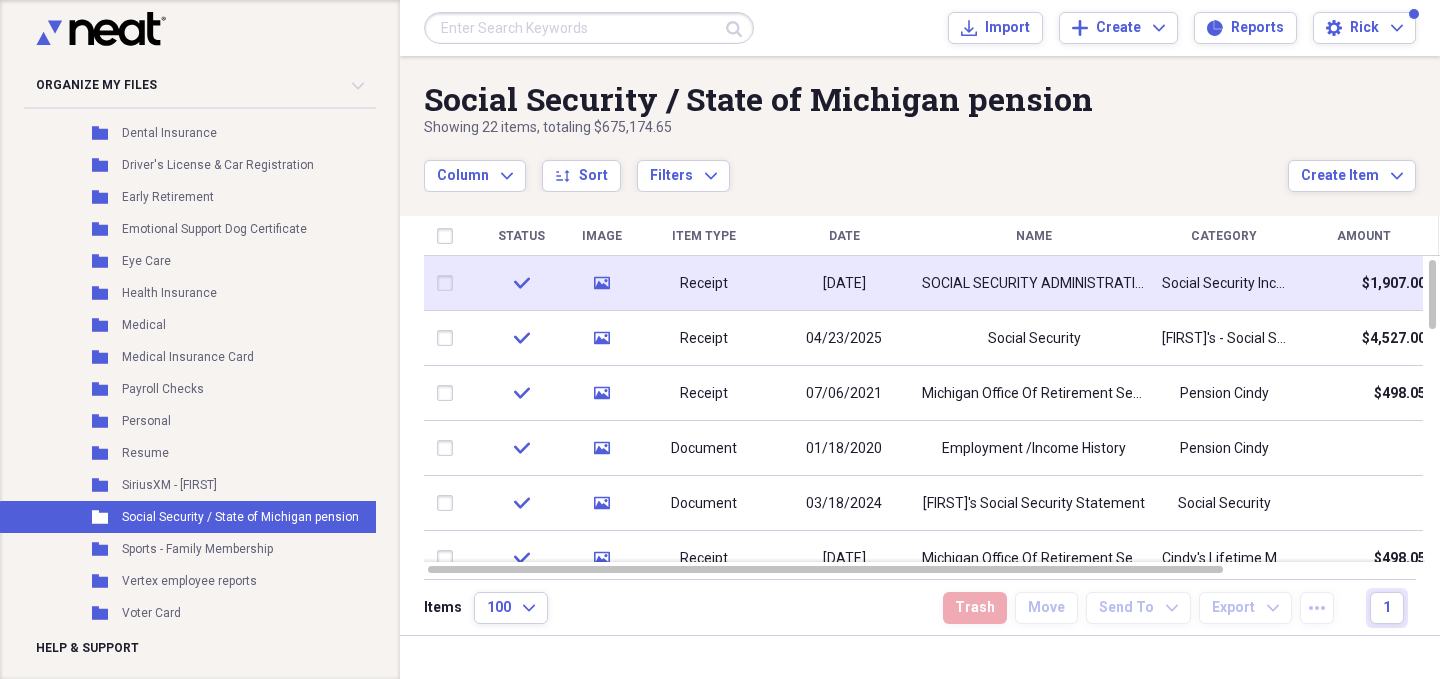 click on "check" at bounding box center (521, 283) 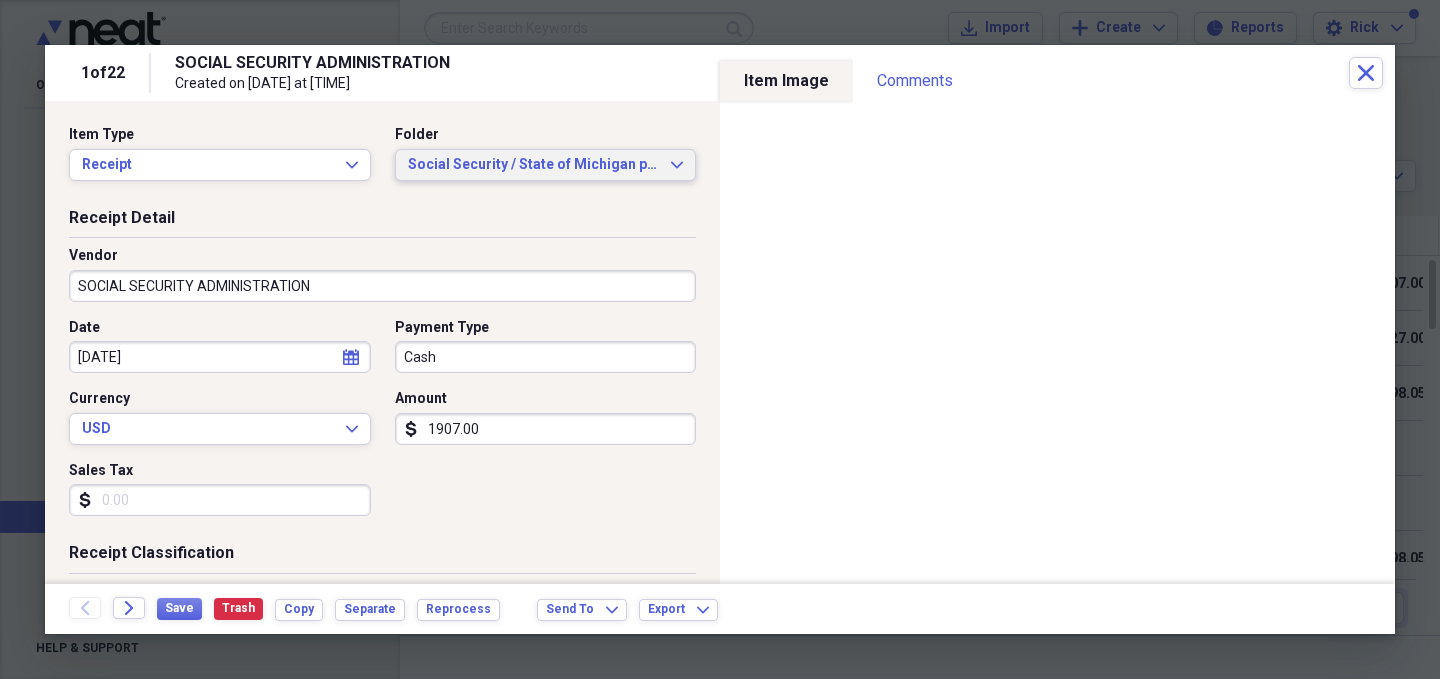 click on "Expand" 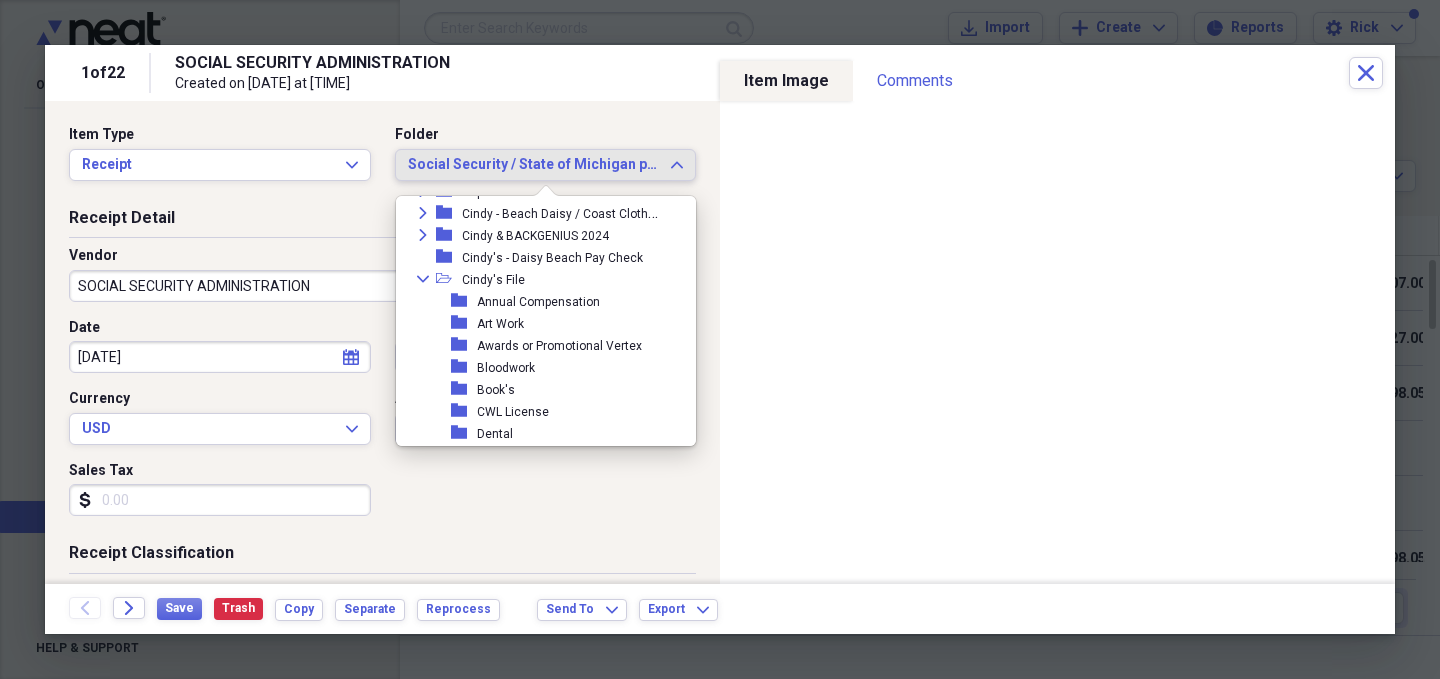 scroll, scrollTop: 732, scrollLeft: 0, axis: vertical 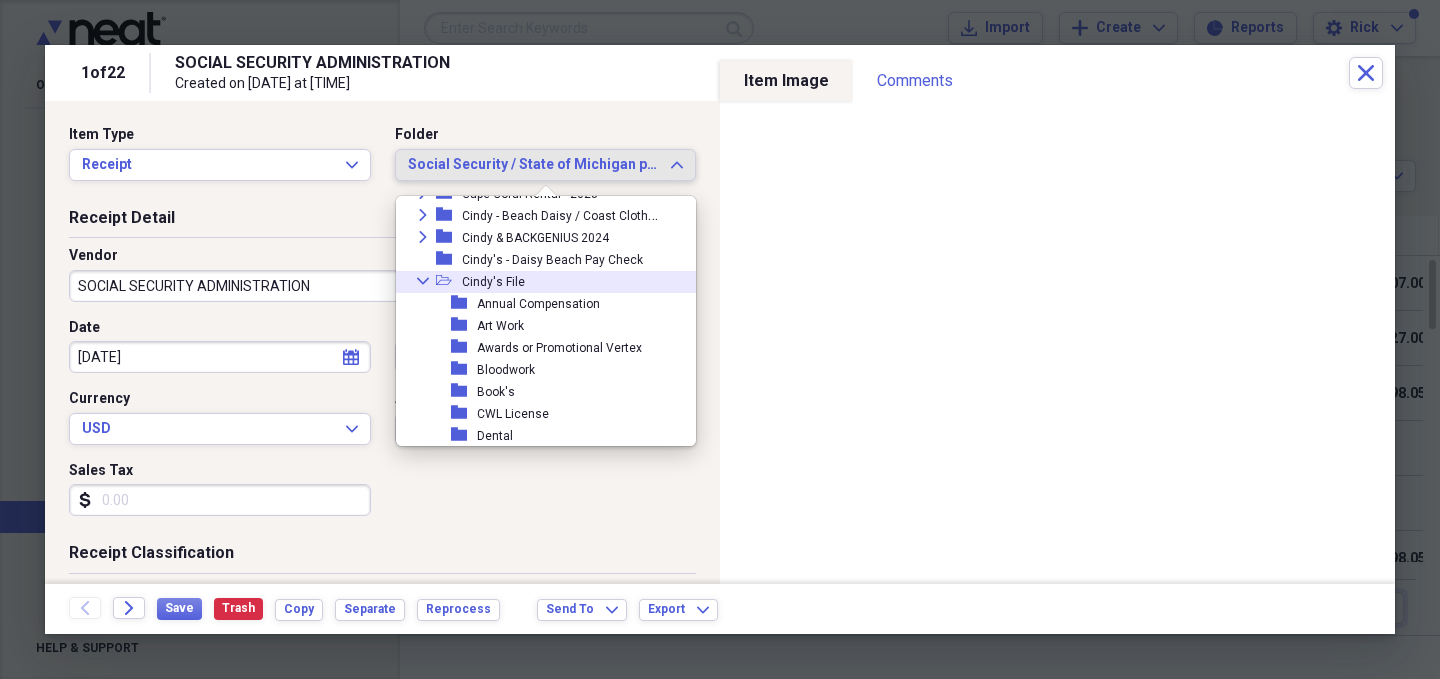 click on "Collapse" 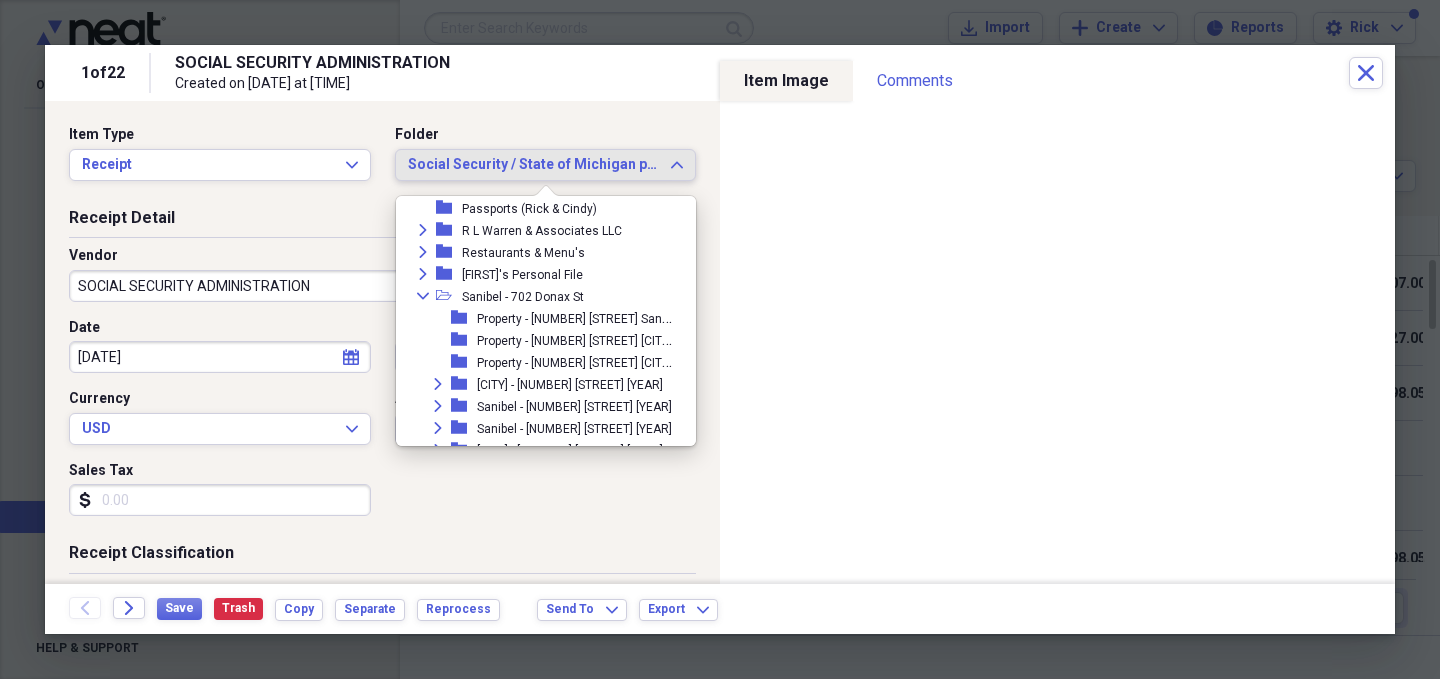 scroll, scrollTop: 1603, scrollLeft: 0, axis: vertical 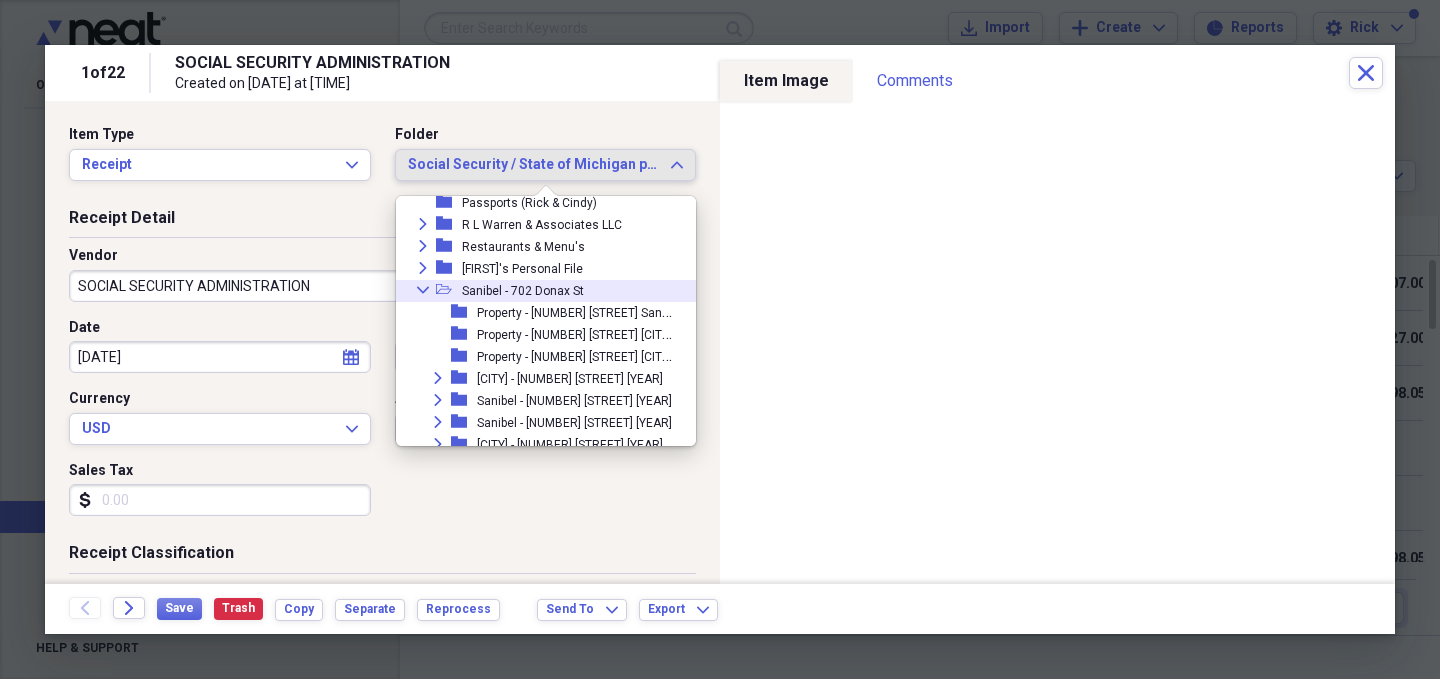click on "Collapse" at bounding box center (423, 290) 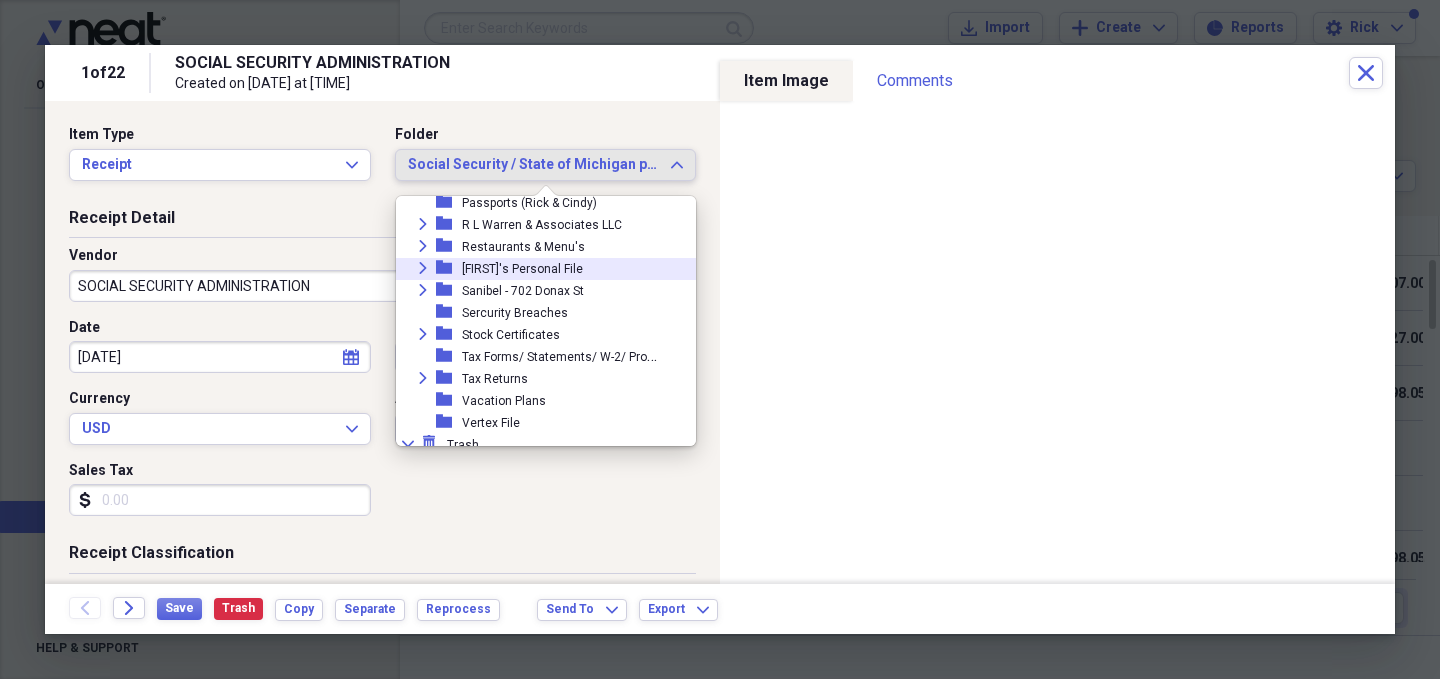 click on "Expand" 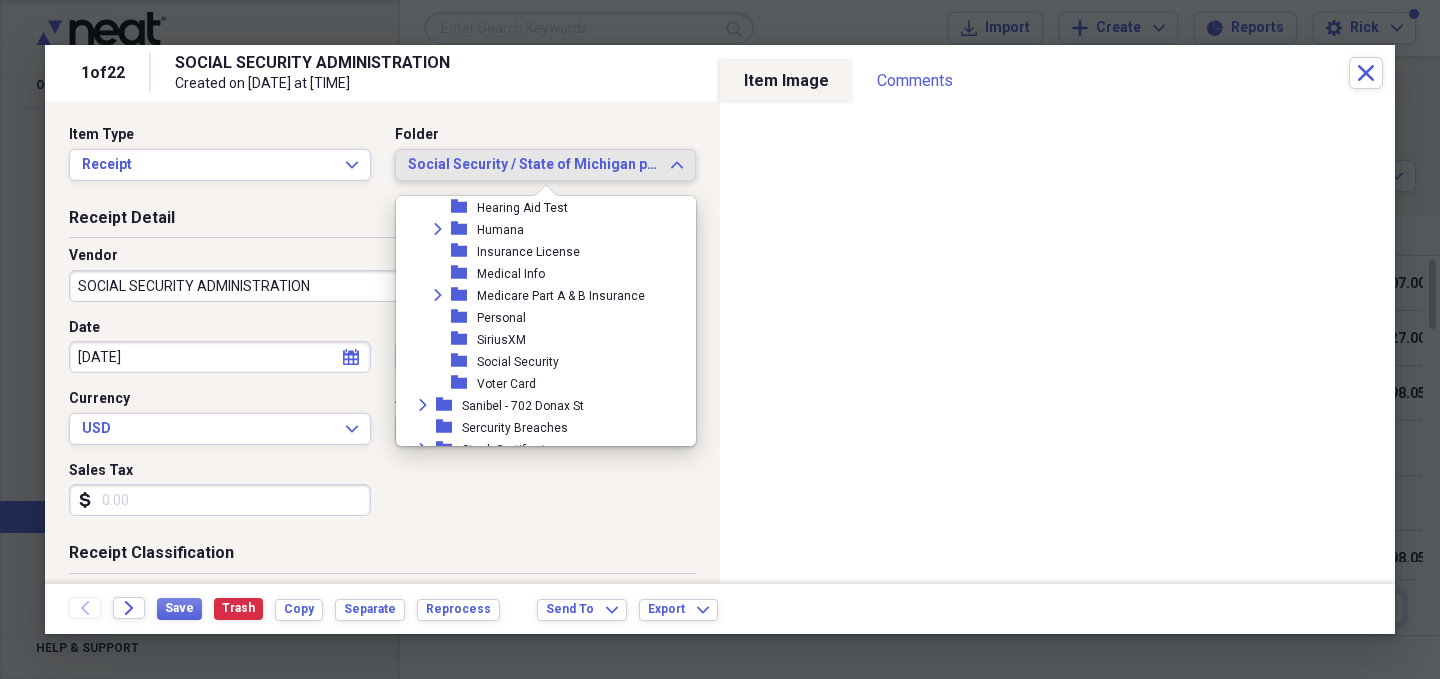 scroll, scrollTop: 1827, scrollLeft: 0, axis: vertical 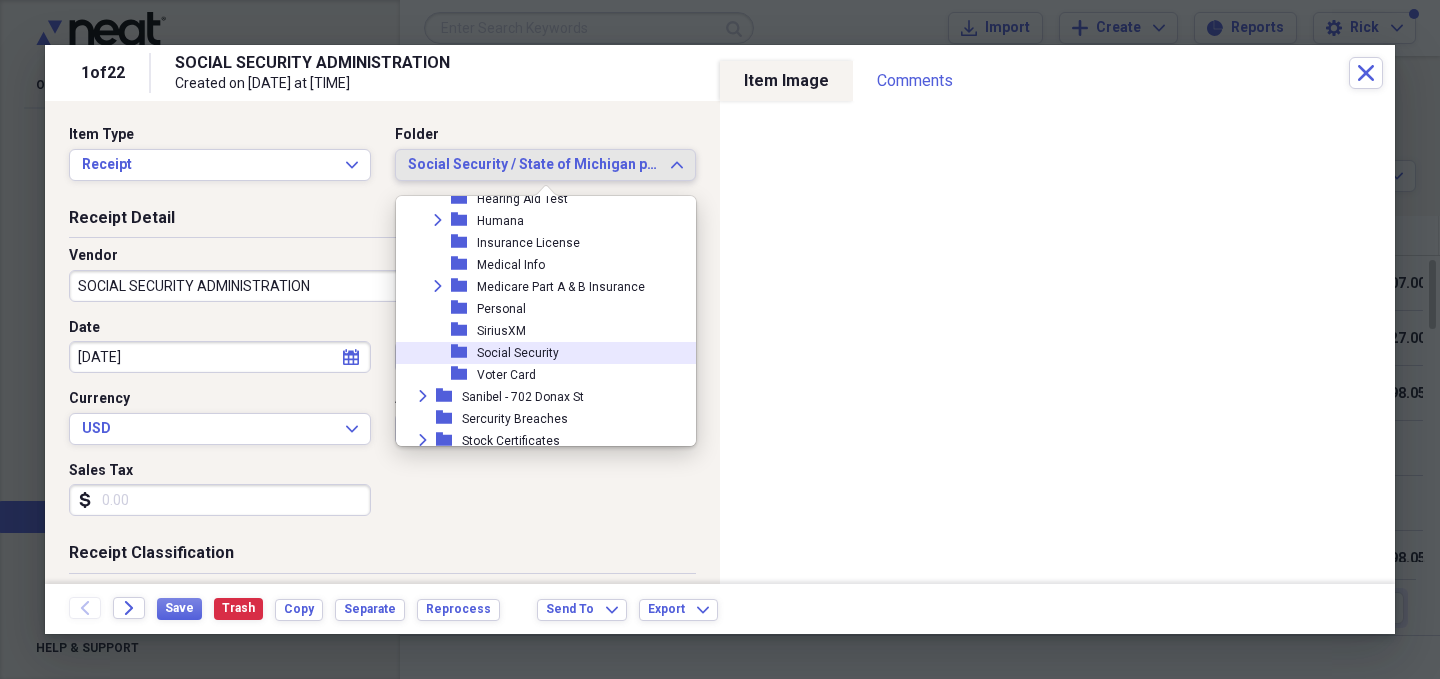 click on "Social Security" at bounding box center (518, 353) 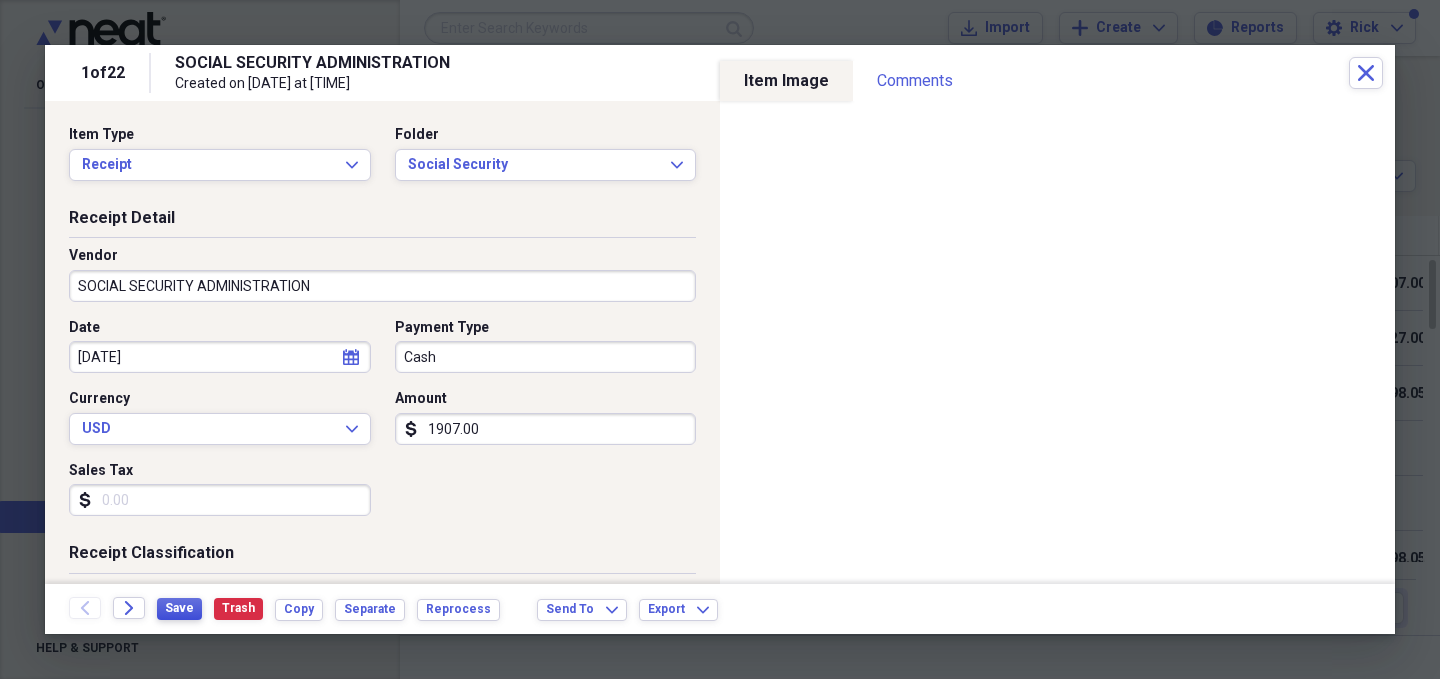 click on "Save" at bounding box center [179, 608] 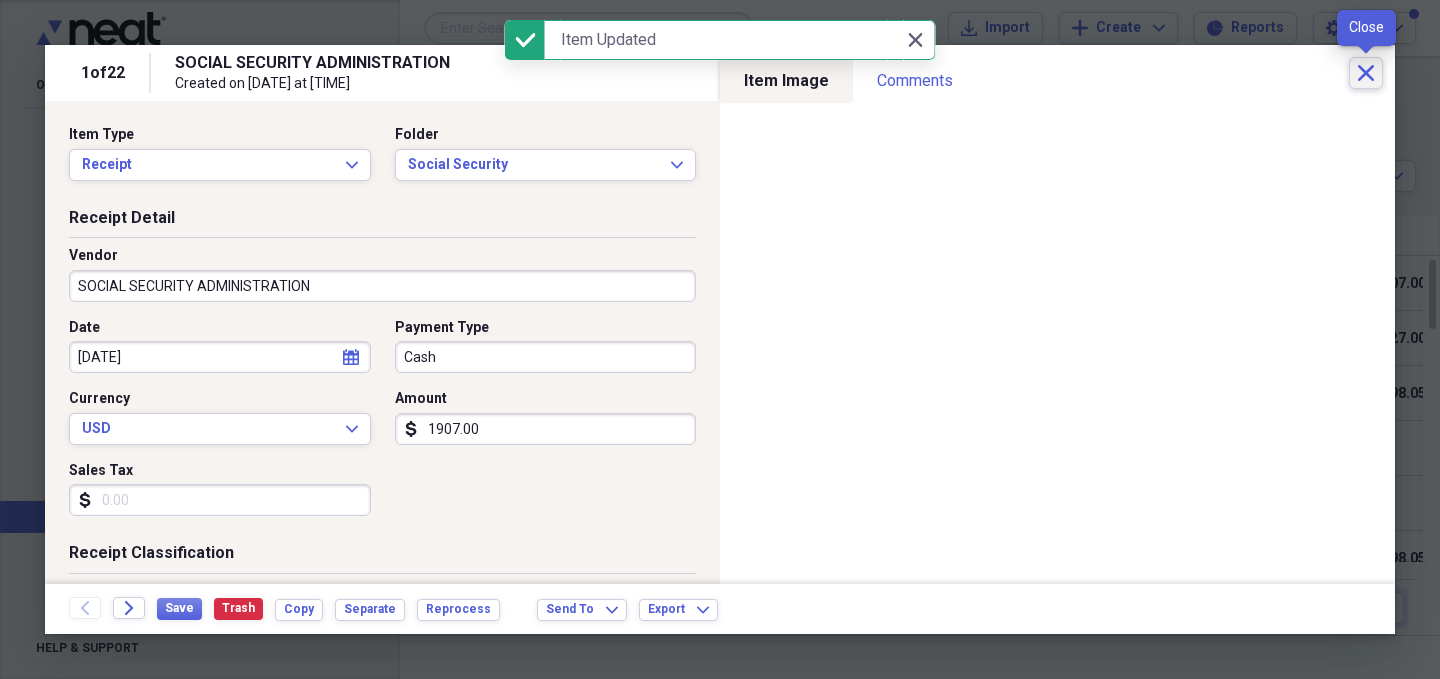 click 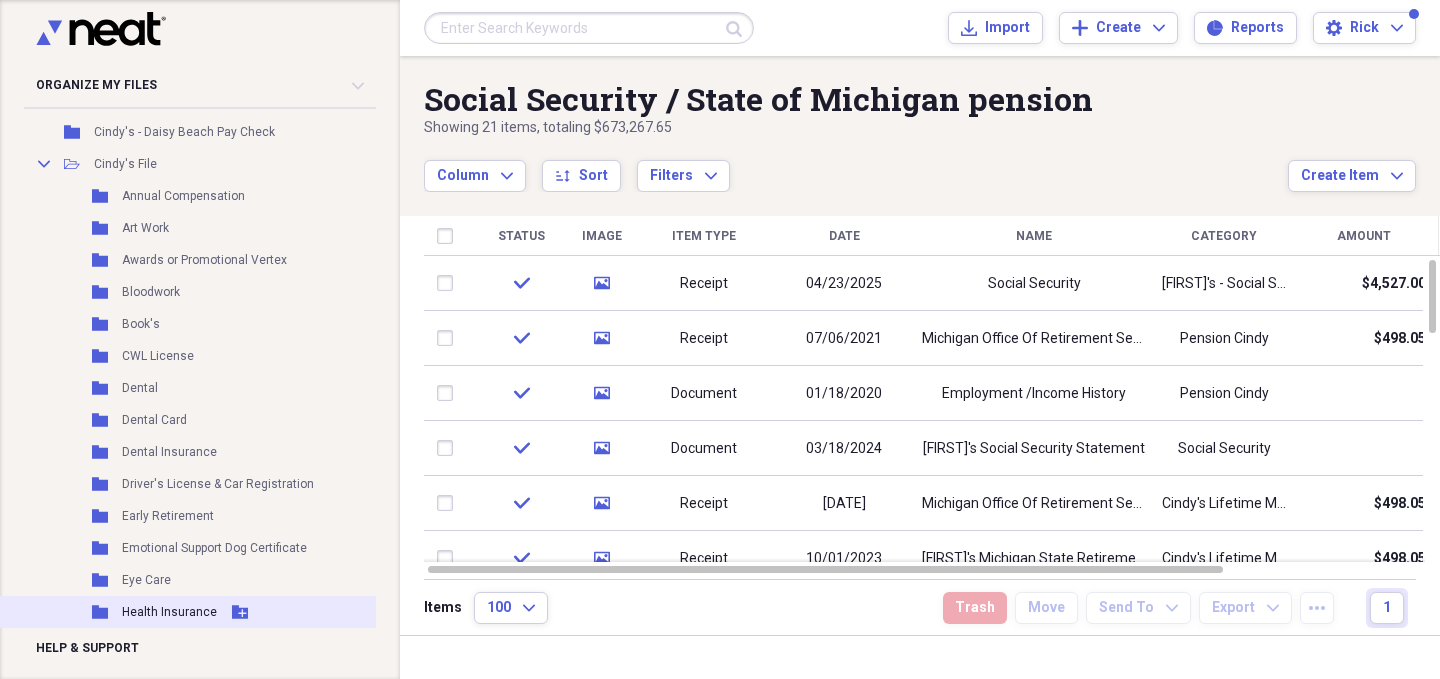 scroll, scrollTop: 1216, scrollLeft: 0, axis: vertical 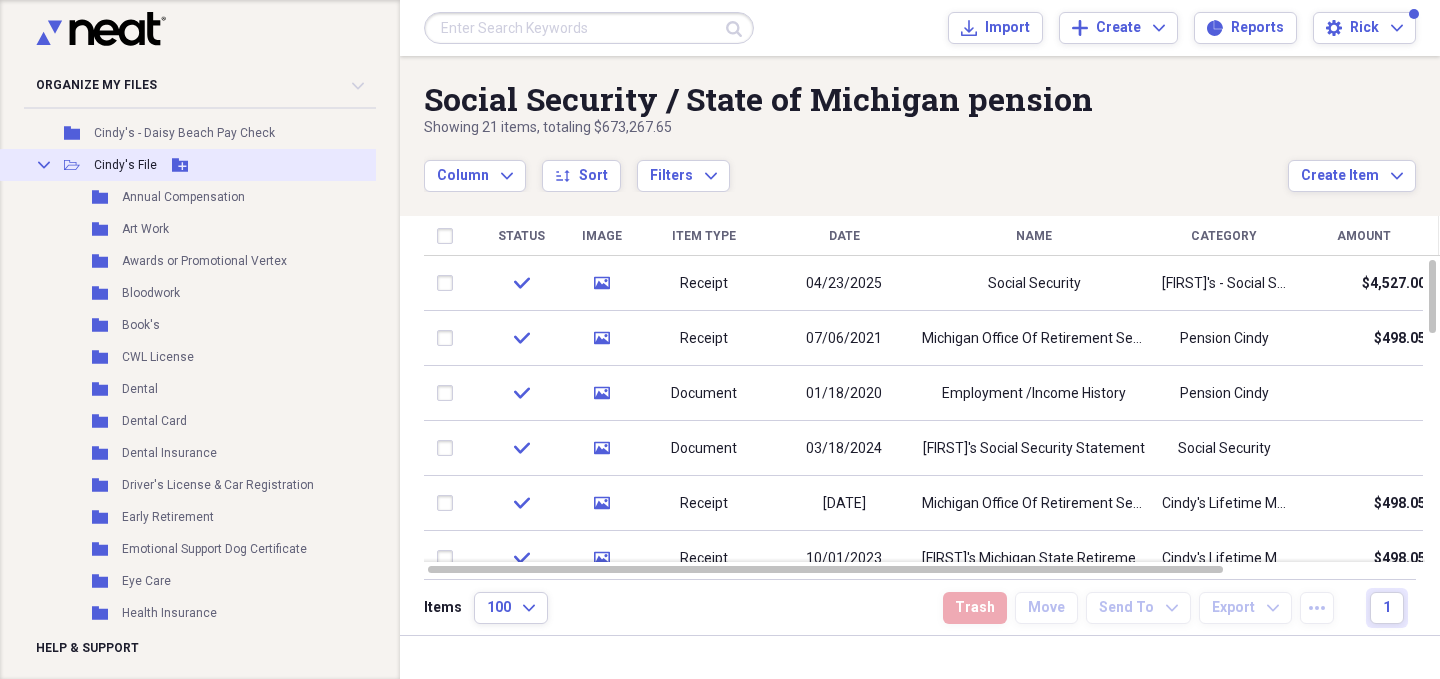 click on "Collapse" 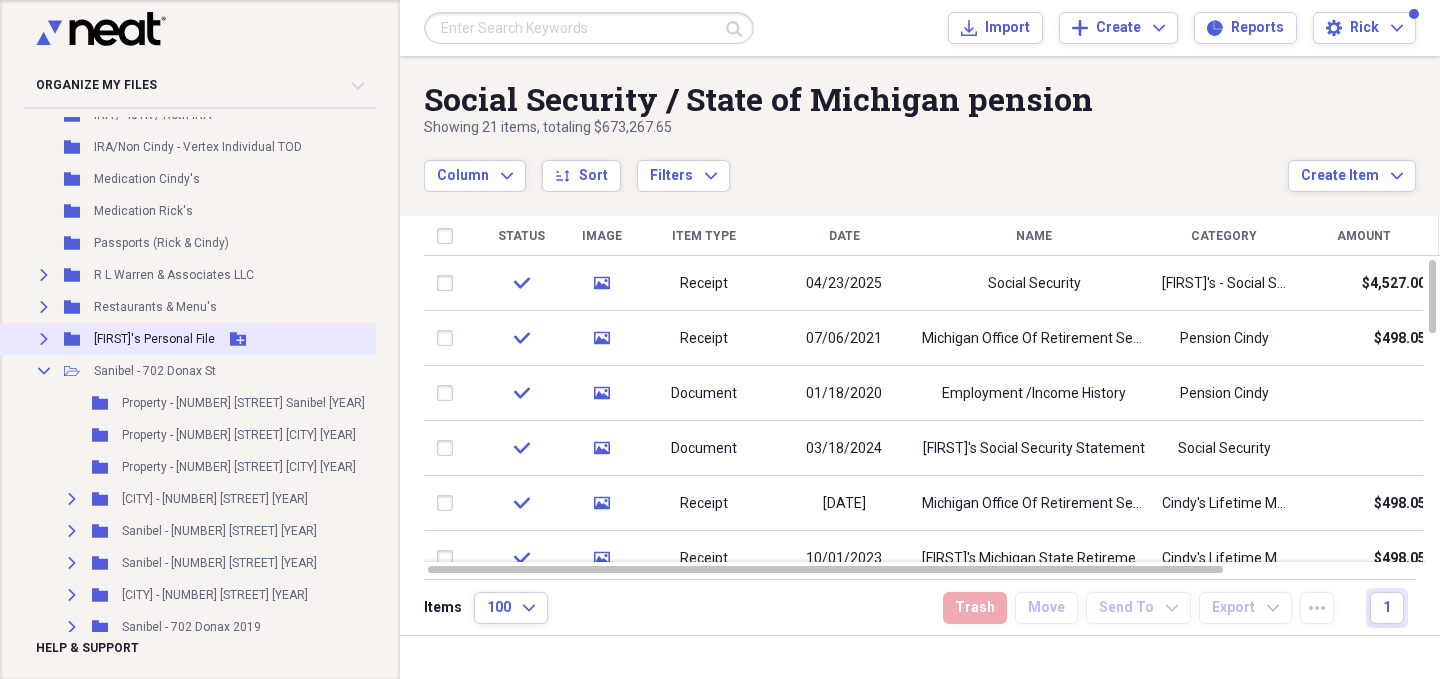 scroll, scrollTop: 2302, scrollLeft: 0, axis: vertical 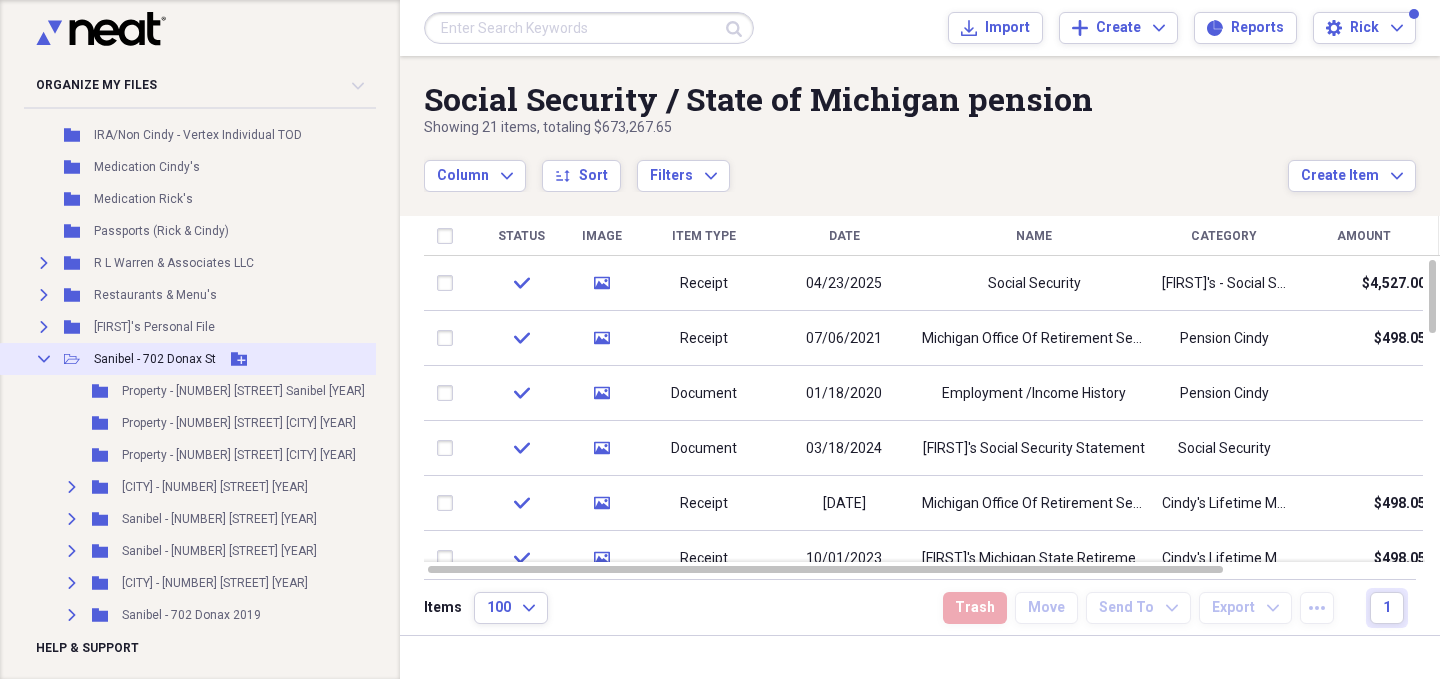 click on "Collapse" 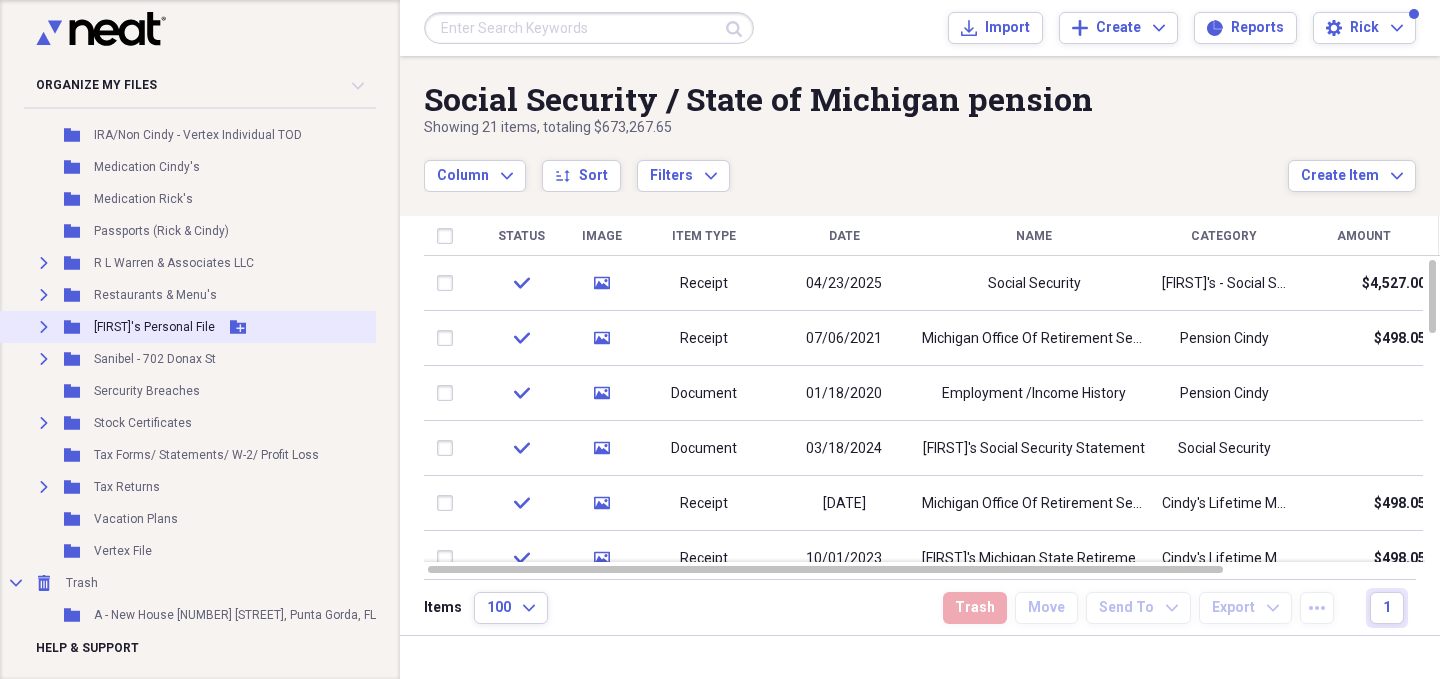 click on "Expand" 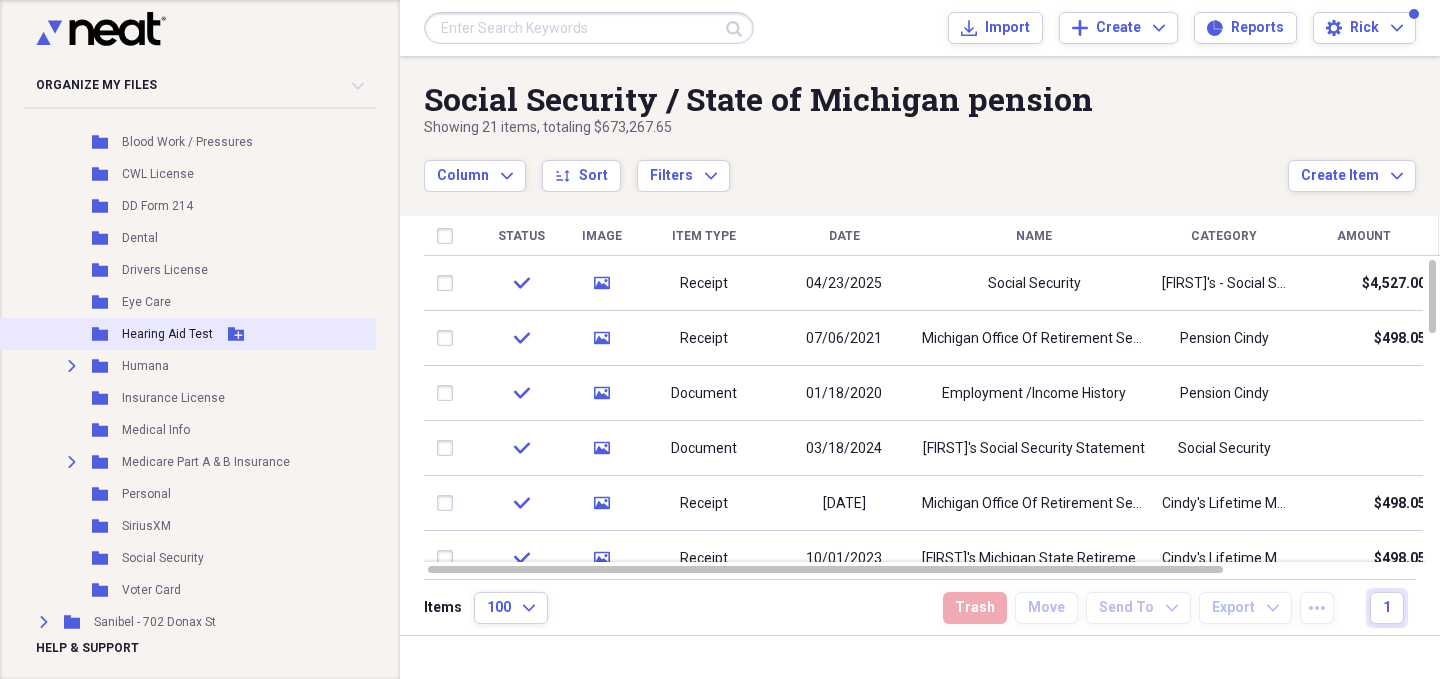 scroll, scrollTop: 2525, scrollLeft: 0, axis: vertical 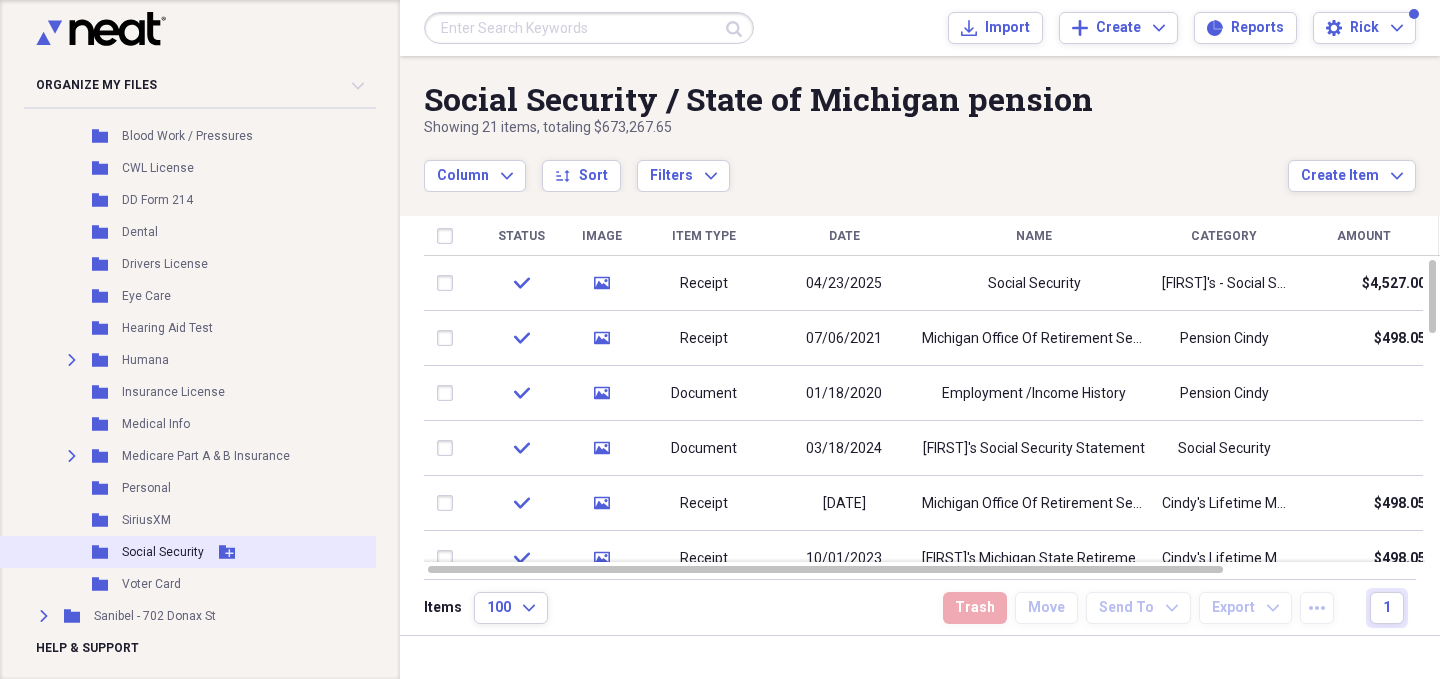 click on "Social Security" at bounding box center [163, 552] 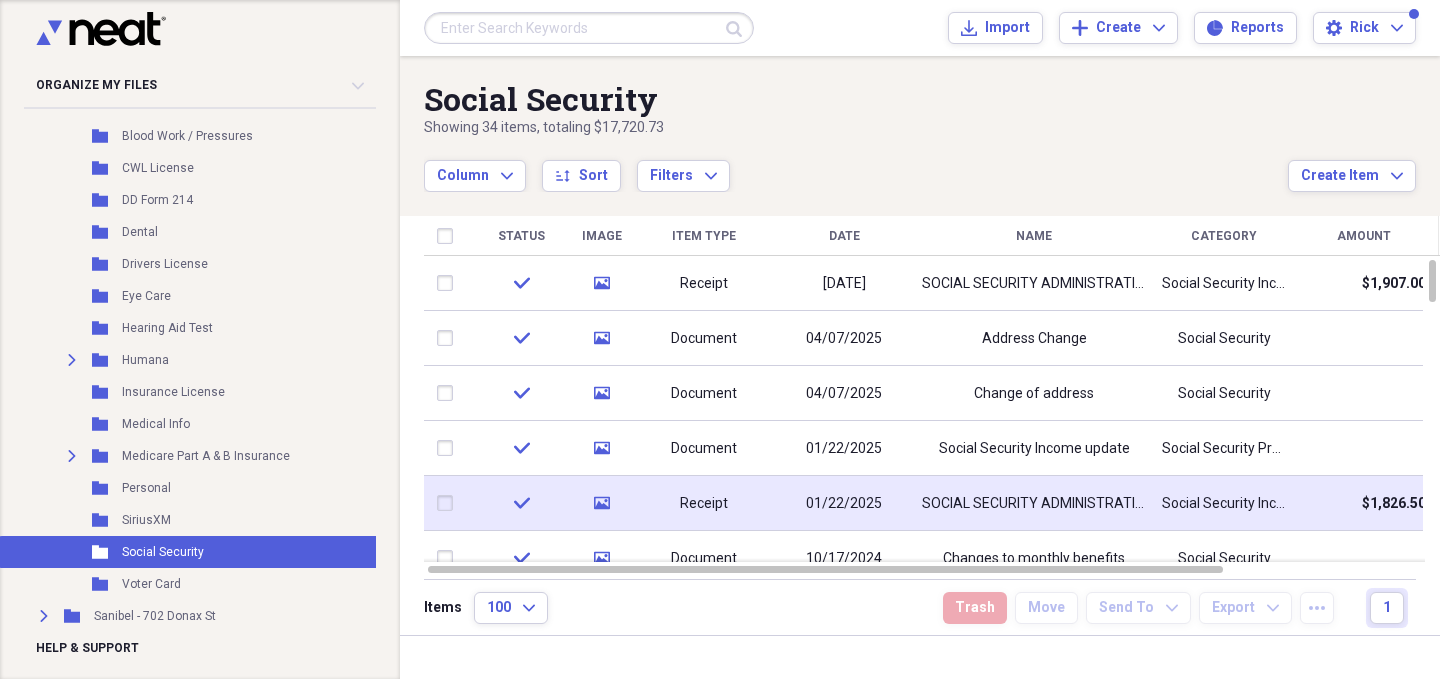 click on "check" at bounding box center (521, 503) 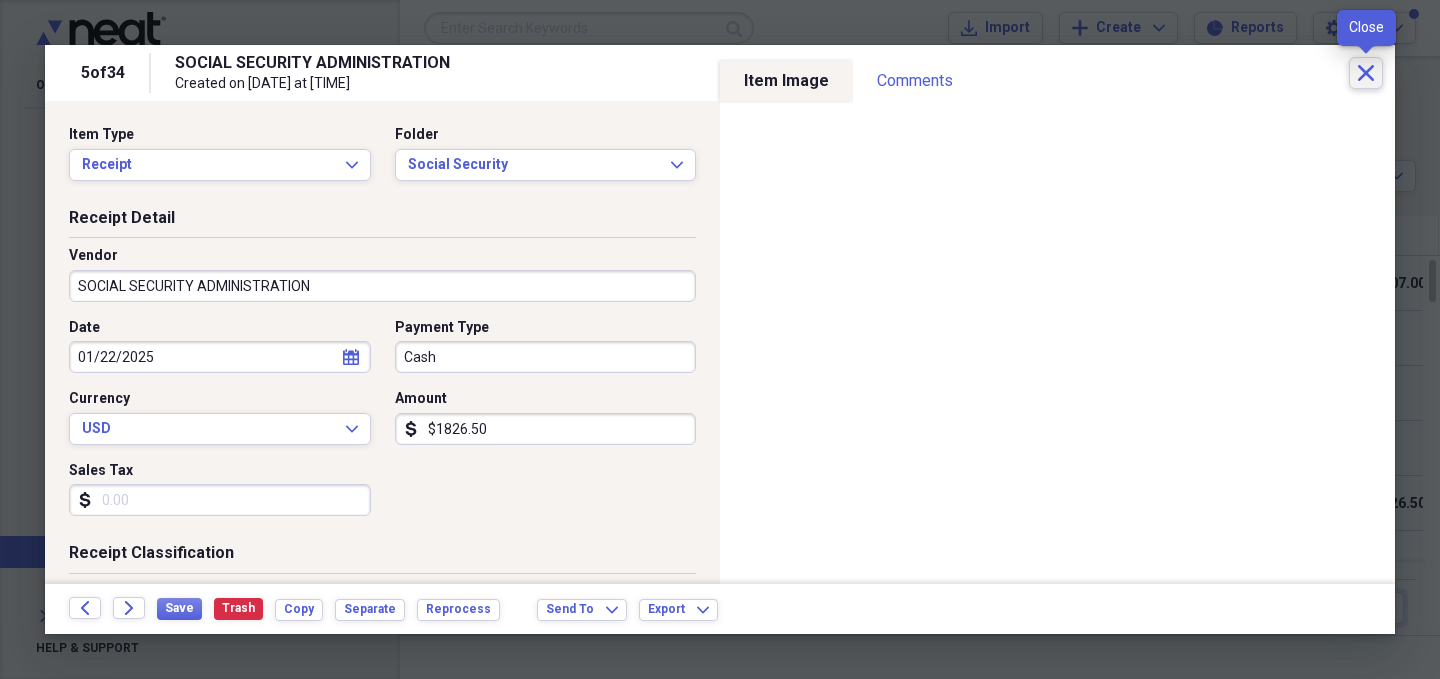 click 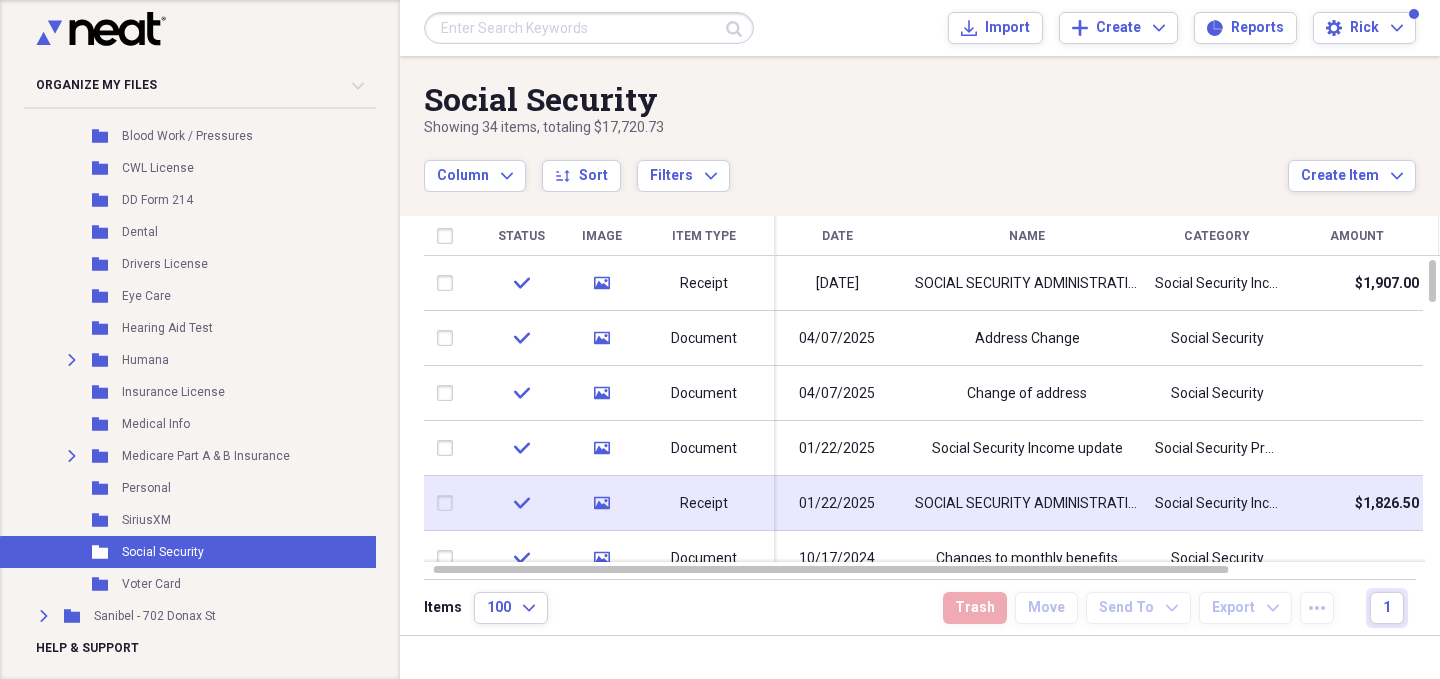 click on "check" at bounding box center (521, 503) 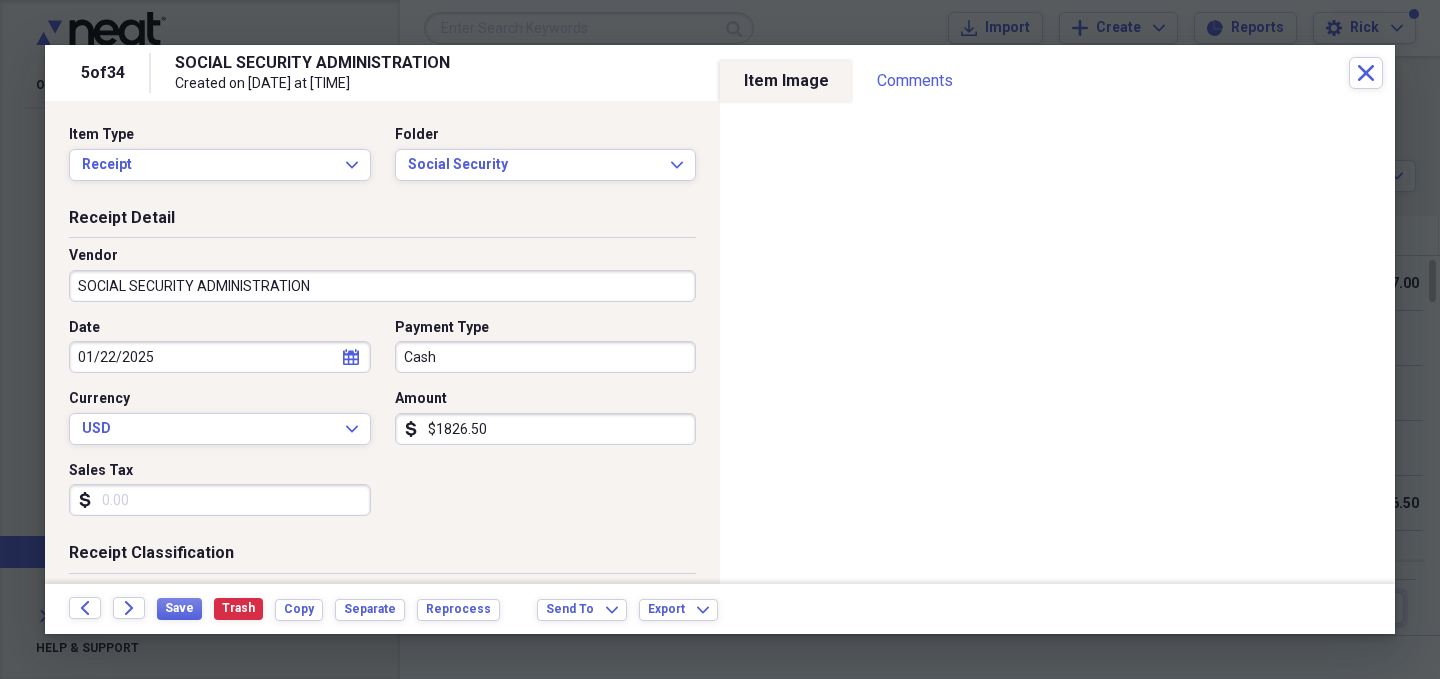 click on "$1826.50" at bounding box center [546, 429] 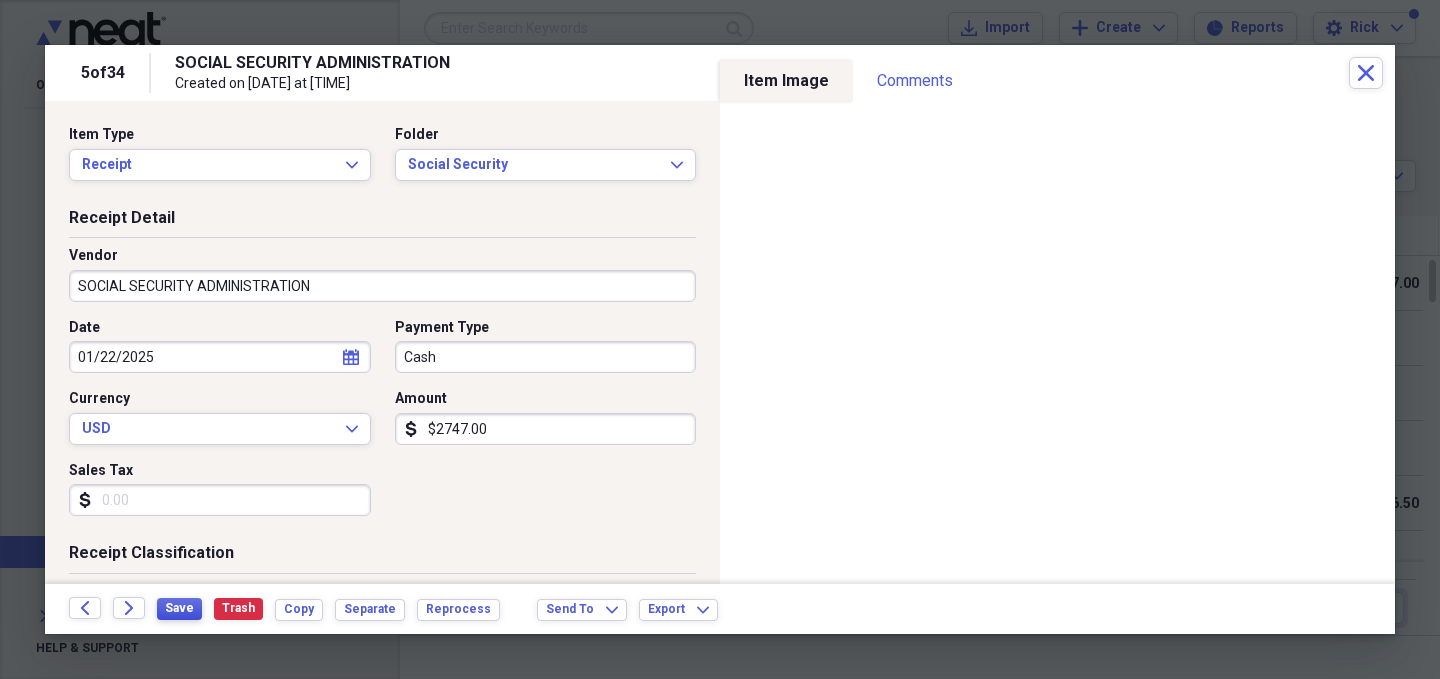 type on "$2747.00" 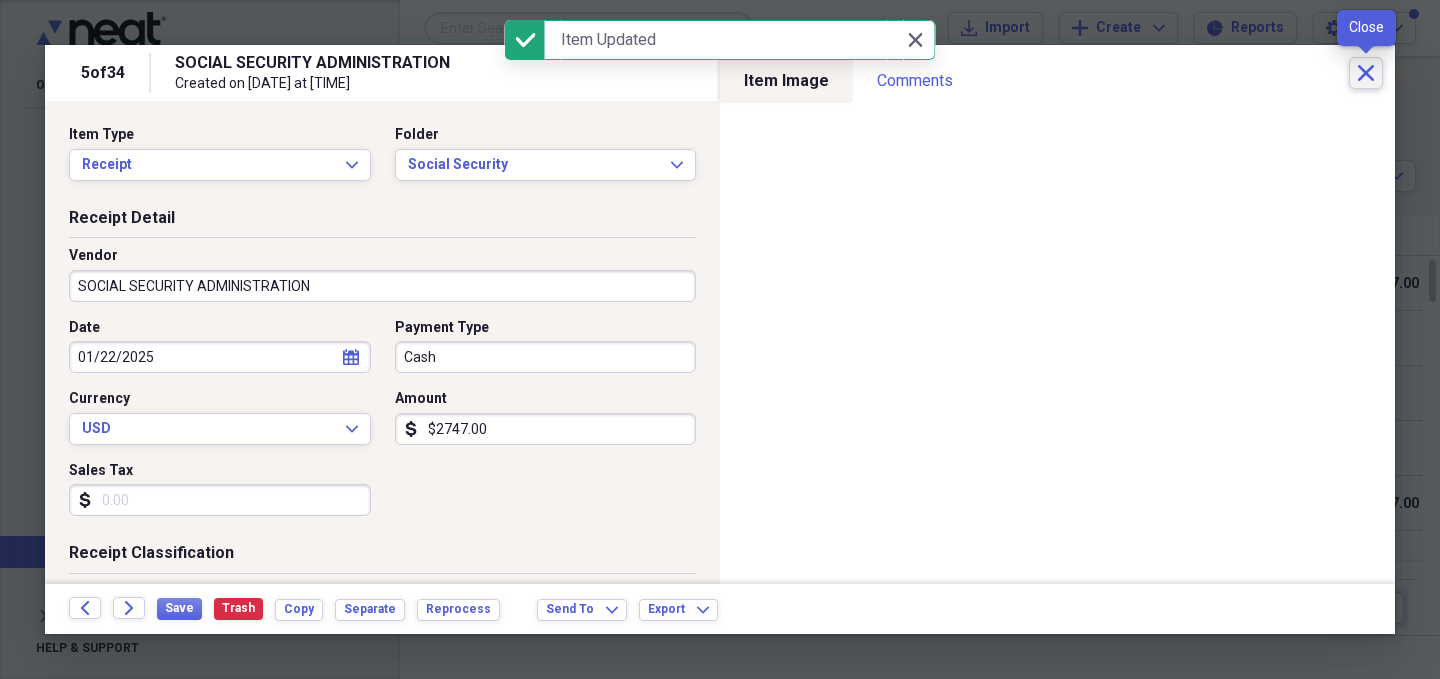 click 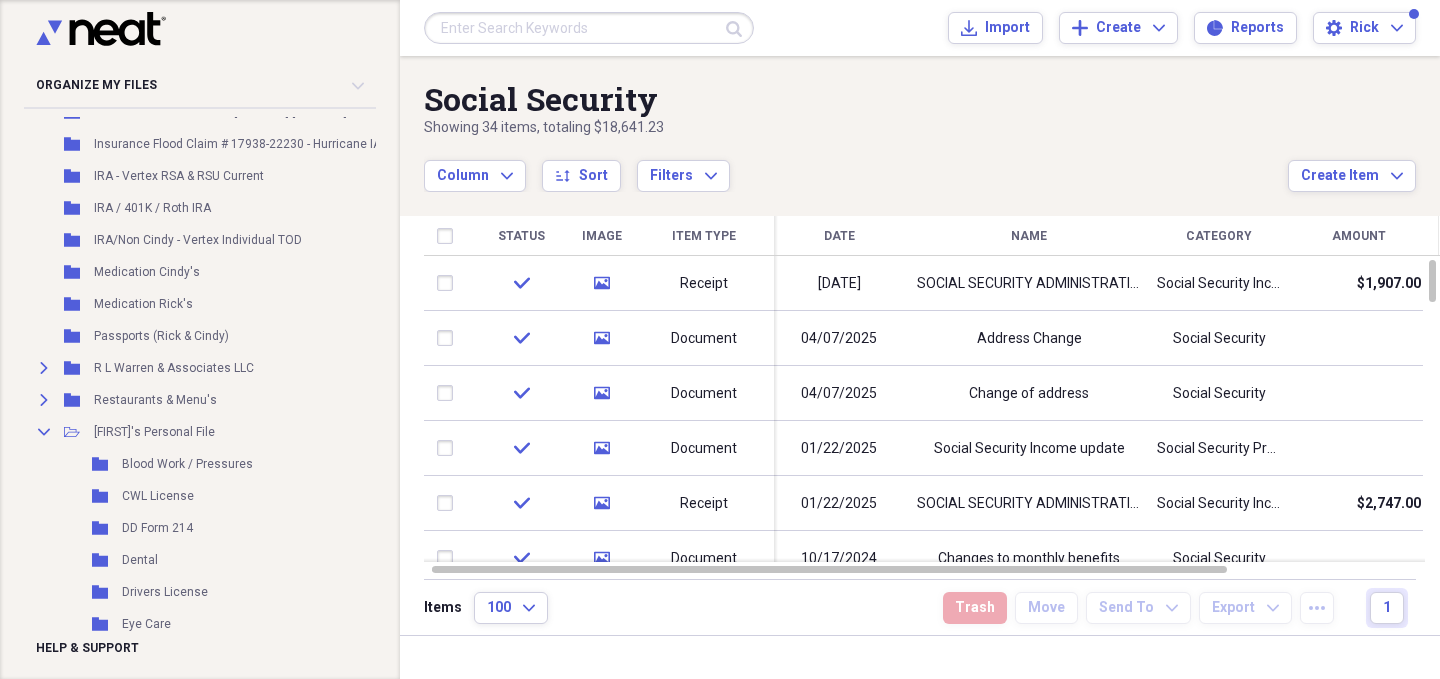 scroll, scrollTop: 2184, scrollLeft: 0, axis: vertical 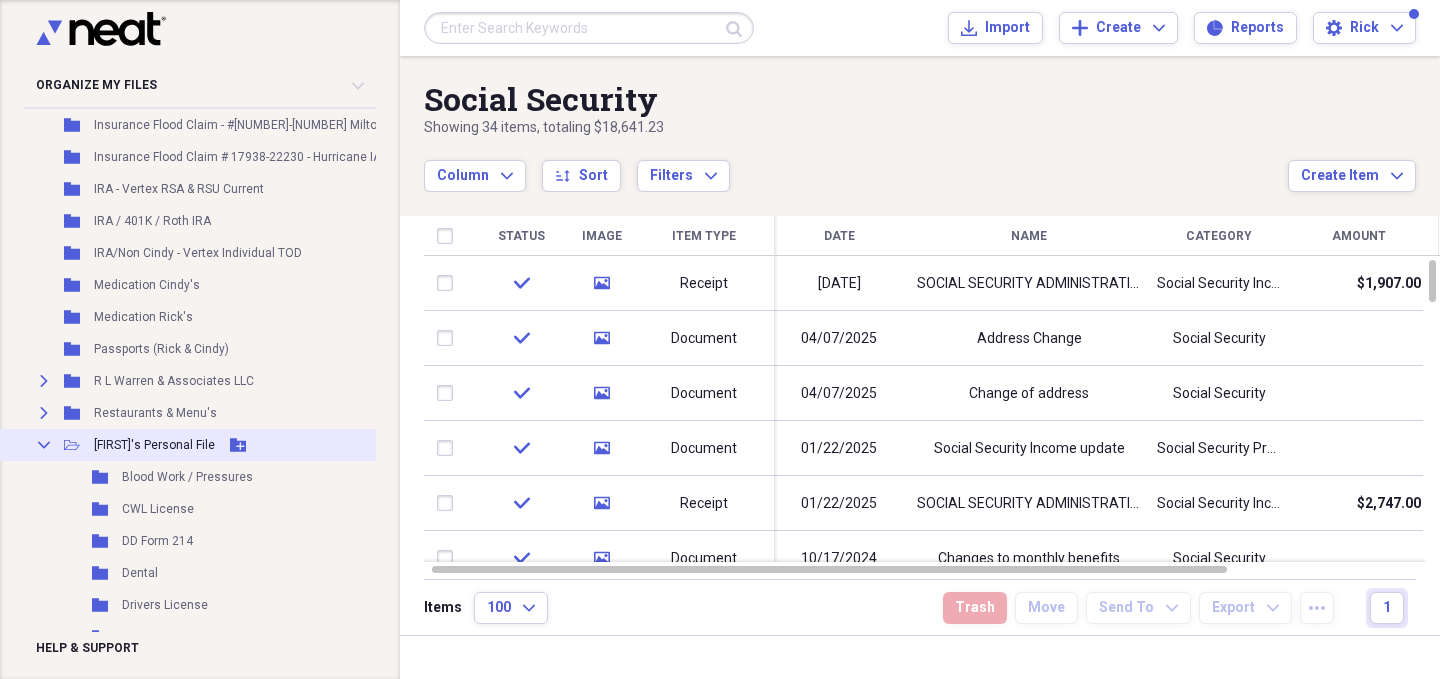 click 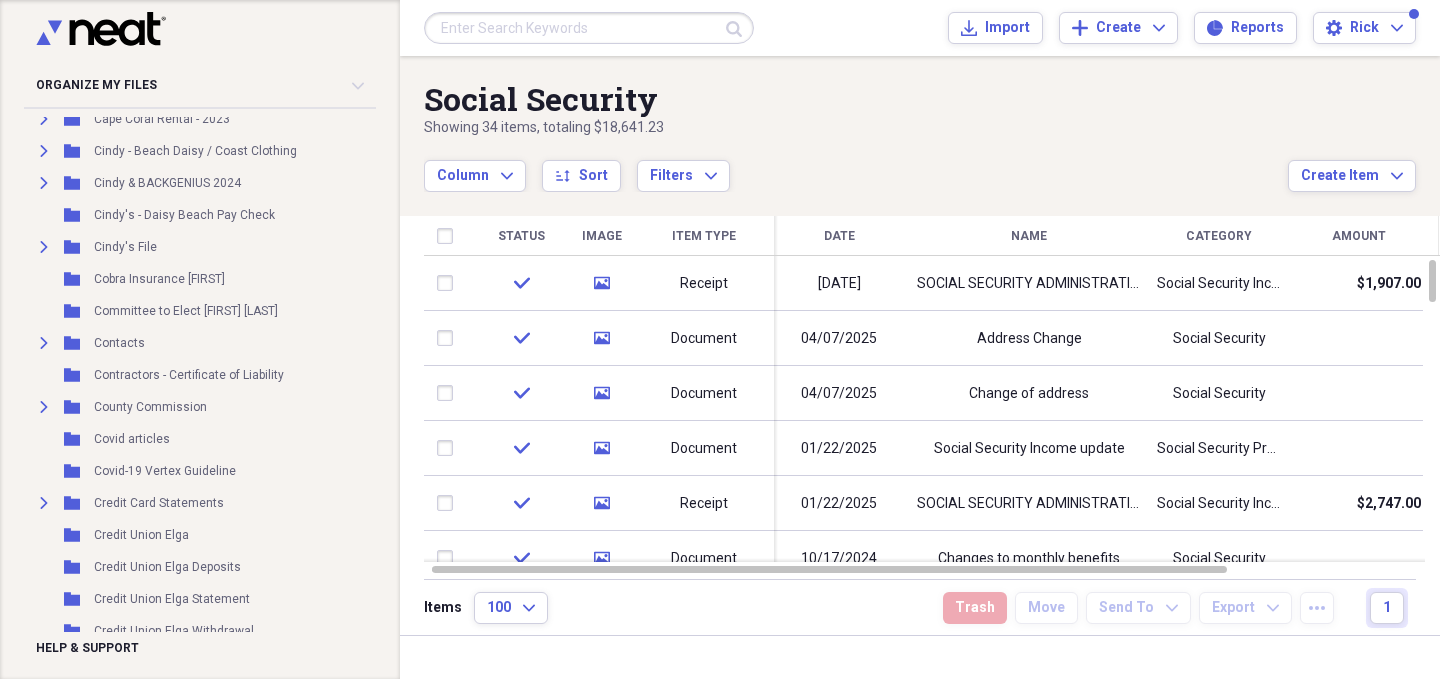 scroll, scrollTop: 1126, scrollLeft: 0, axis: vertical 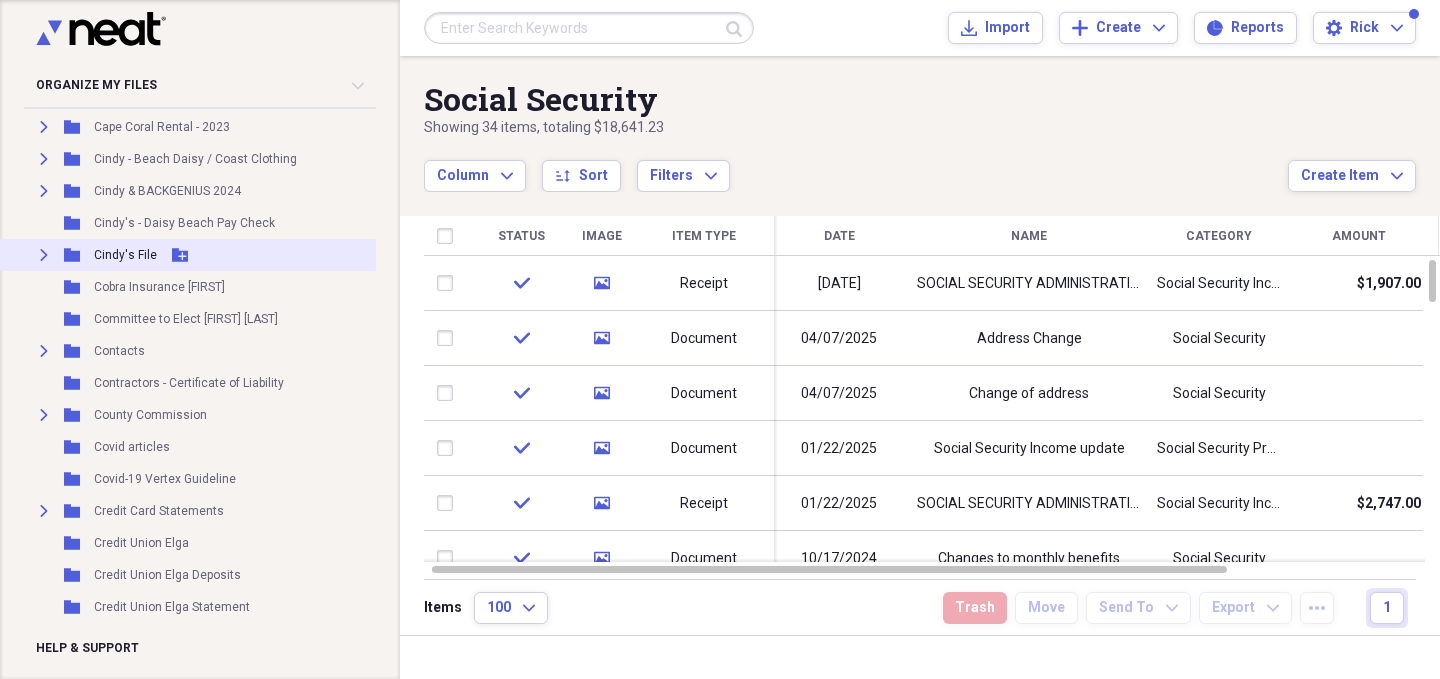 click on "Expand" 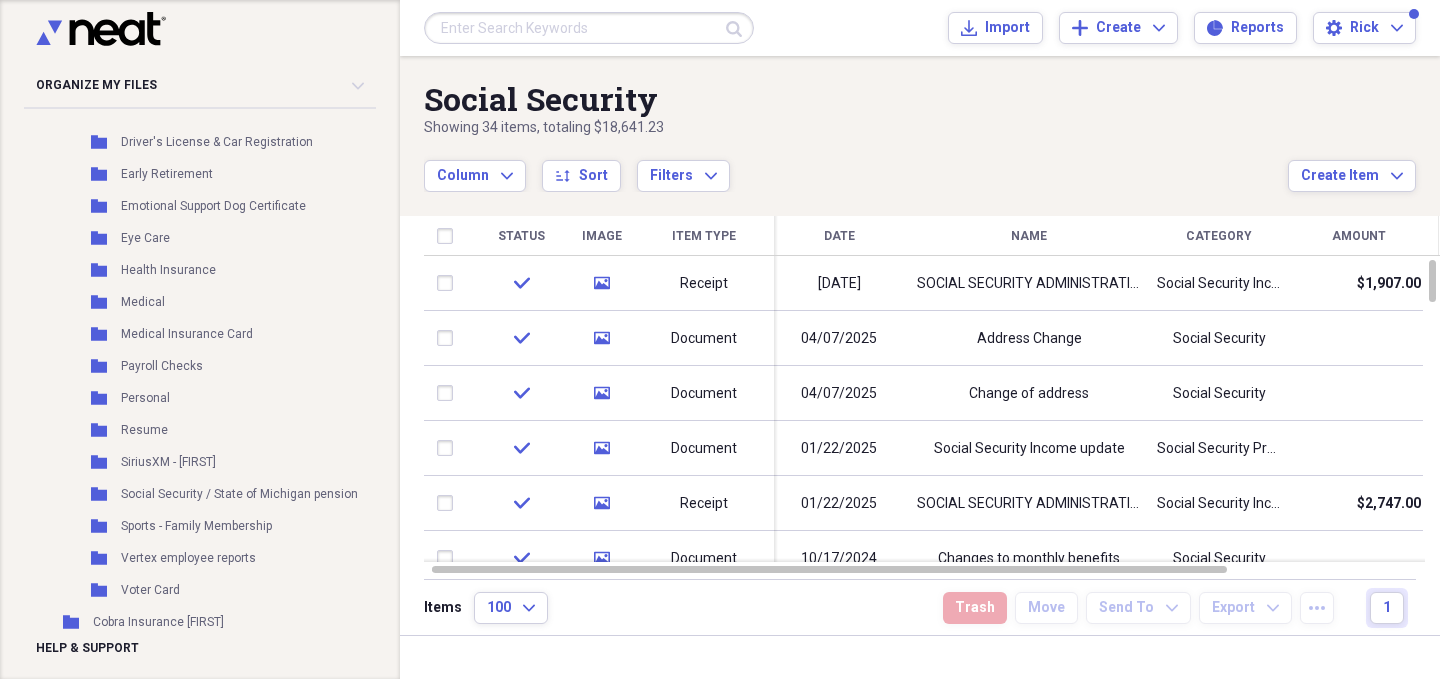 scroll, scrollTop: 1564, scrollLeft: 1, axis: both 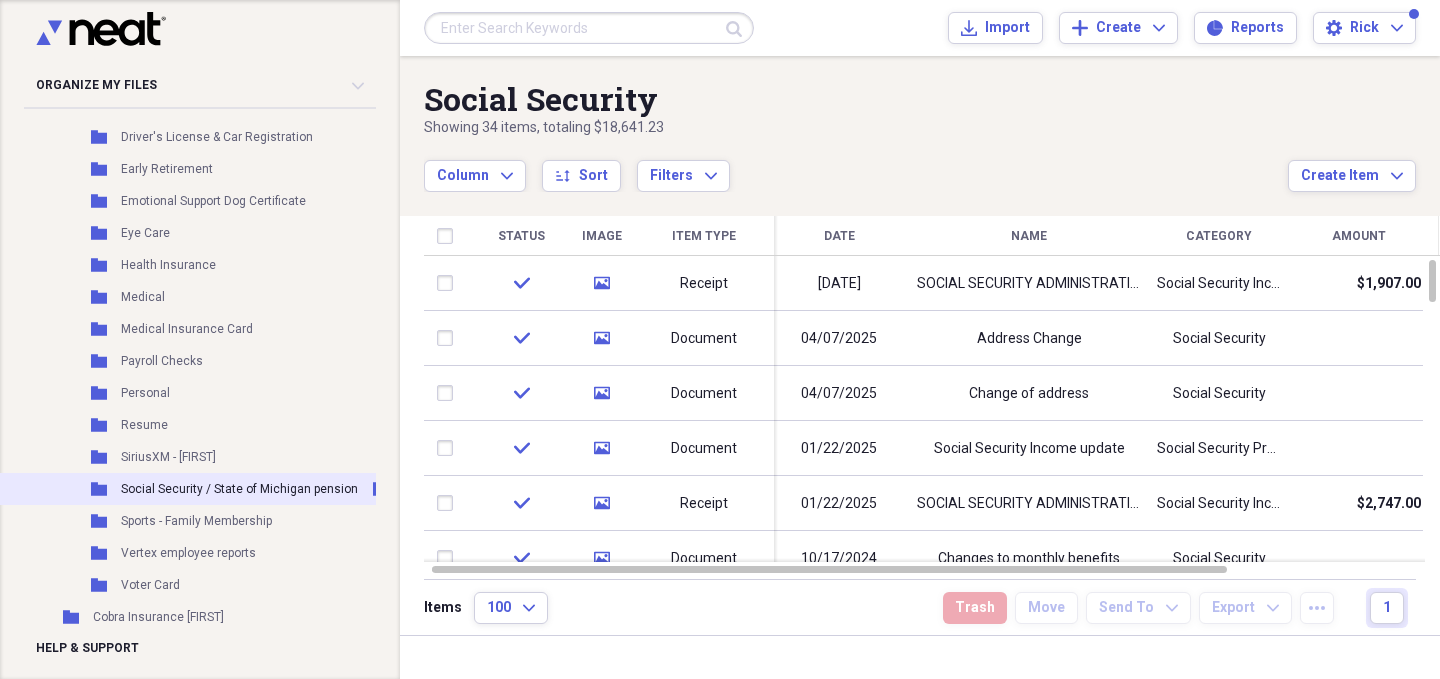 click on "Social Security / State of Michigan pension" at bounding box center [239, 489] 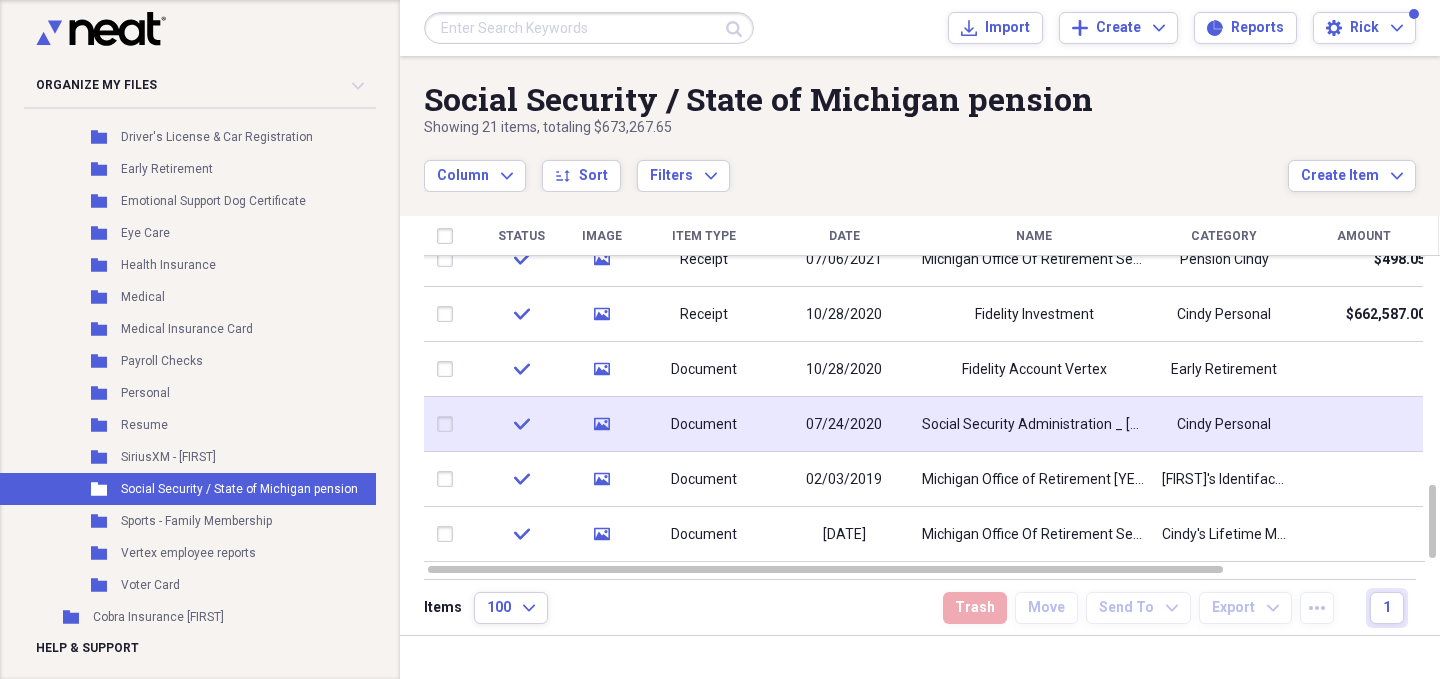 click on "check" at bounding box center (521, 424) 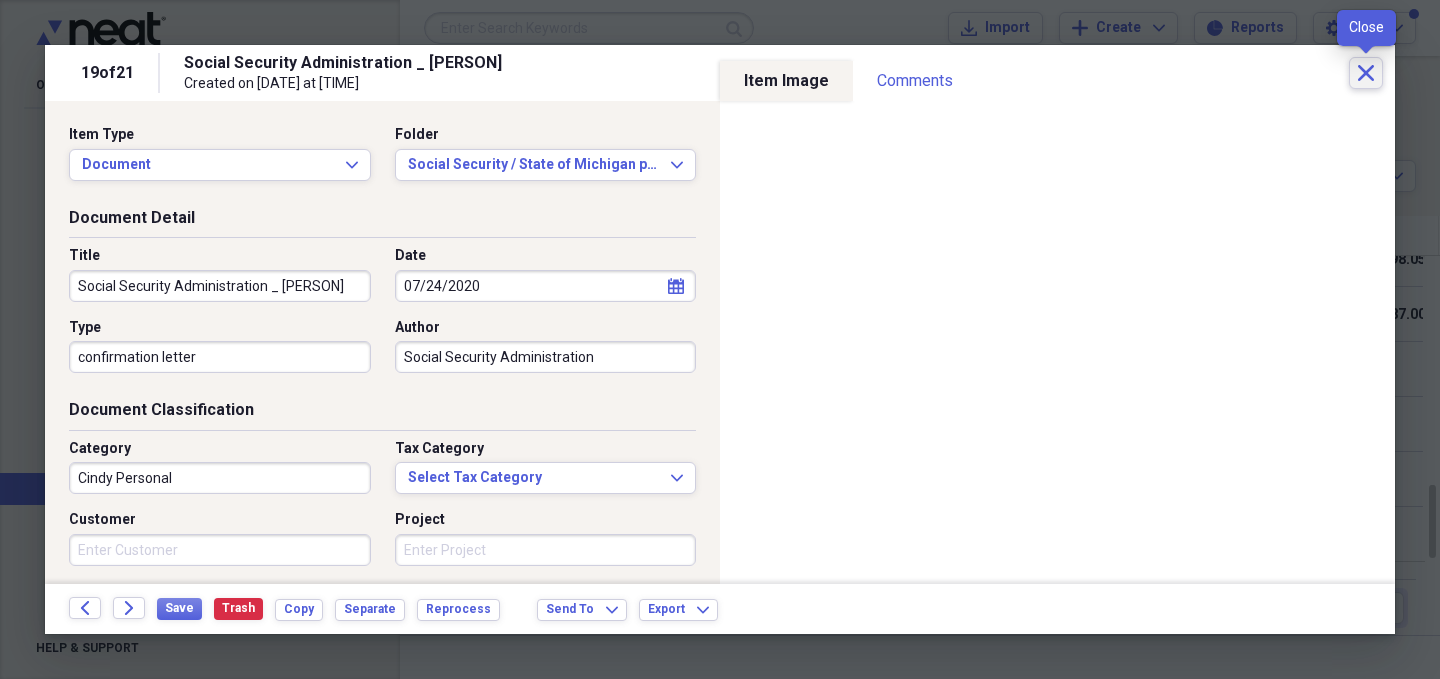 click on "Close" 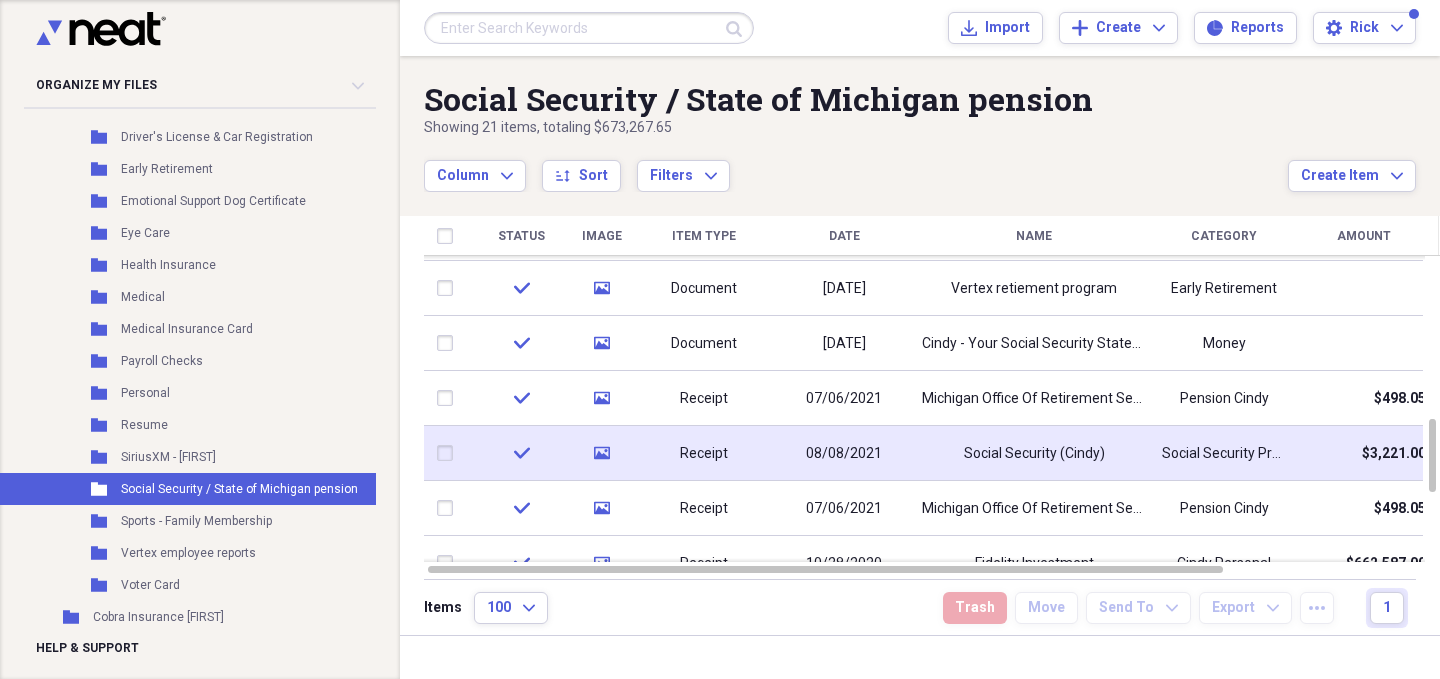 click on "check" at bounding box center (521, 453) 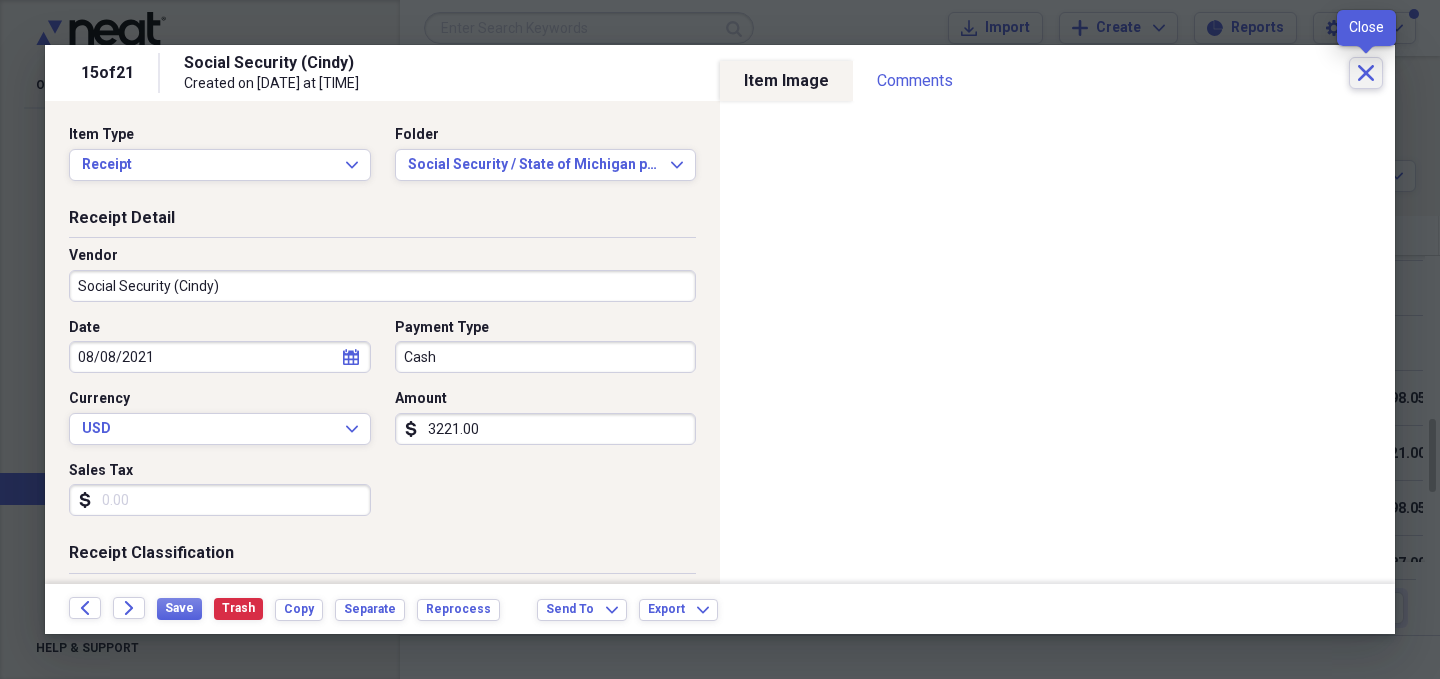 click on "Close" 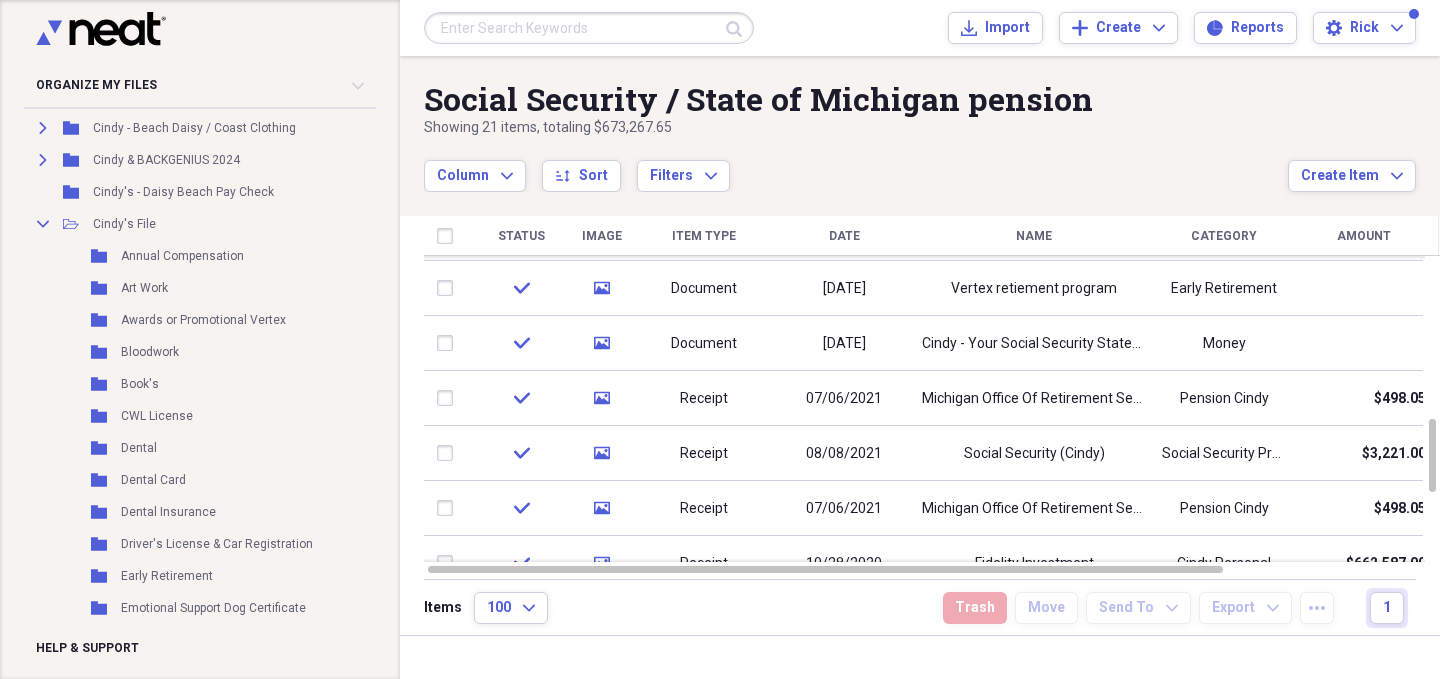 scroll, scrollTop: 1144, scrollLeft: 1, axis: both 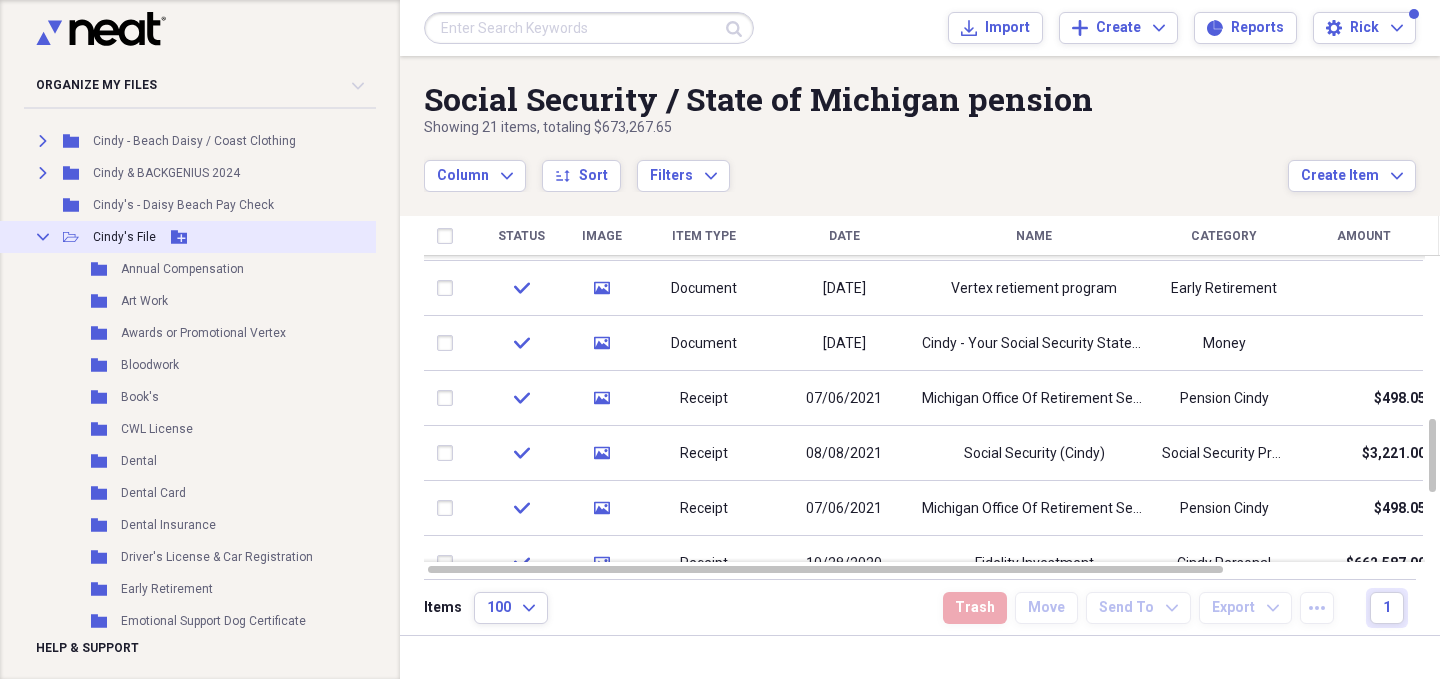 click on "Collapse" 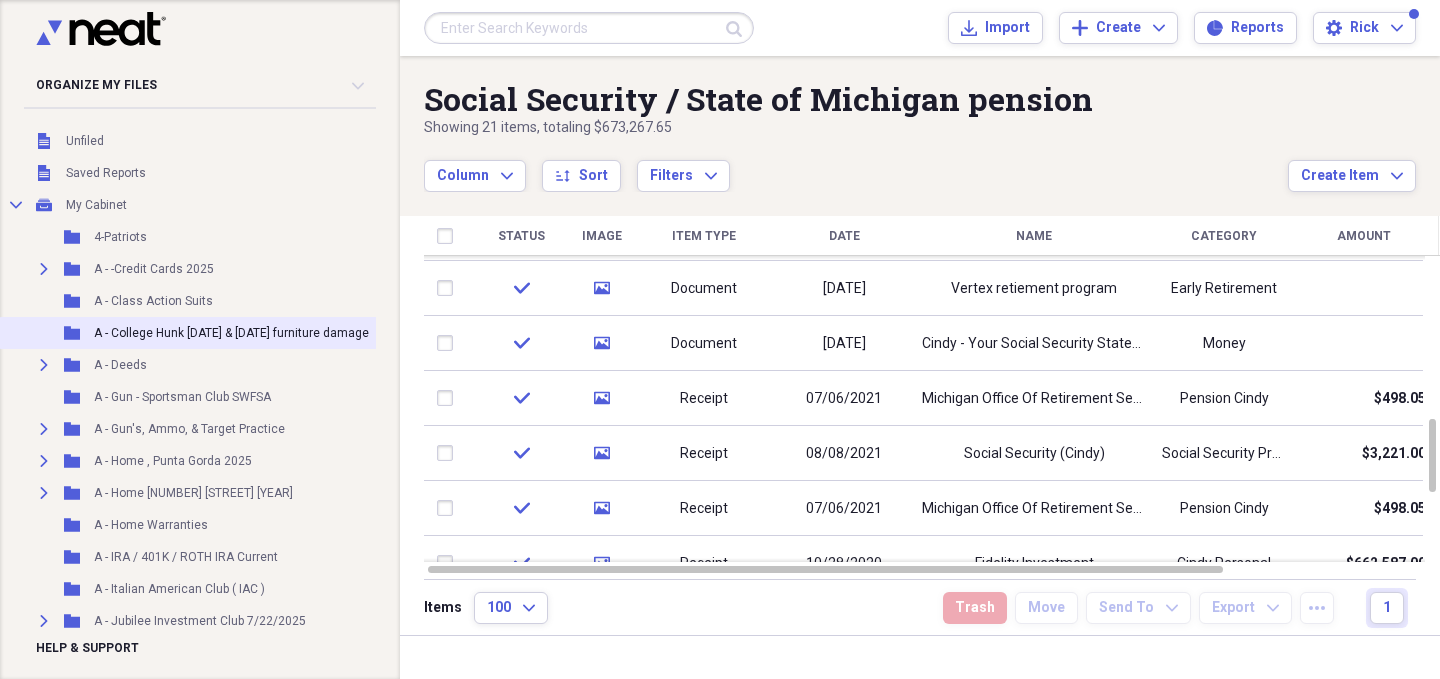 scroll, scrollTop: 0, scrollLeft: 0, axis: both 